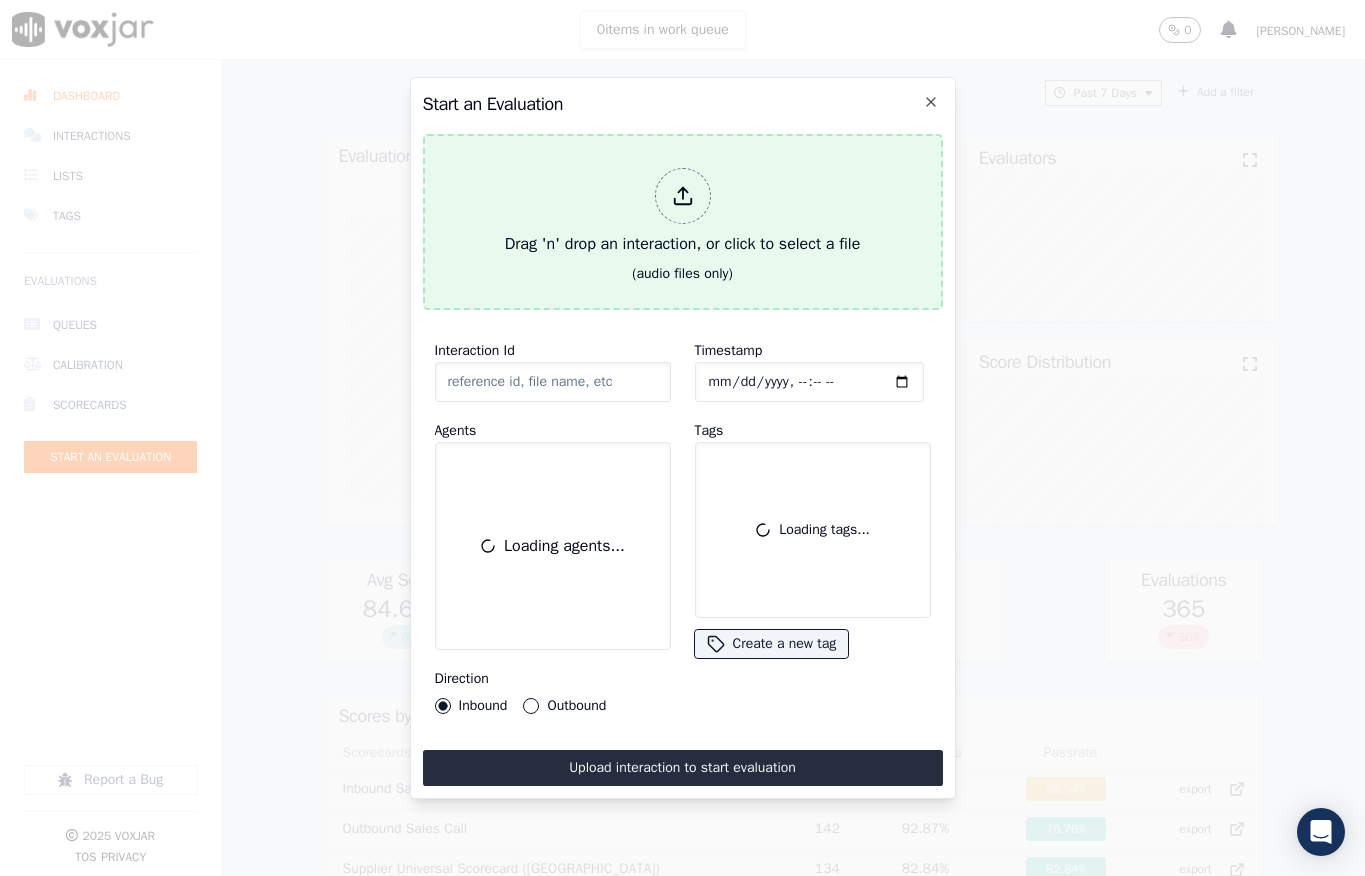 scroll, scrollTop: 0, scrollLeft: 0, axis: both 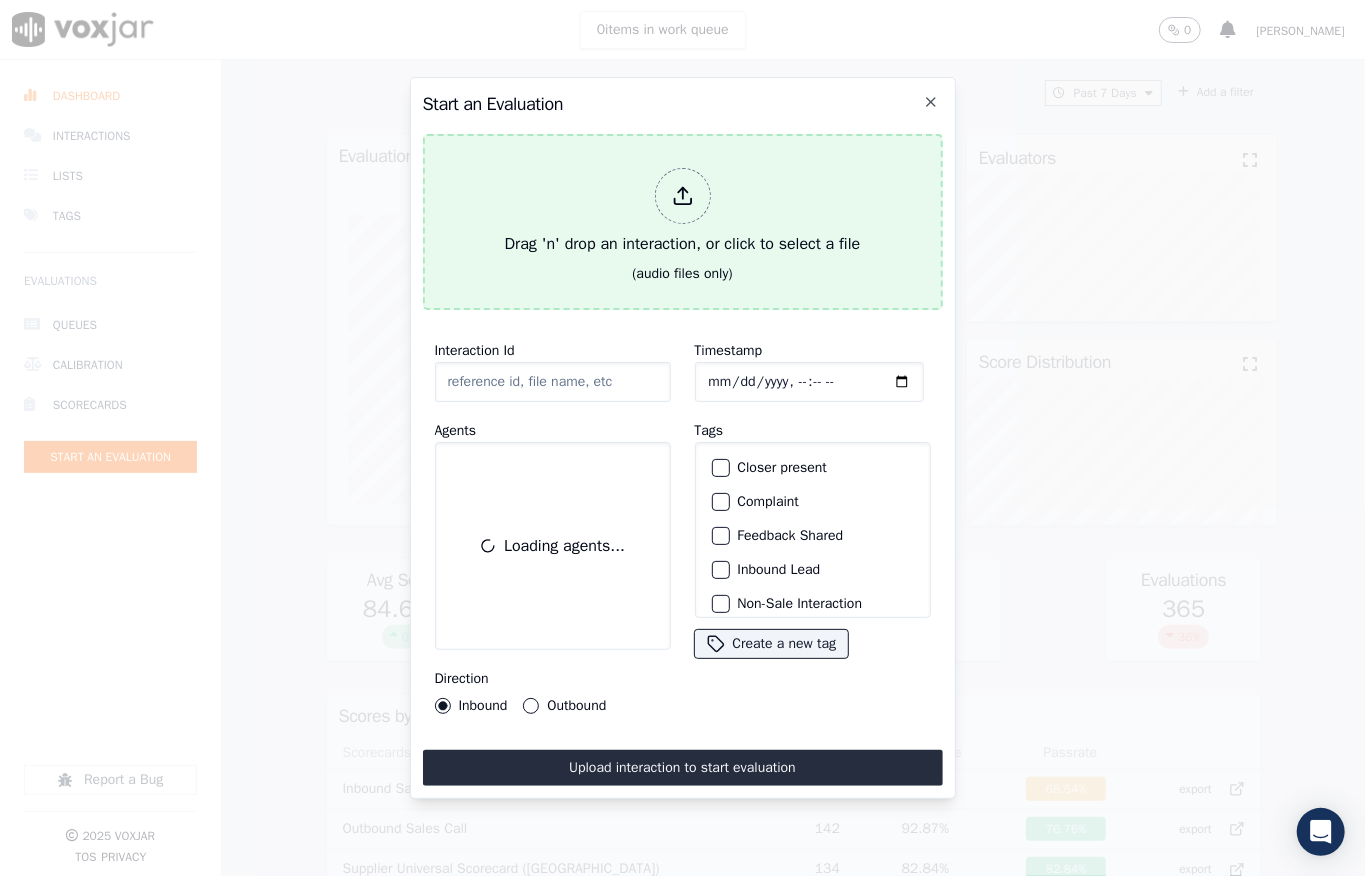 click 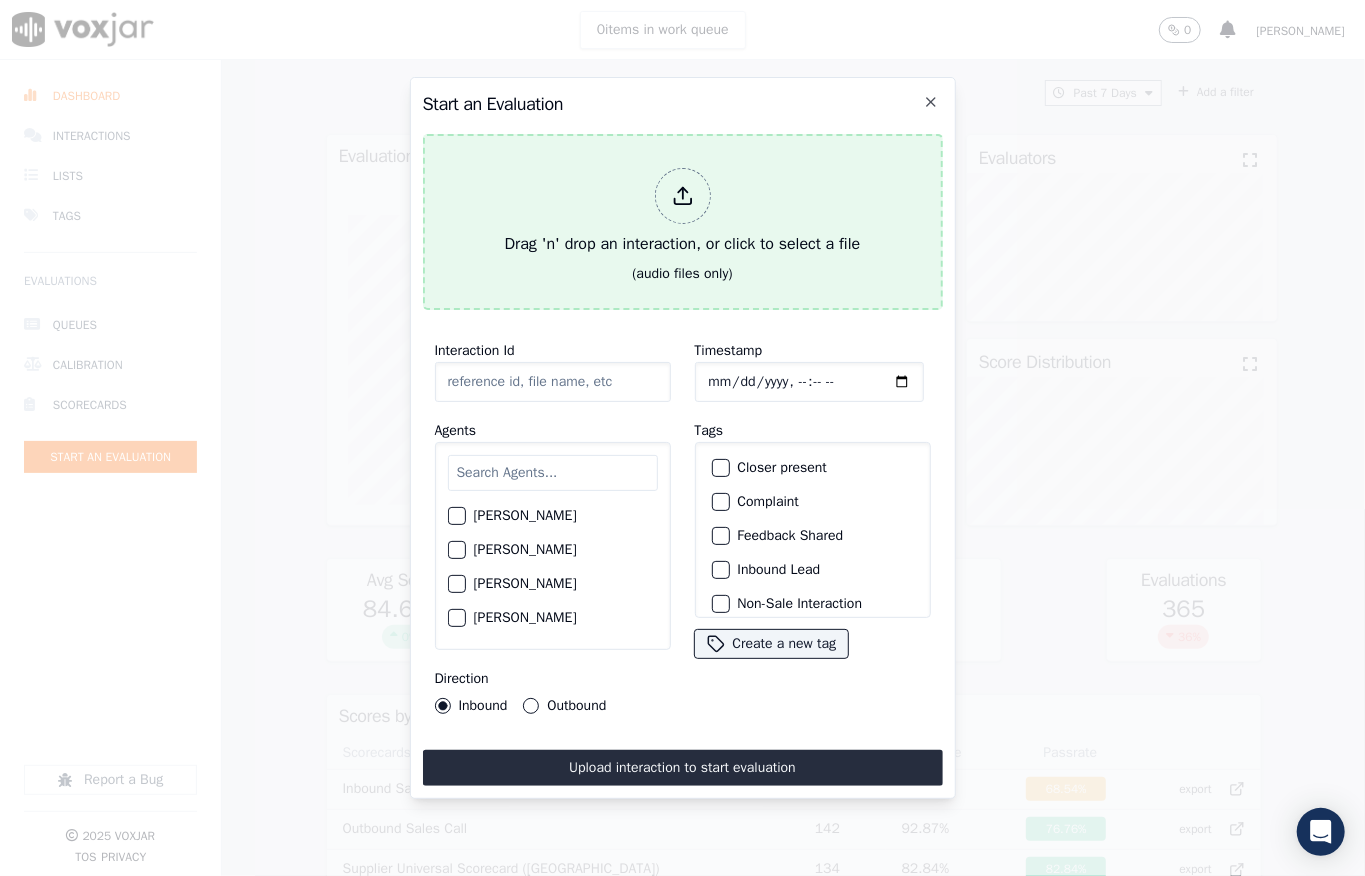 type on "20250703-105451_9293331690-all.mp3" 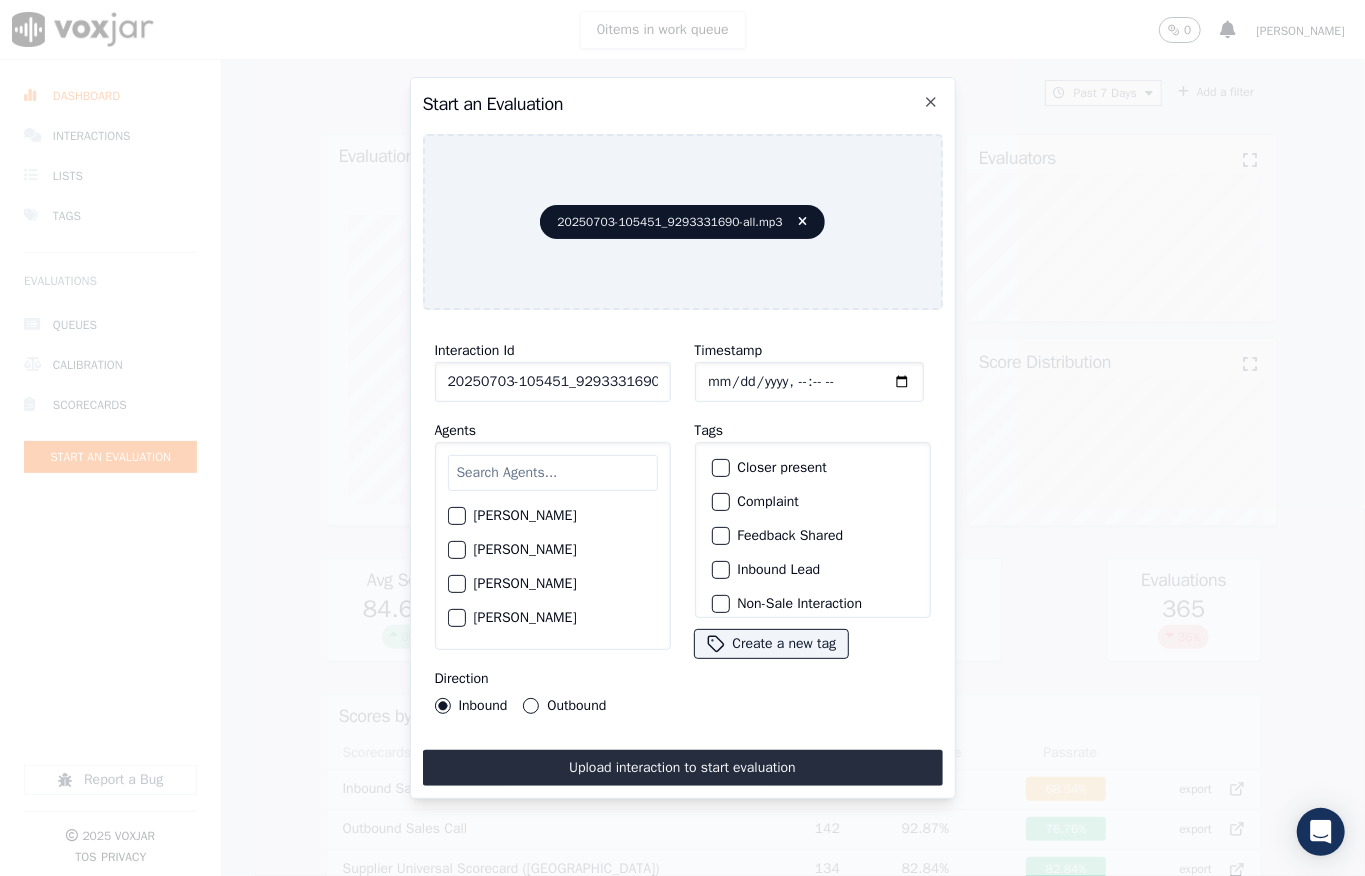 click on "Timestamp" 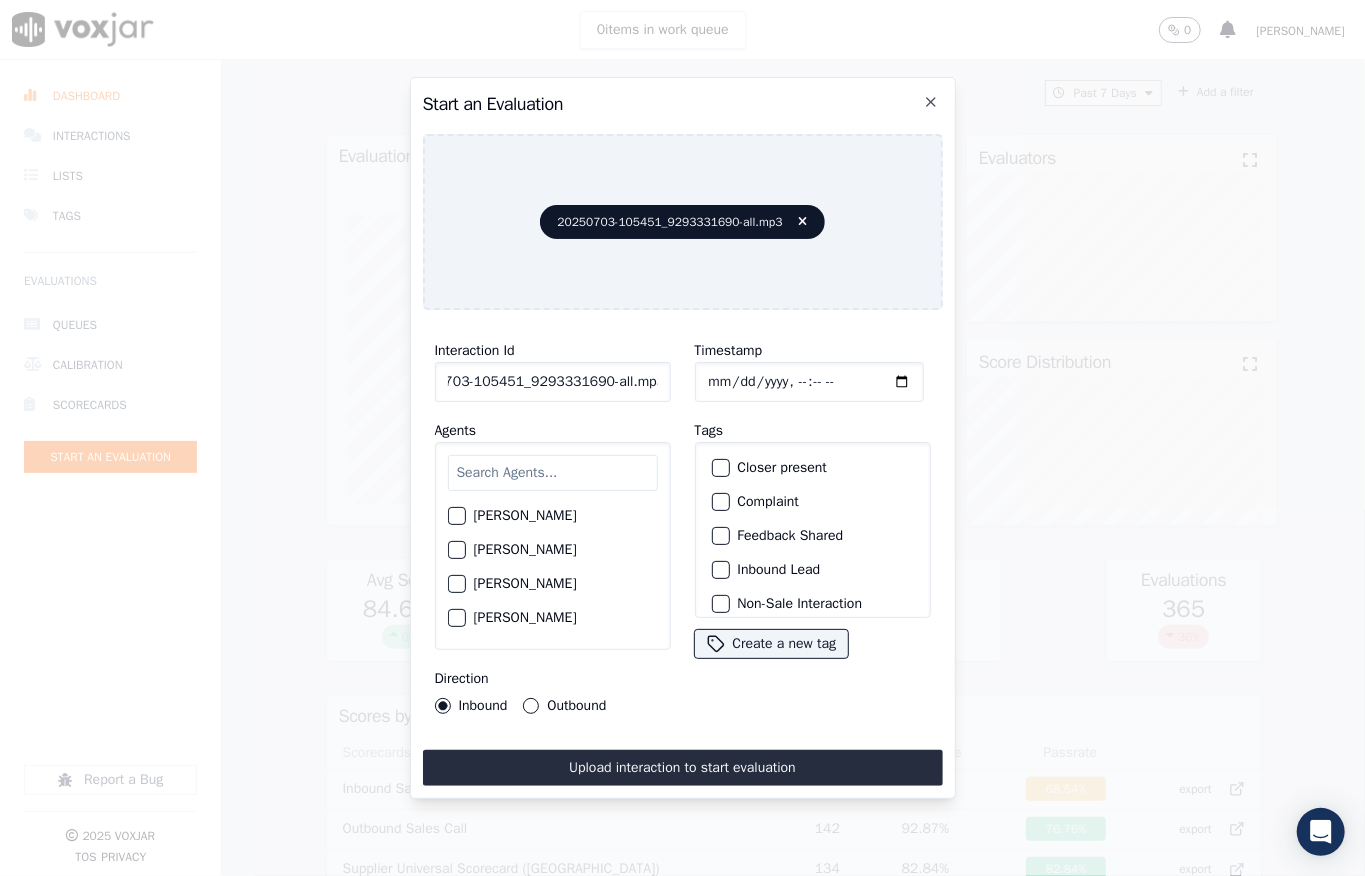 drag, startPoint x: 642, startPoint y: 370, endPoint x: 716, endPoint y: 370, distance: 74 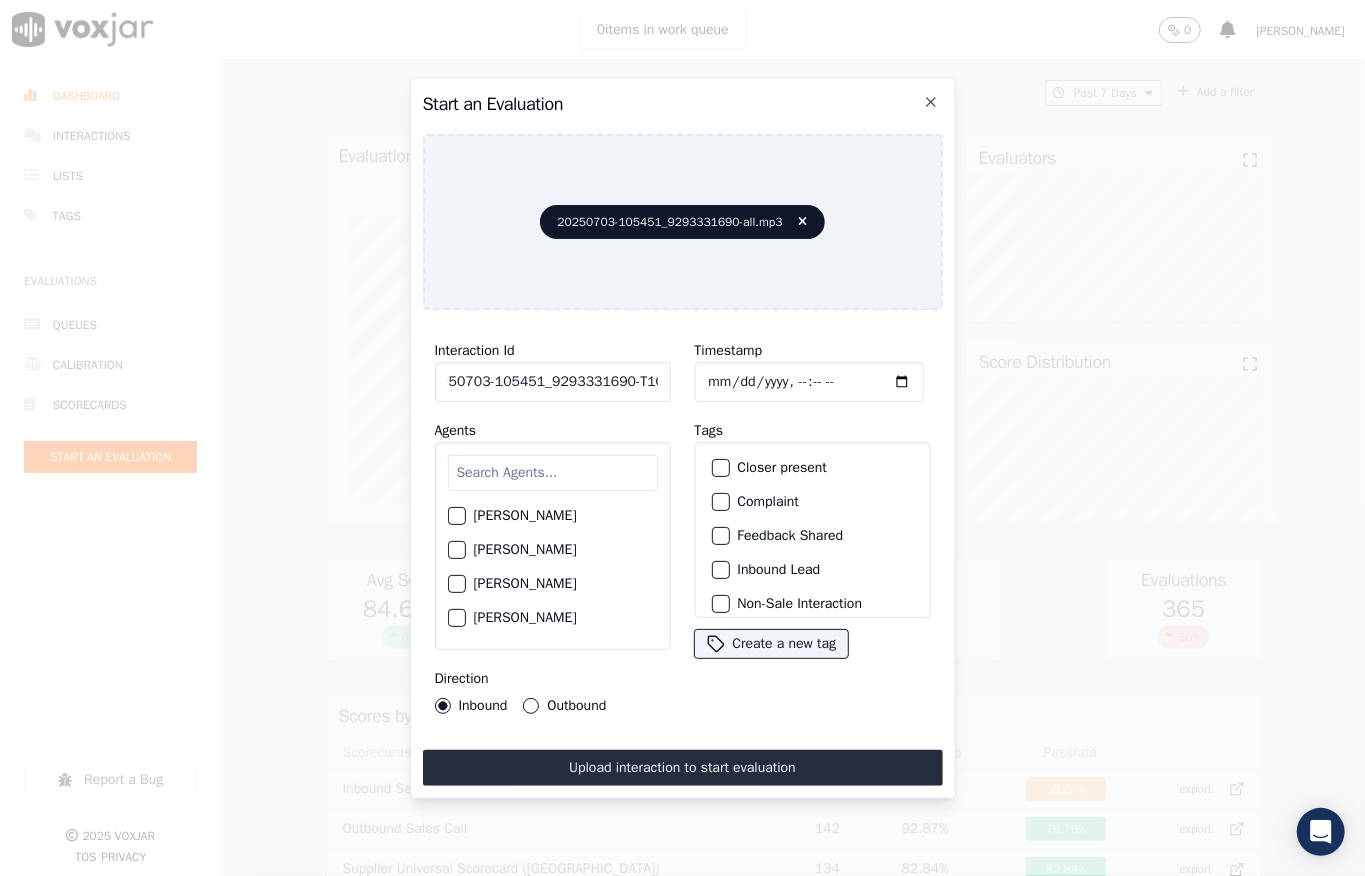 scroll, scrollTop: 0, scrollLeft: 32, axis: horizontal 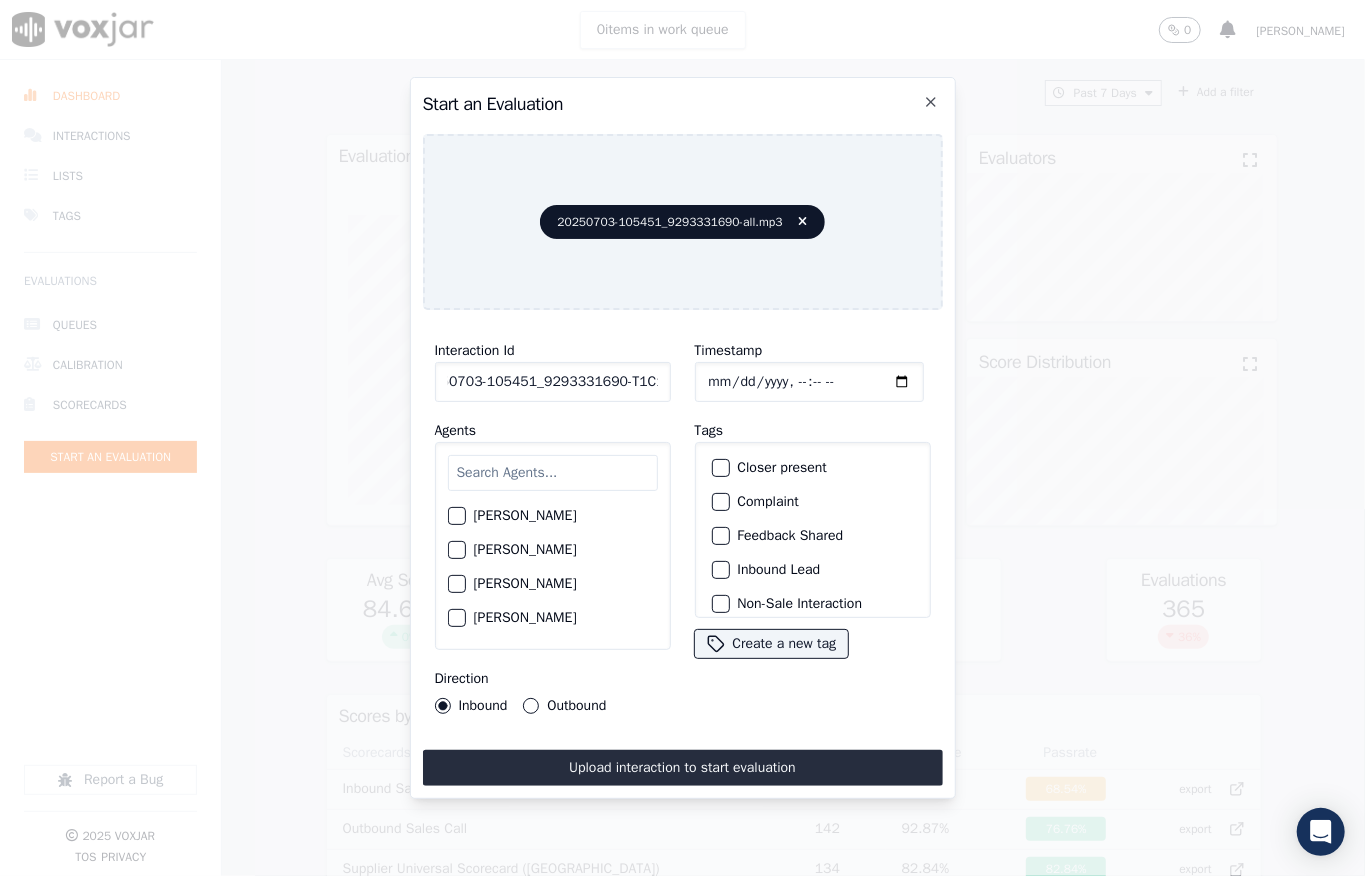 type on "20250703-105451_9293331690-T1C1" 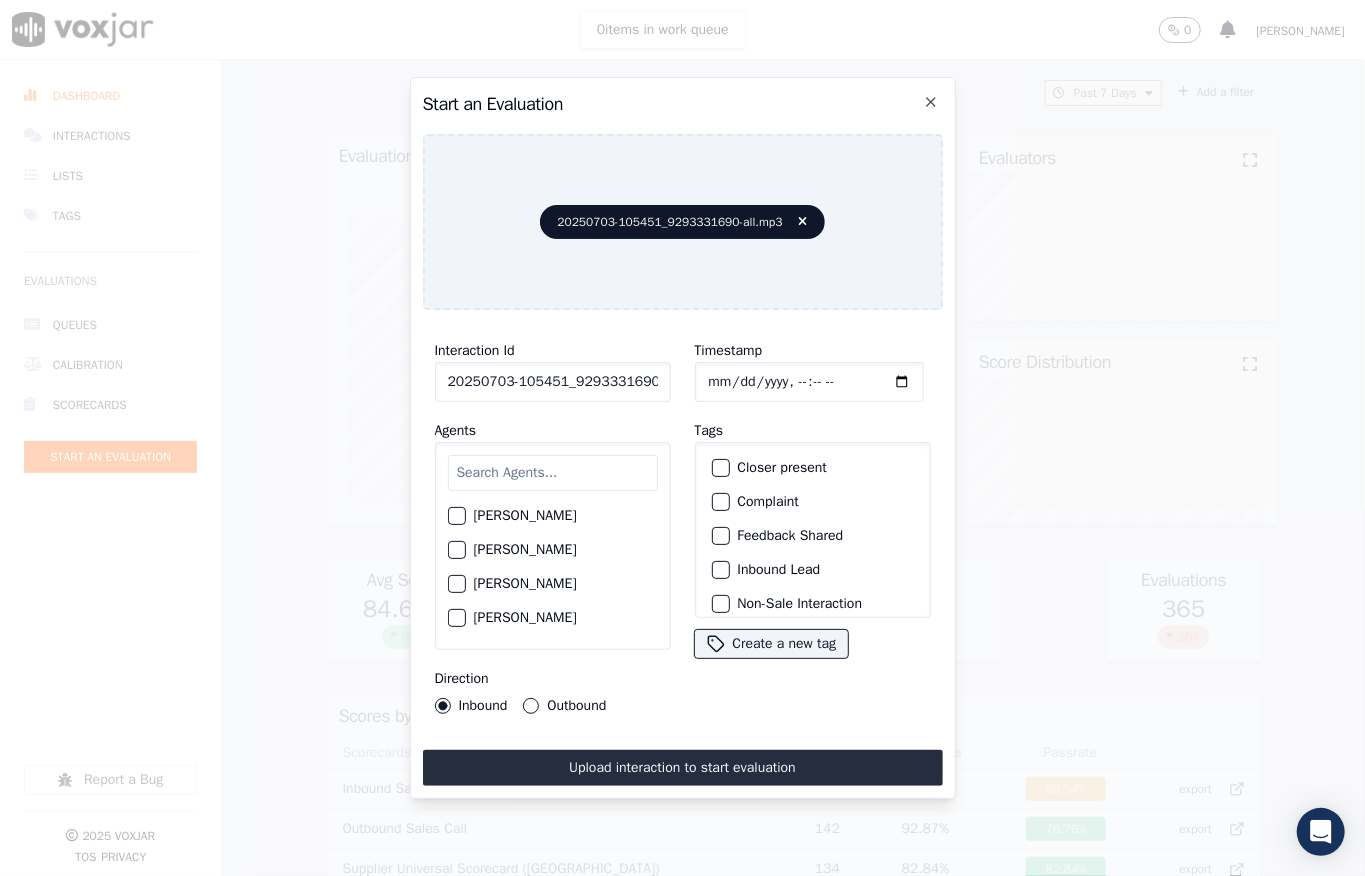 click on "Outbound" at bounding box center (531, 706) 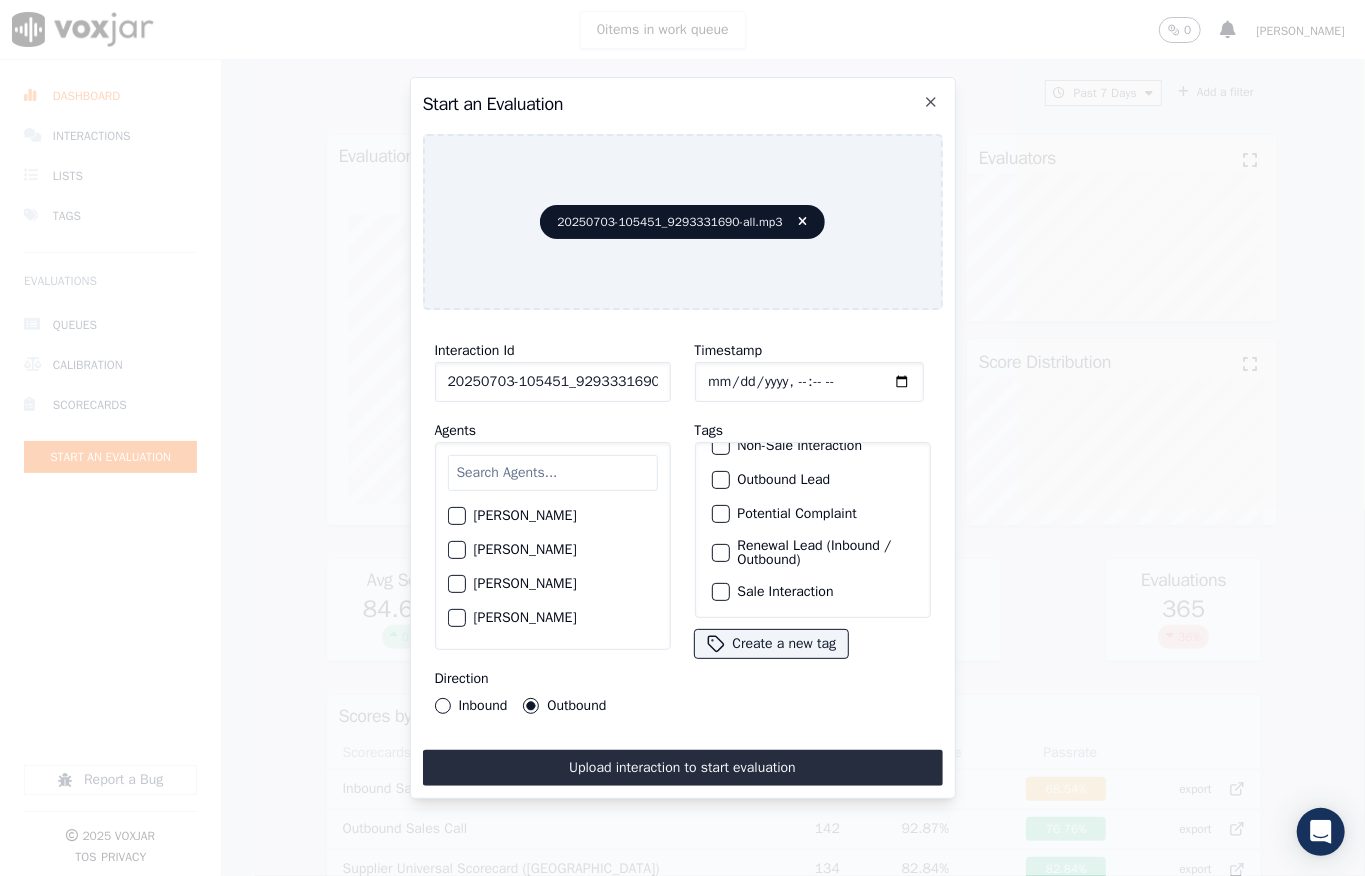 scroll, scrollTop: 200, scrollLeft: 0, axis: vertical 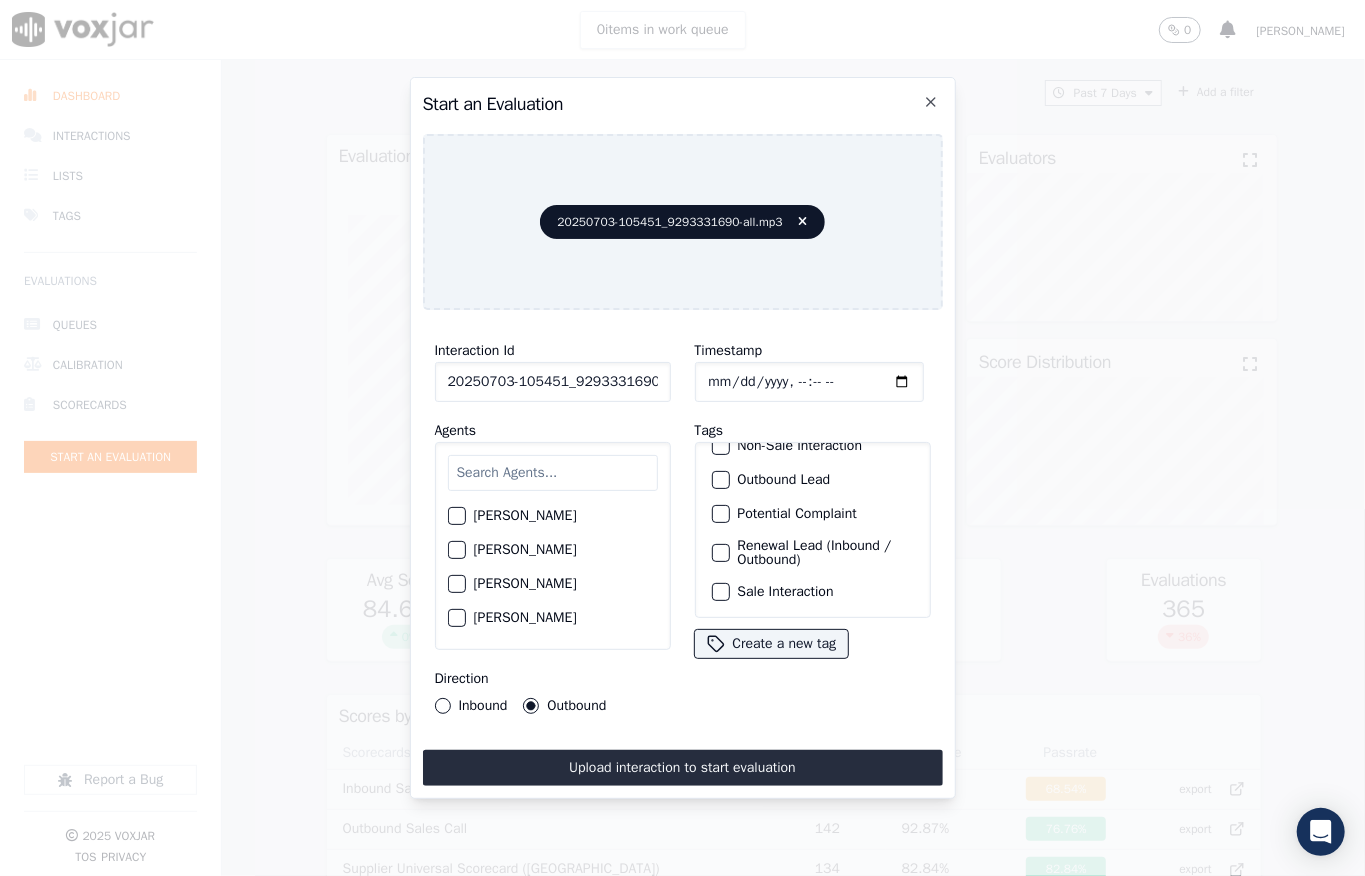 click at bounding box center (720, 592) 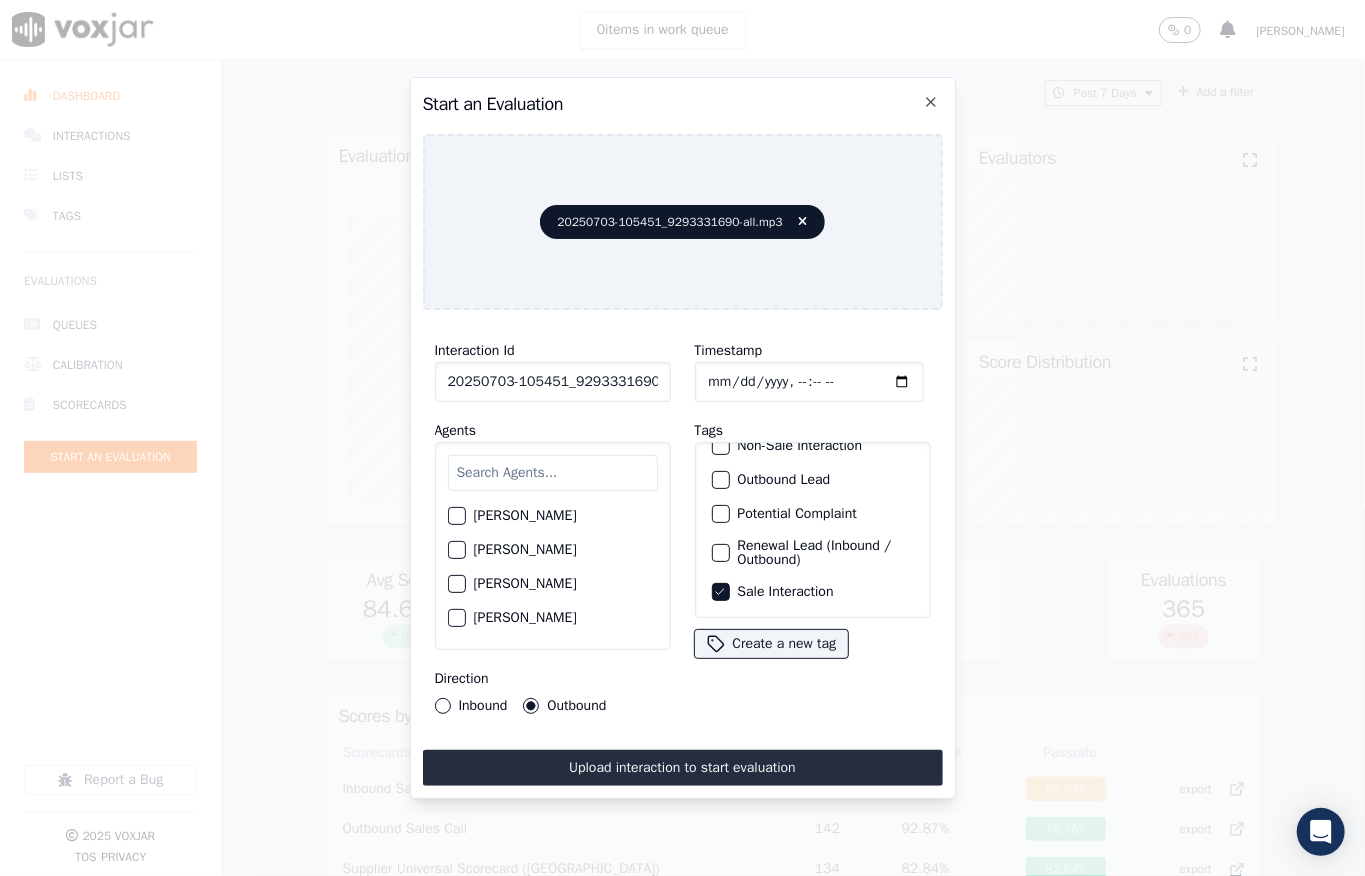 scroll, scrollTop: 165, scrollLeft: 0, axis: vertical 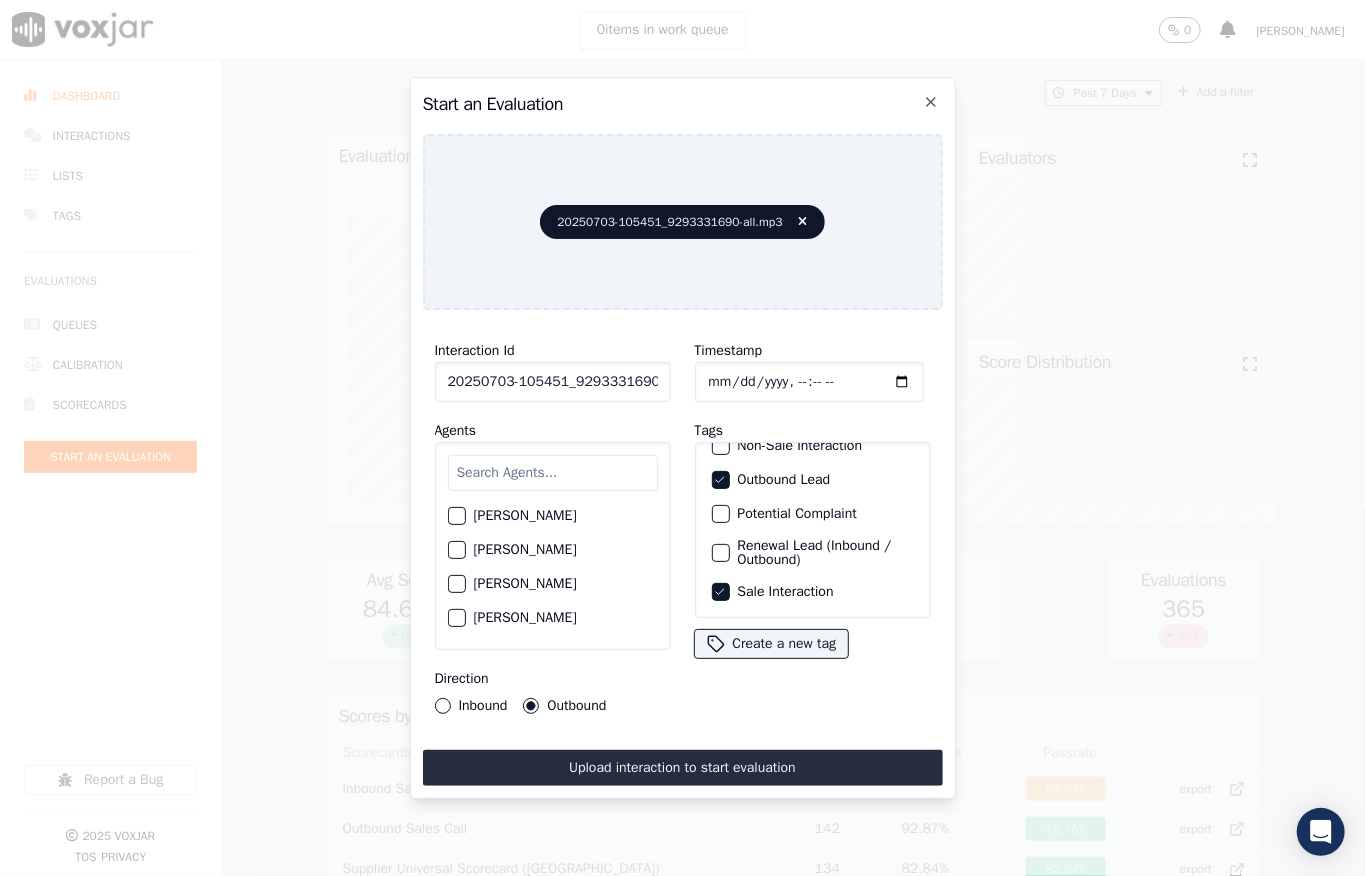 click at bounding box center (553, 473) 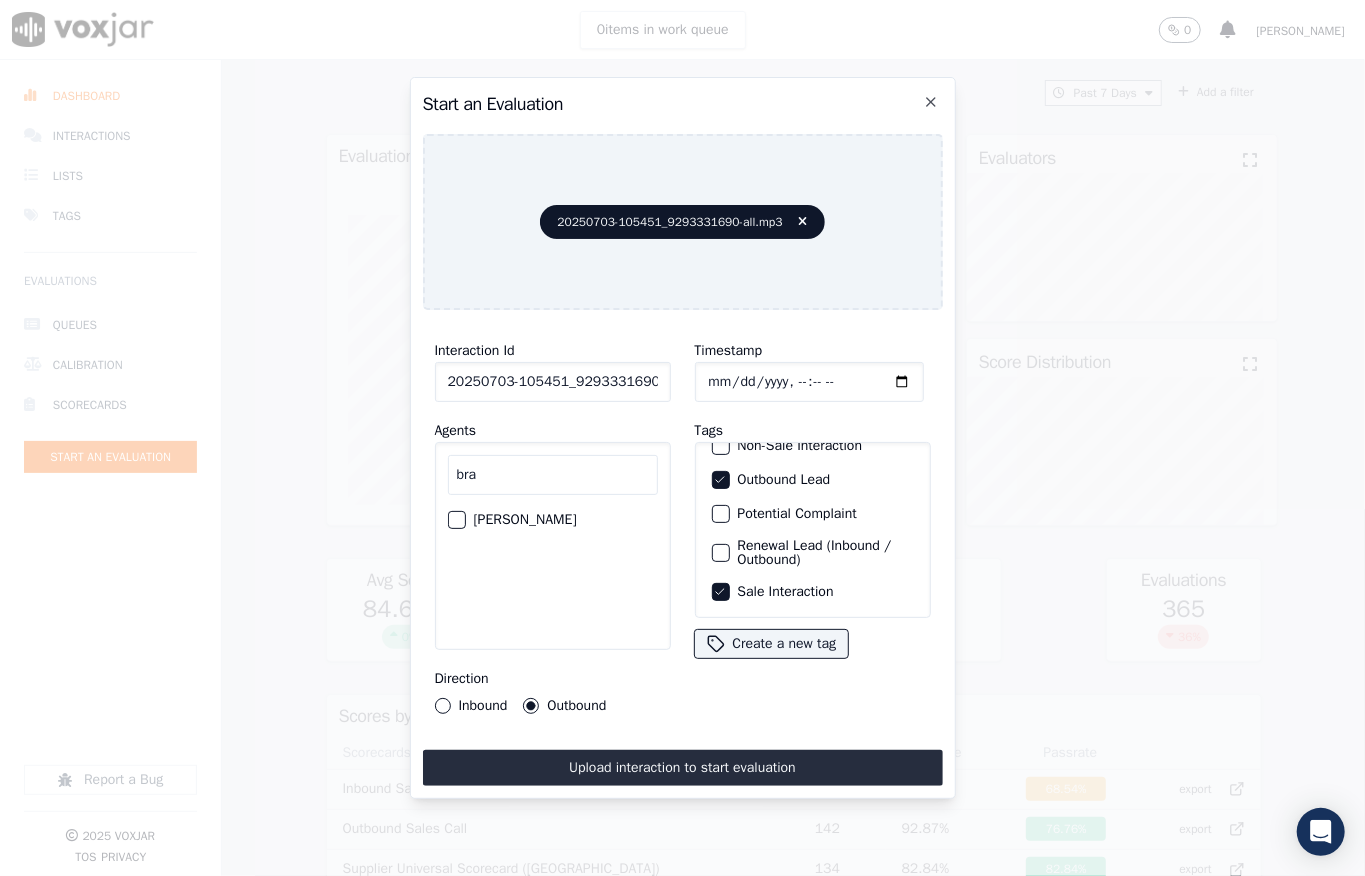 type on "bra" 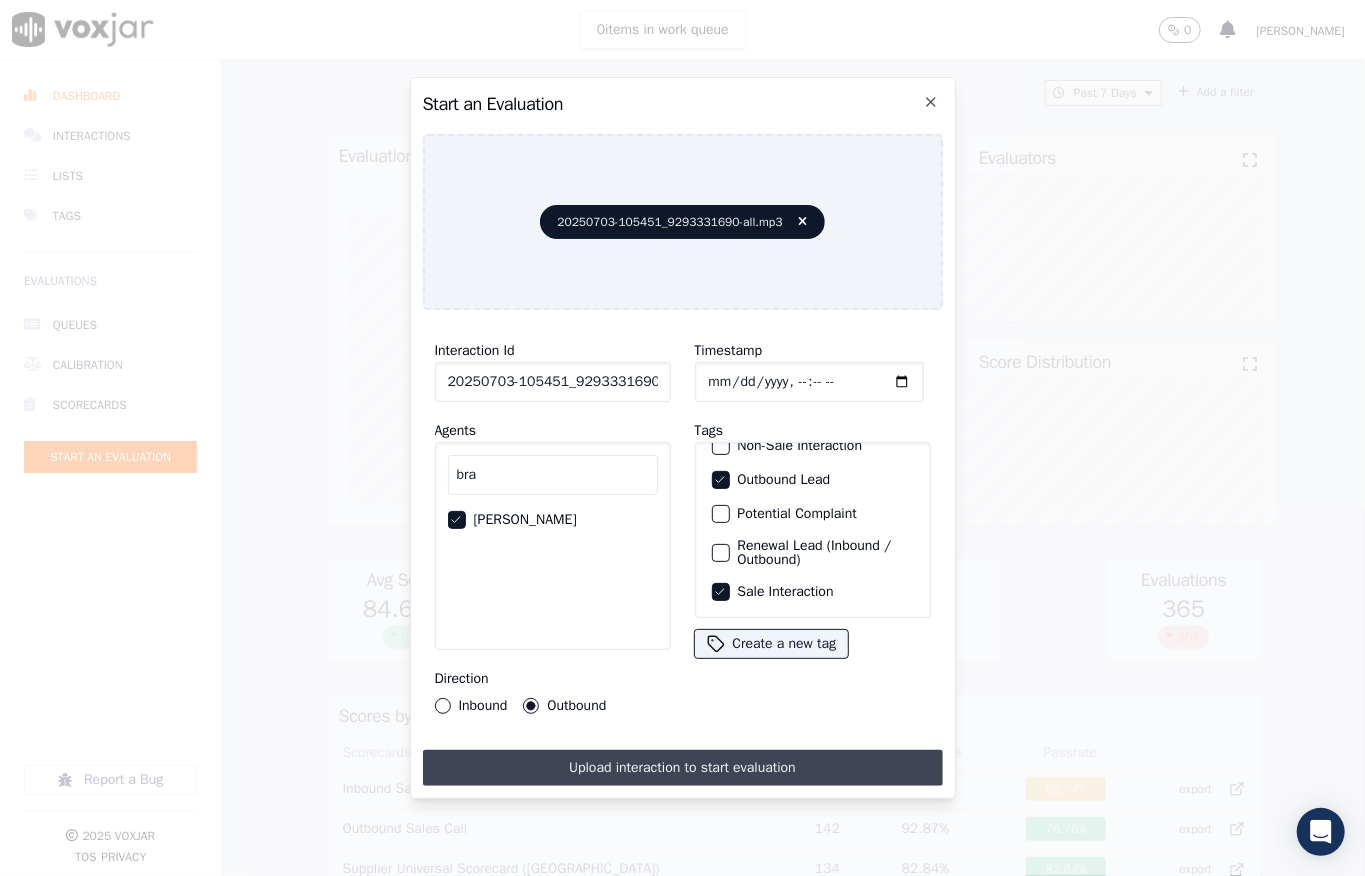 click on "Upload interaction to start evaluation" at bounding box center [683, 768] 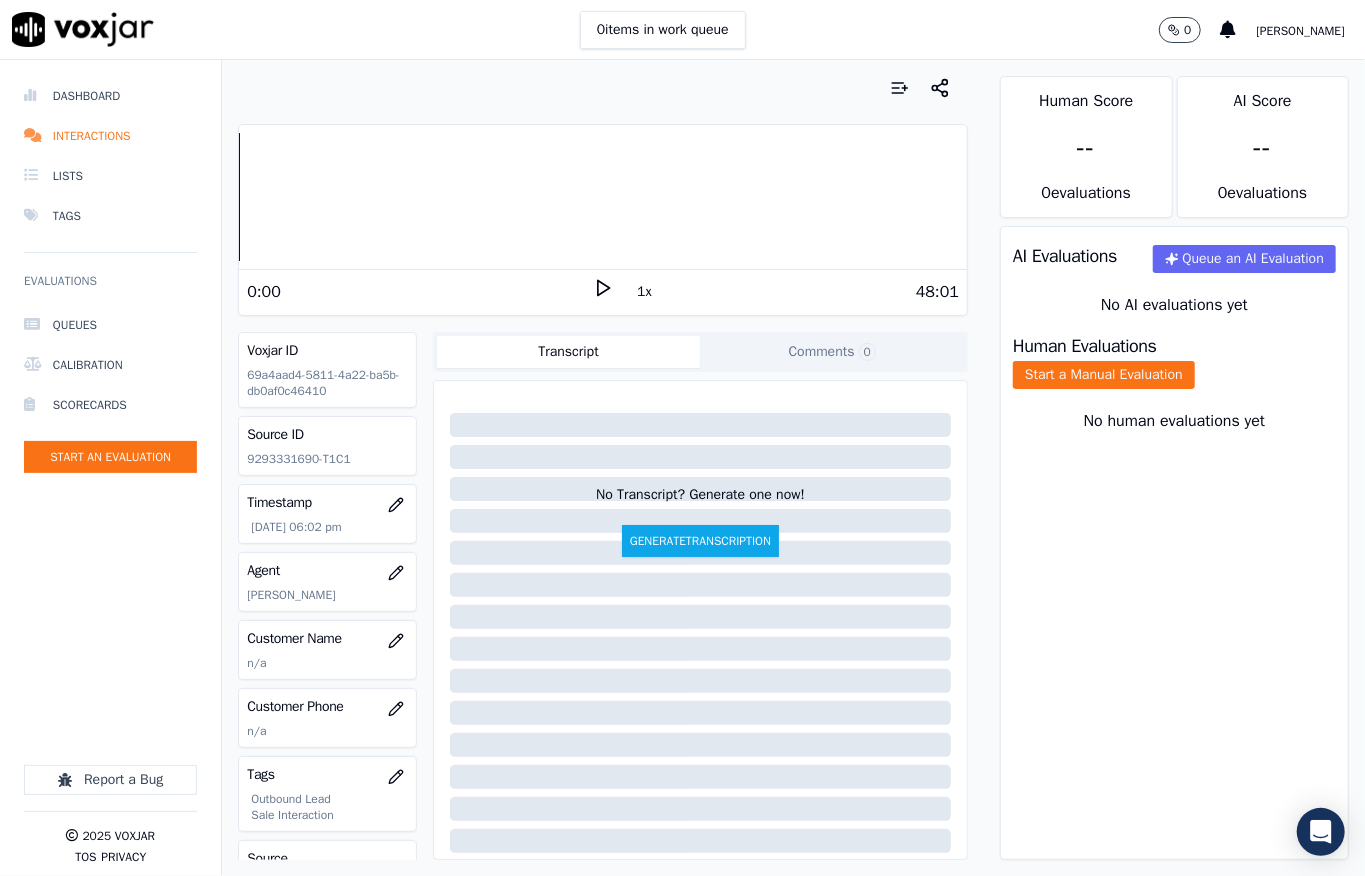 drag, startPoint x: 369, startPoint y: 630, endPoint x: 381, endPoint y: 598, distance: 34.176014 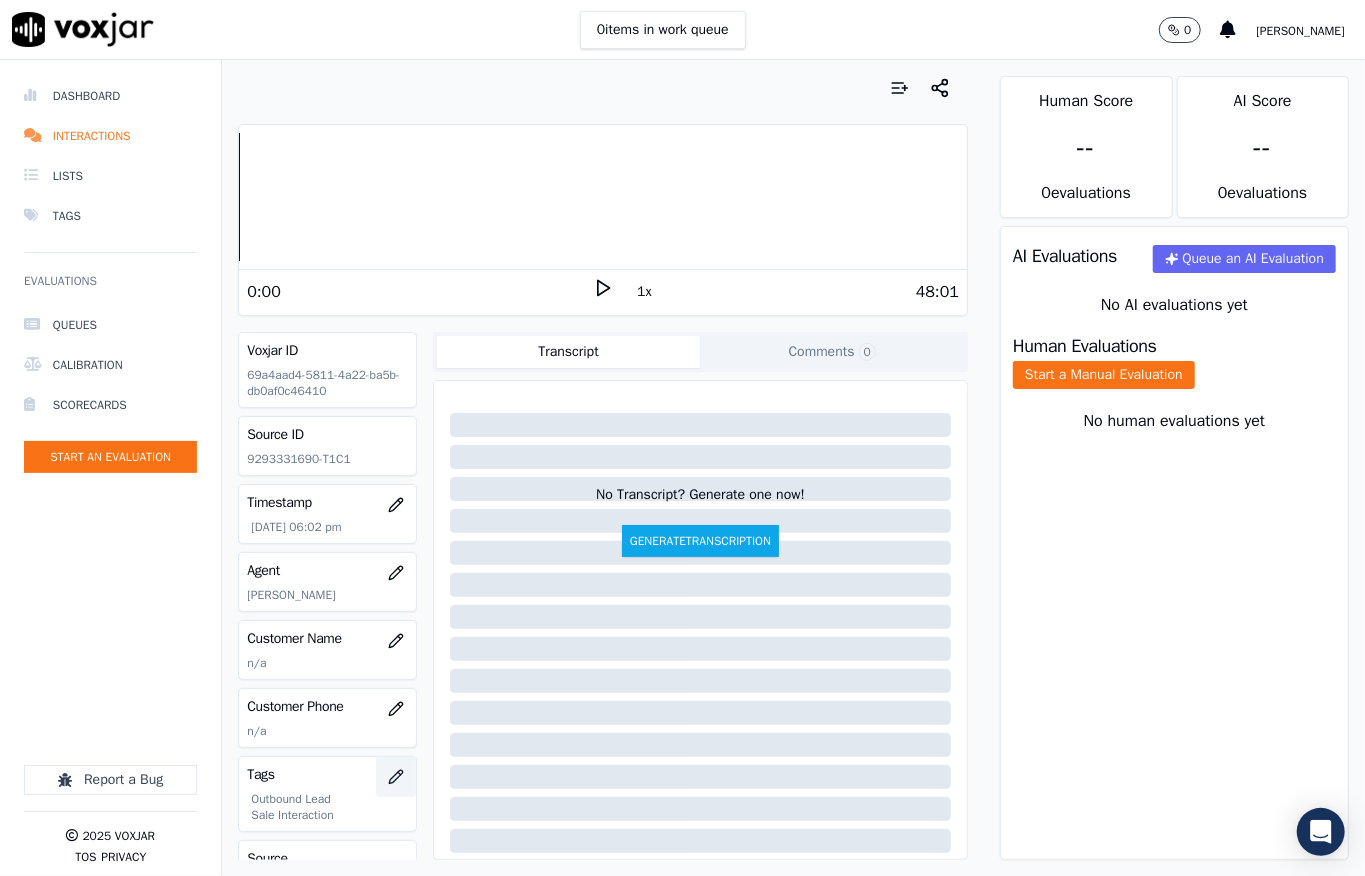 click at bounding box center [396, 777] 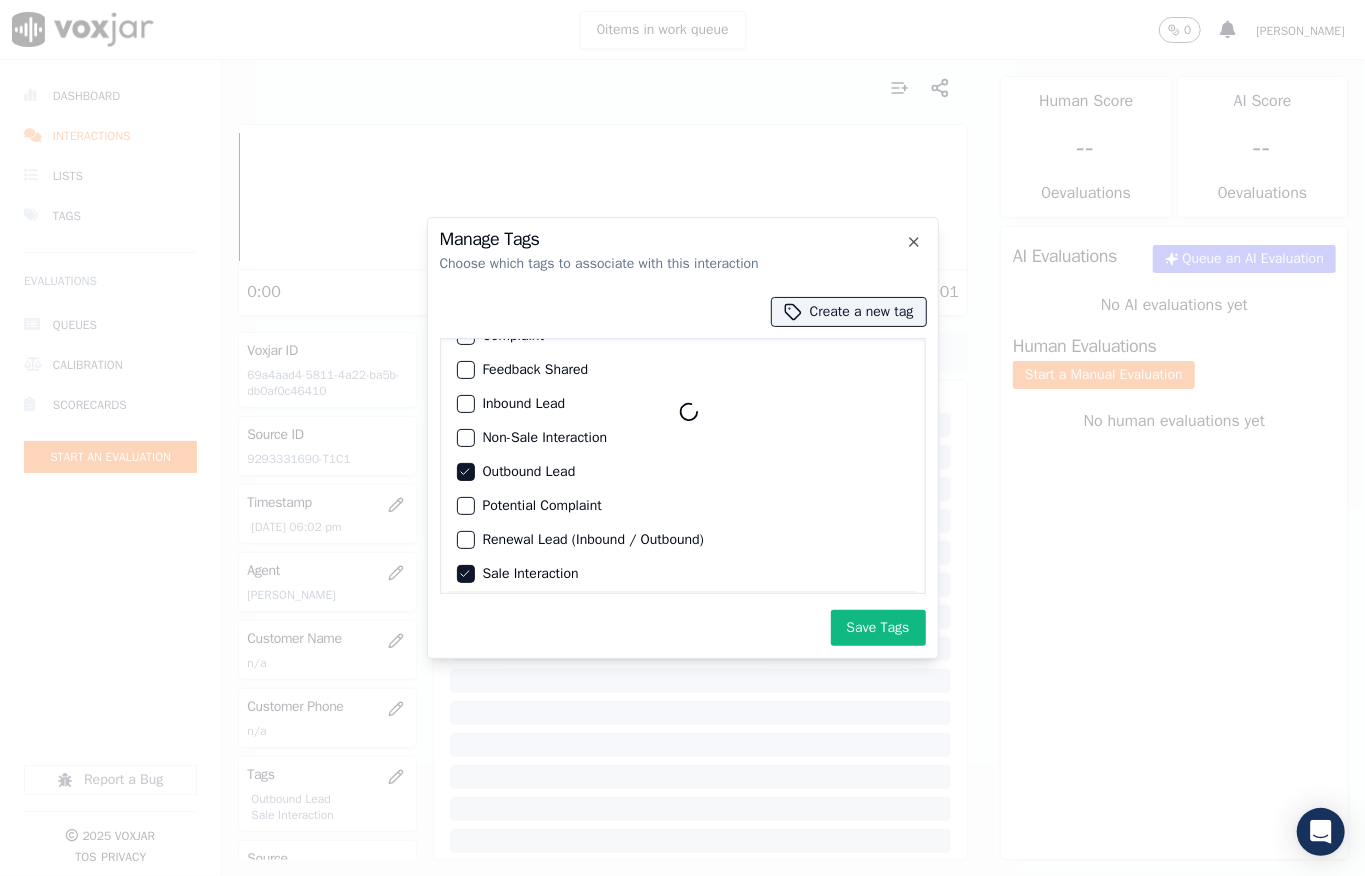 scroll, scrollTop: 97, scrollLeft: 0, axis: vertical 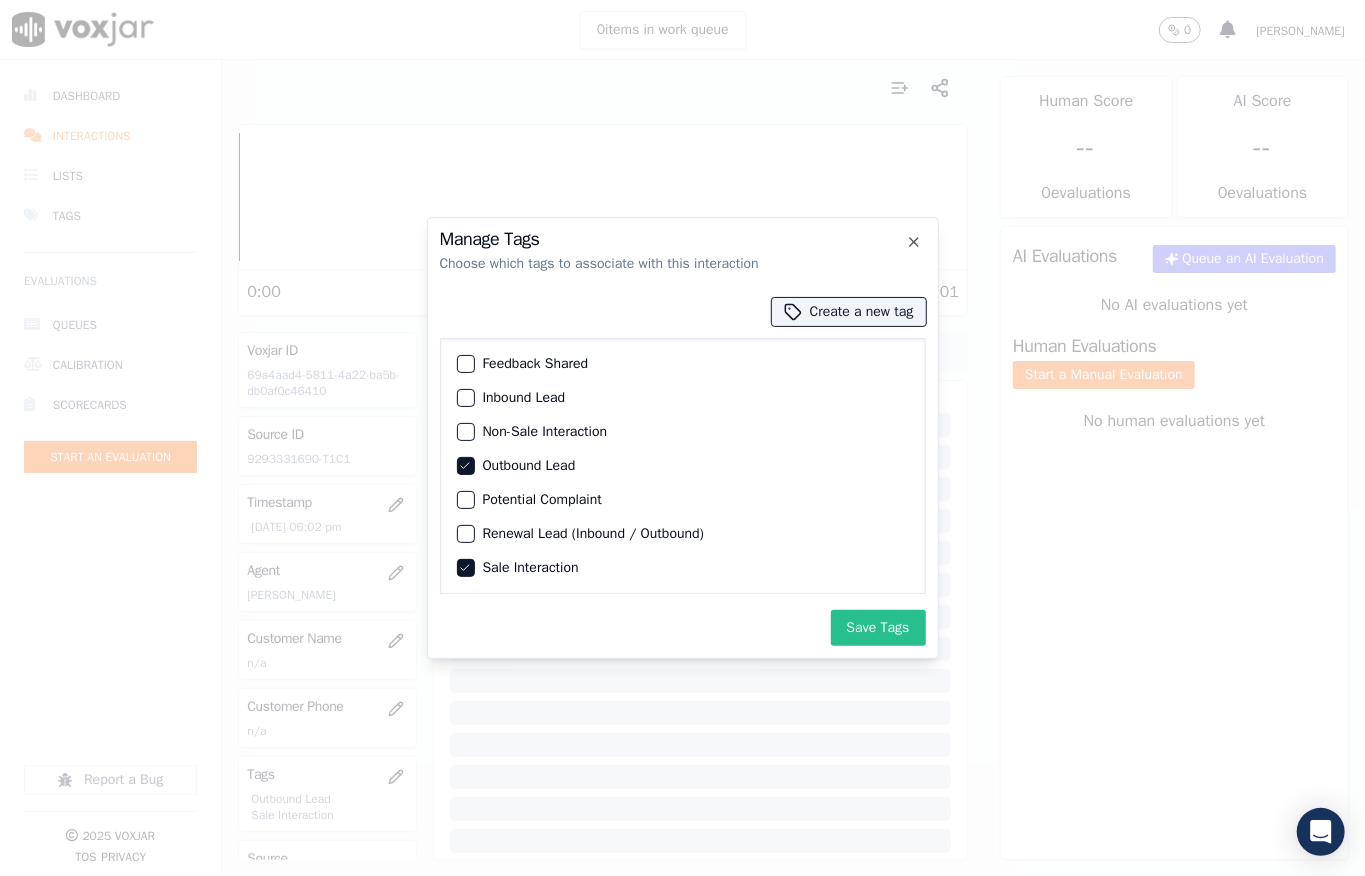 click on "Save Tags" at bounding box center [878, 628] 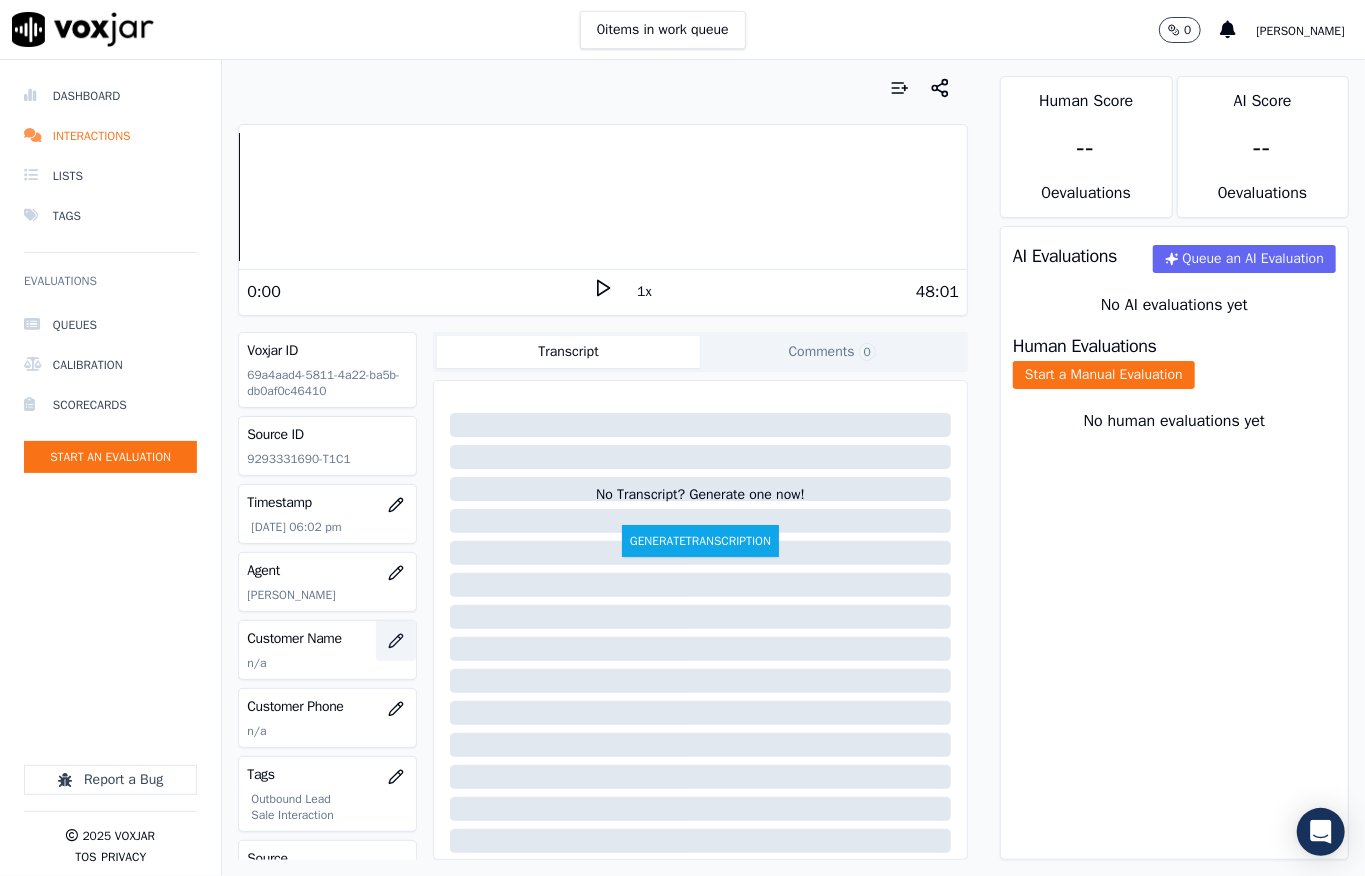 click 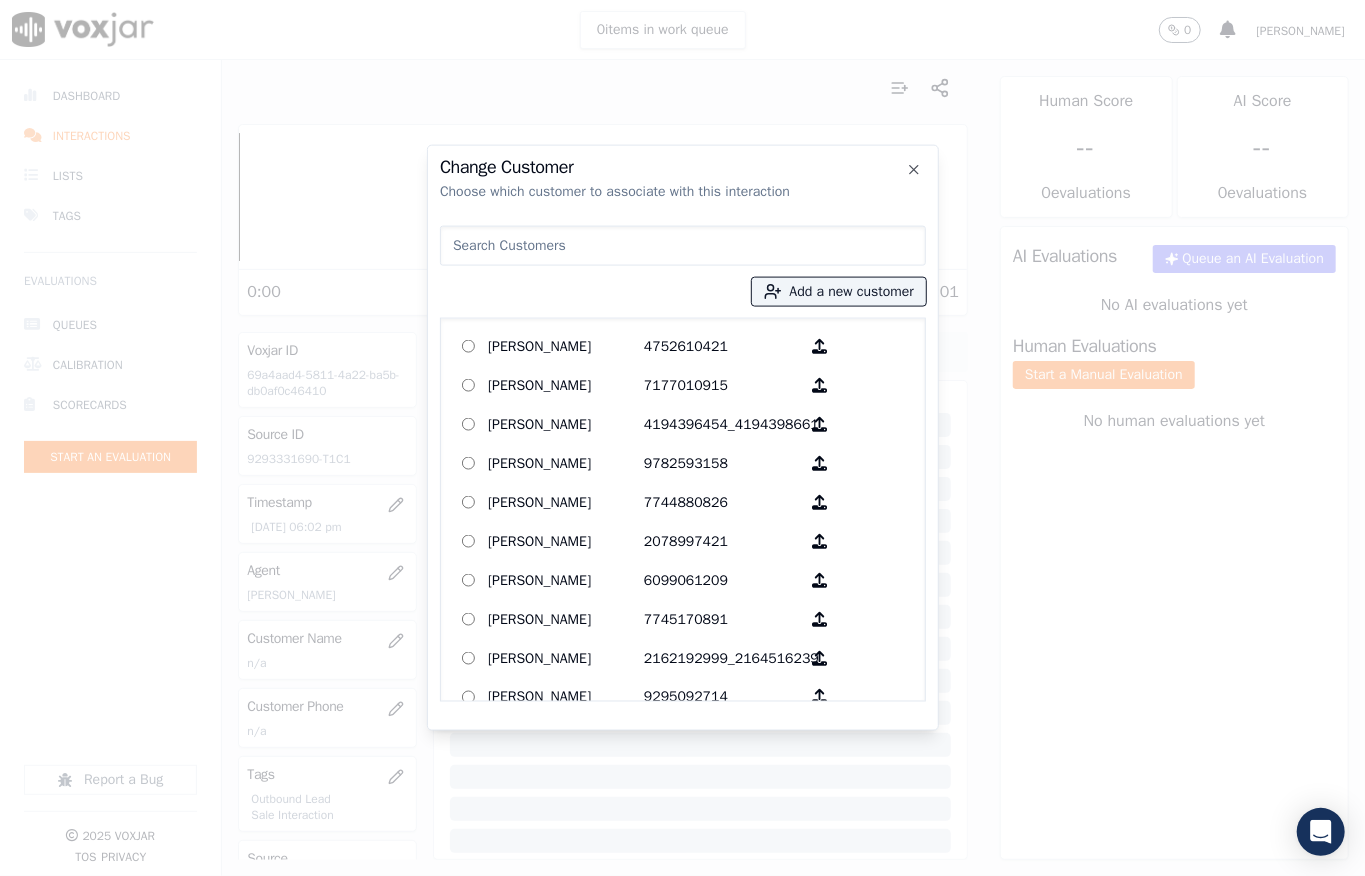 type on "[PERSON_NAME]" 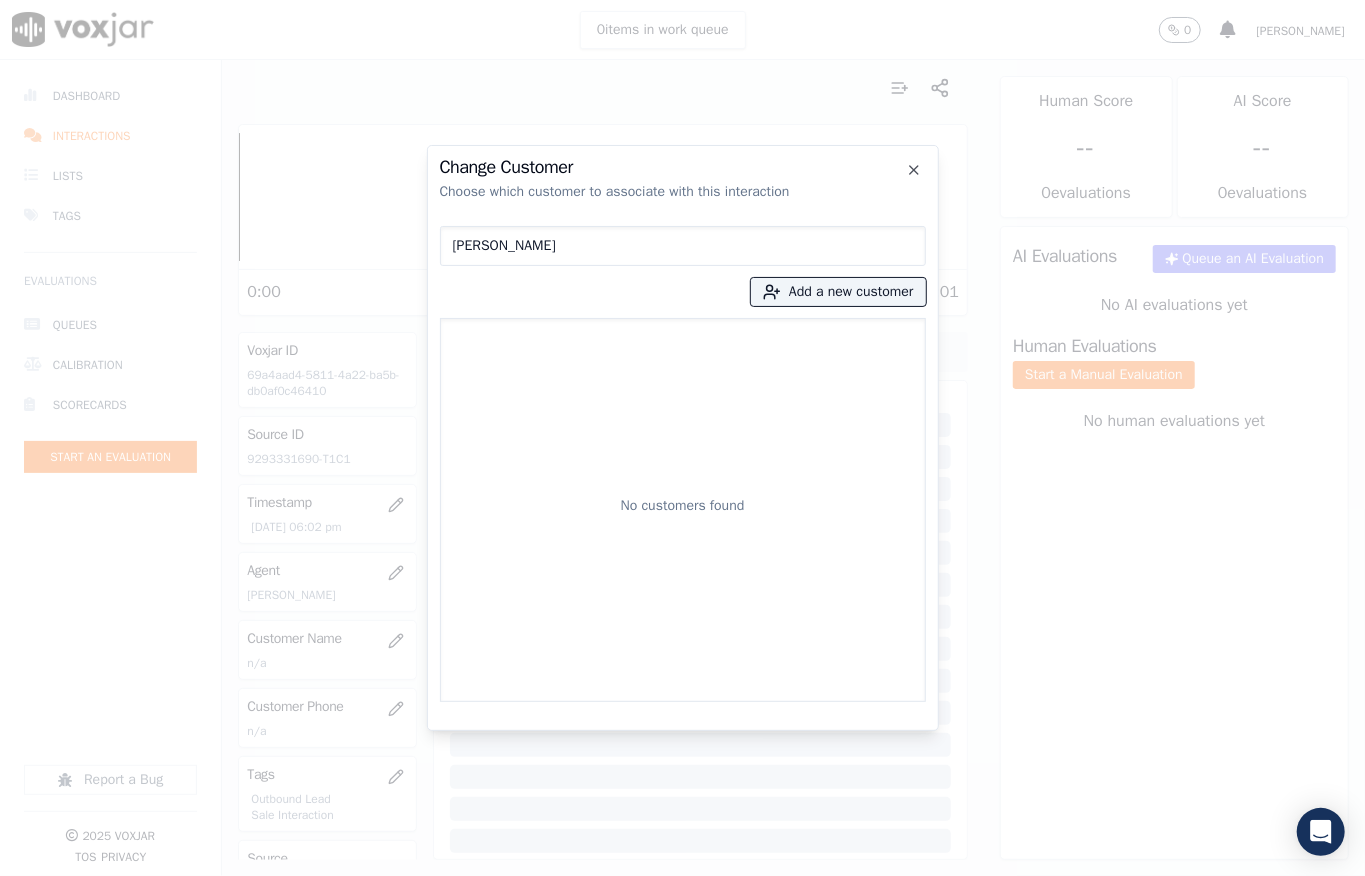 drag, startPoint x: 581, startPoint y: 244, endPoint x: 373, endPoint y: 241, distance: 208.02164 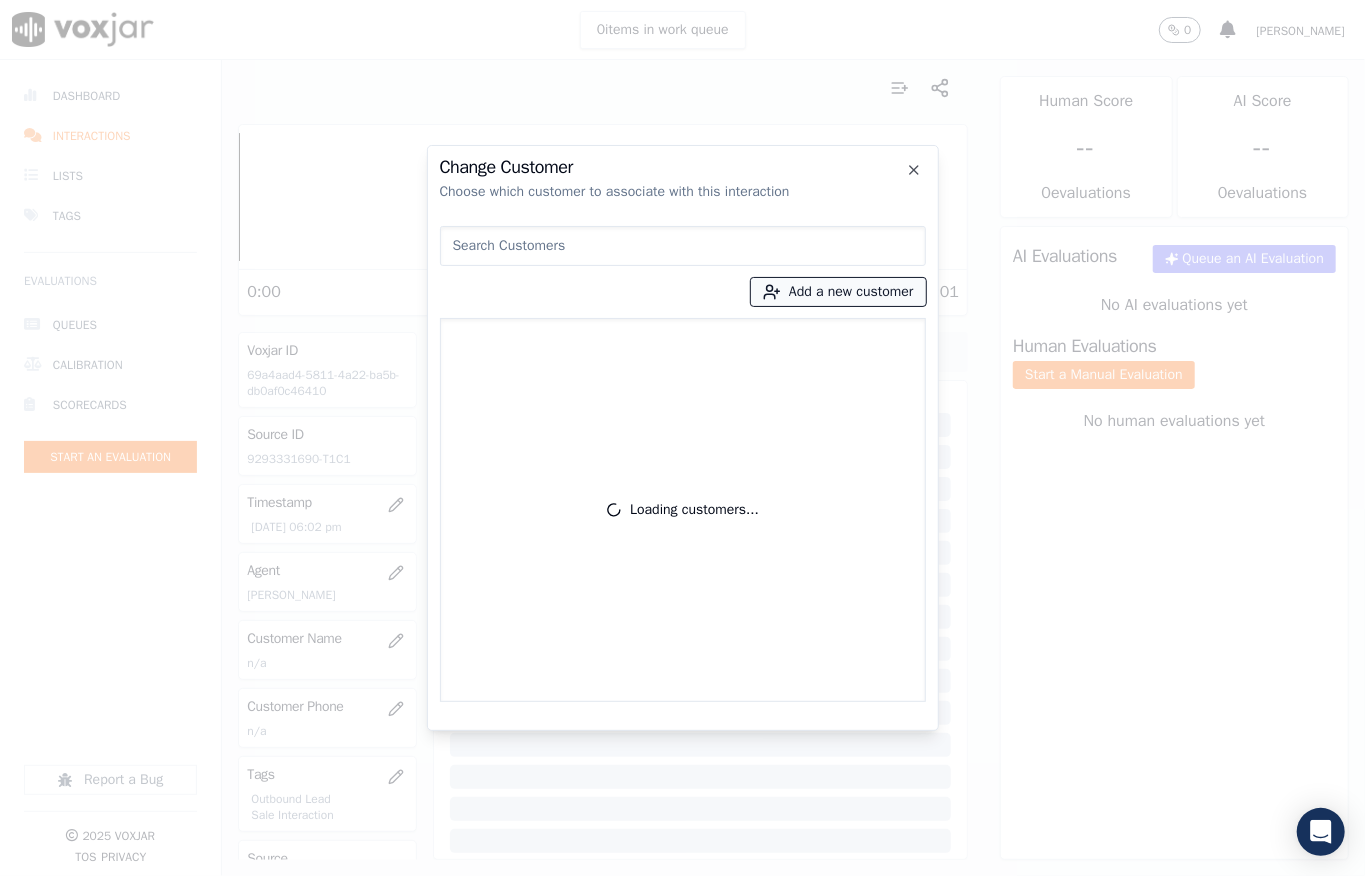 click 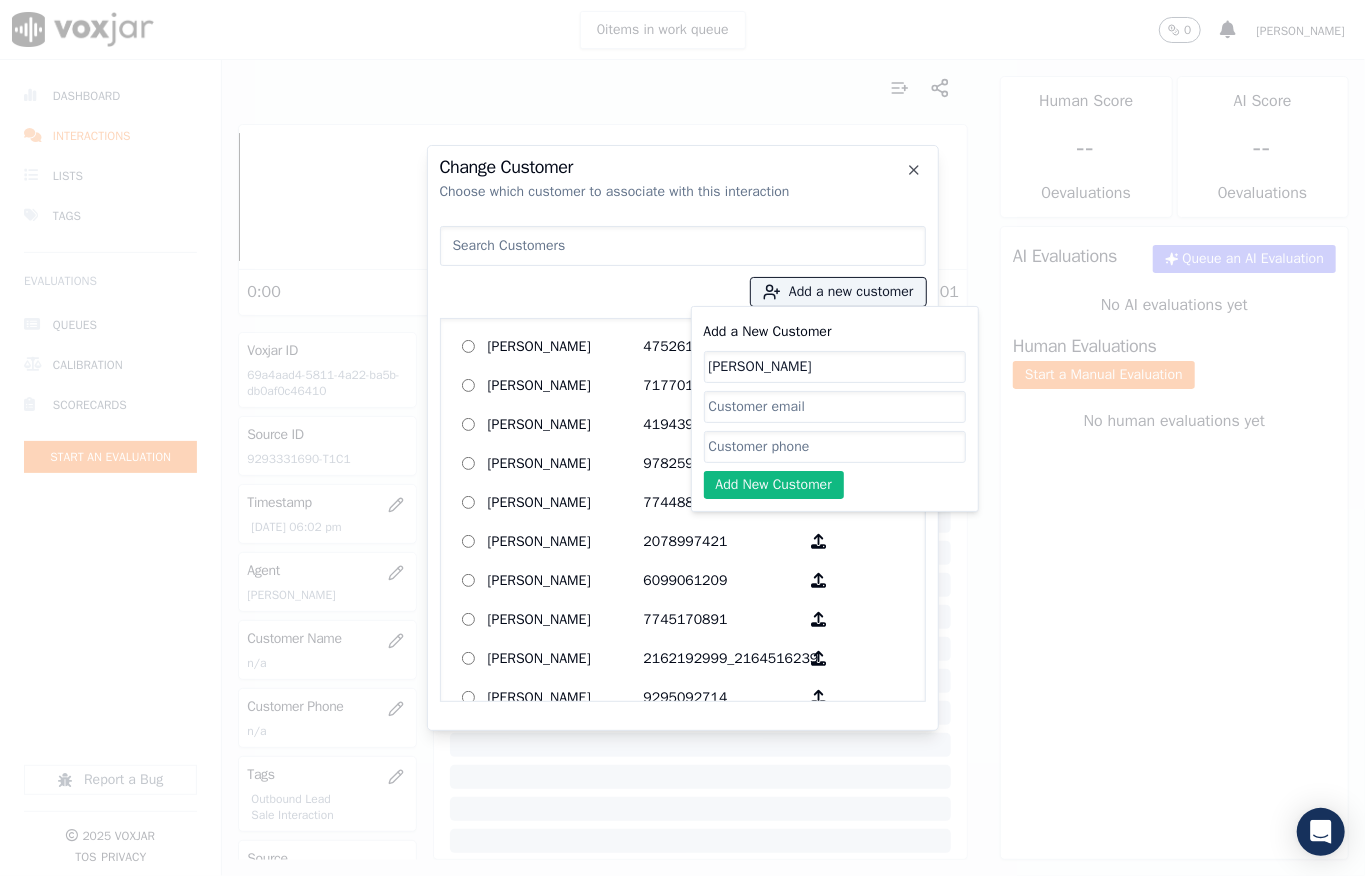 type on "[PERSON_NAME]" 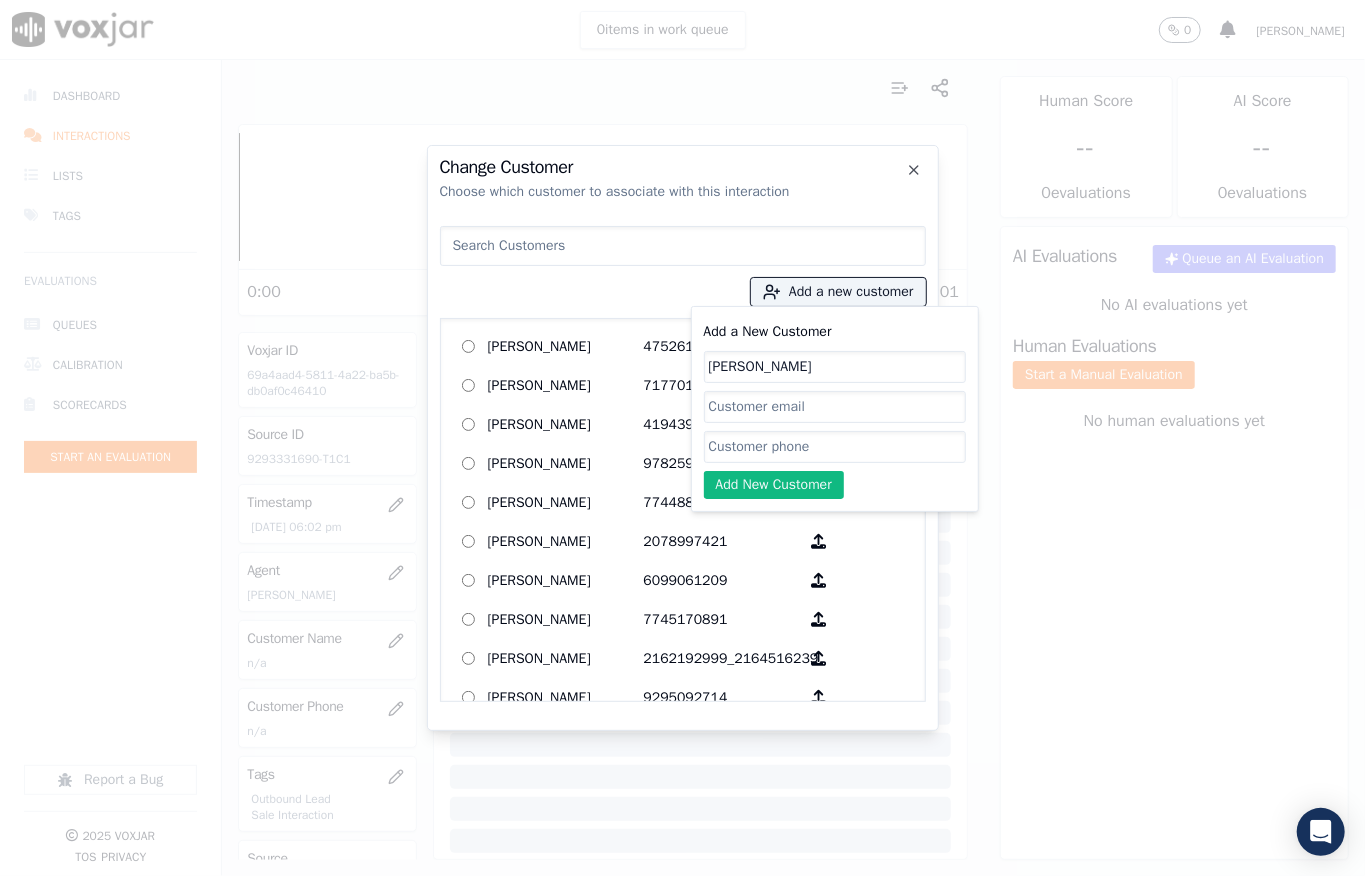 click on "Add a New Customer" 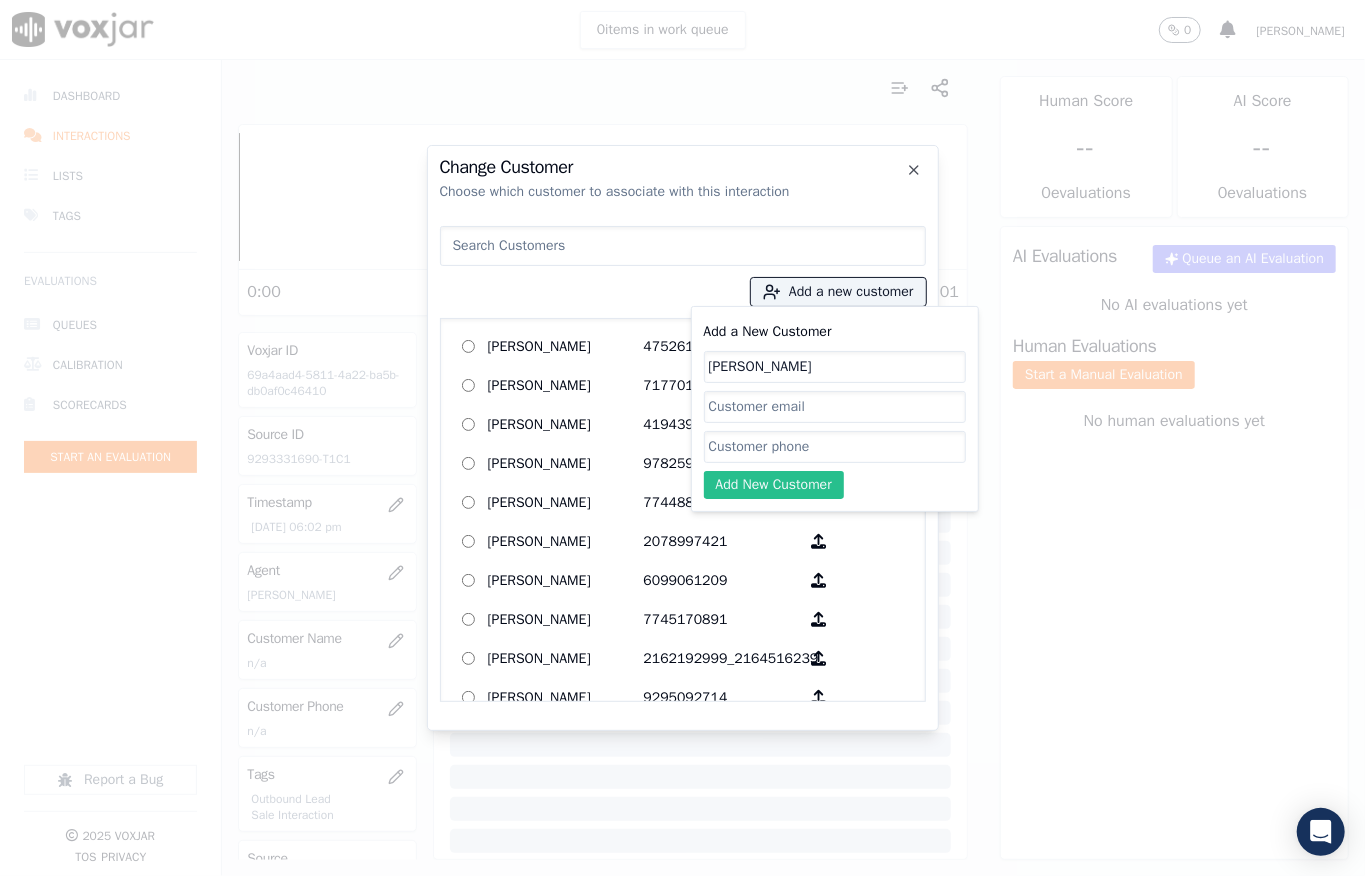 paste on "9293331690" 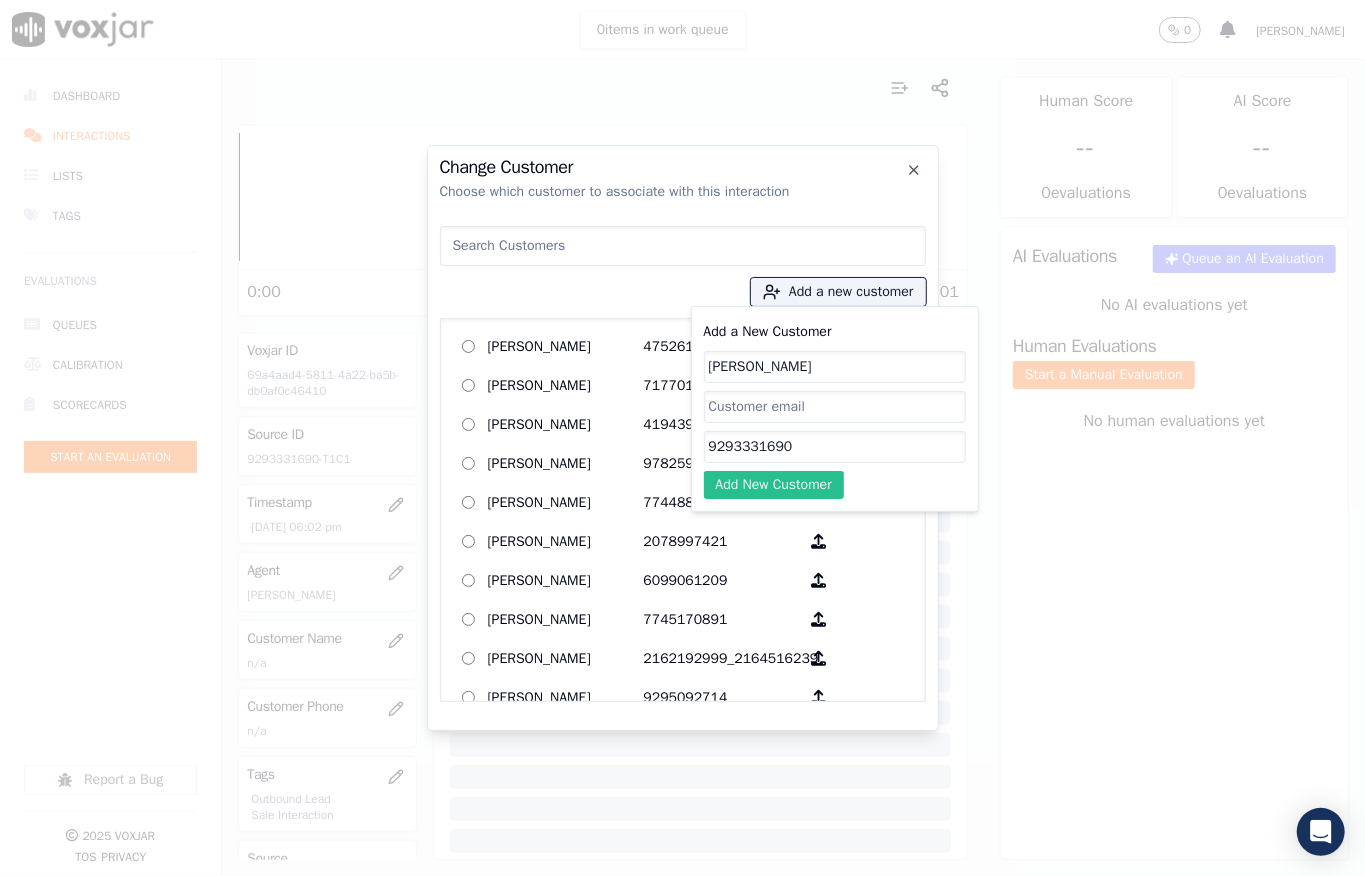 type on "9293331690" 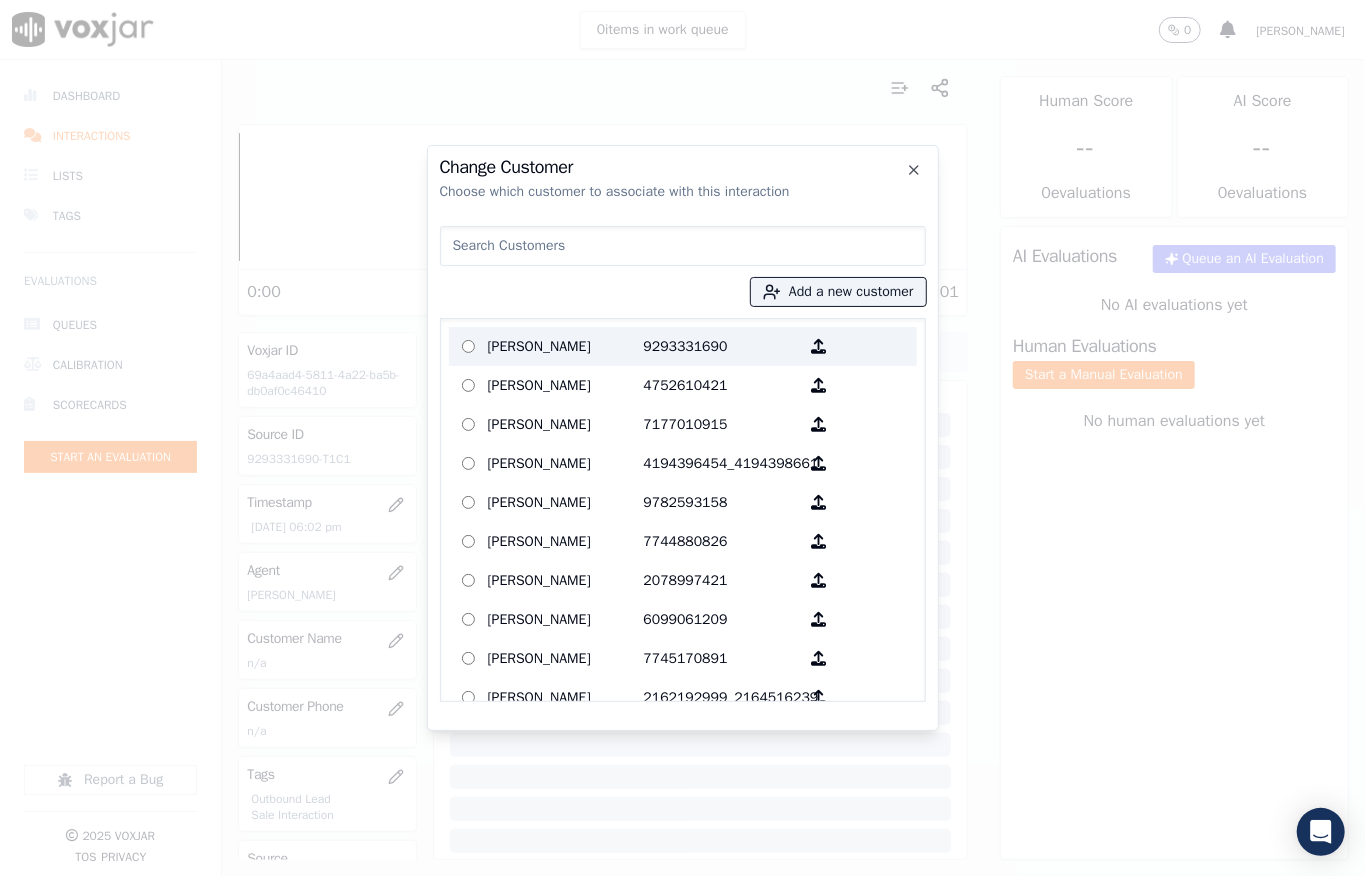 click on "[PERSON_NAME]" at bounding box center (566, 346) 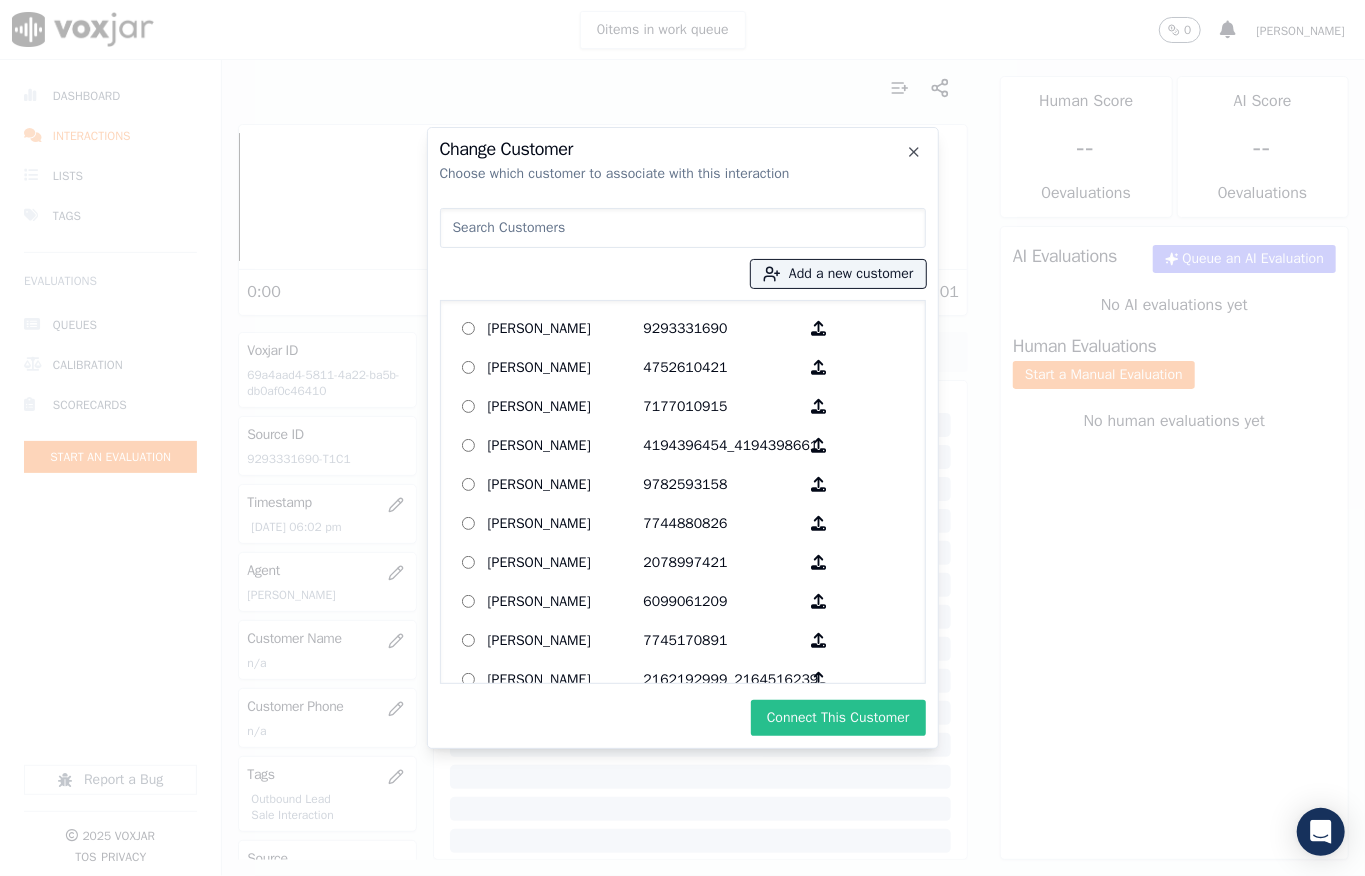 click on "Connect This Customer" at bounding box center [838, 718] 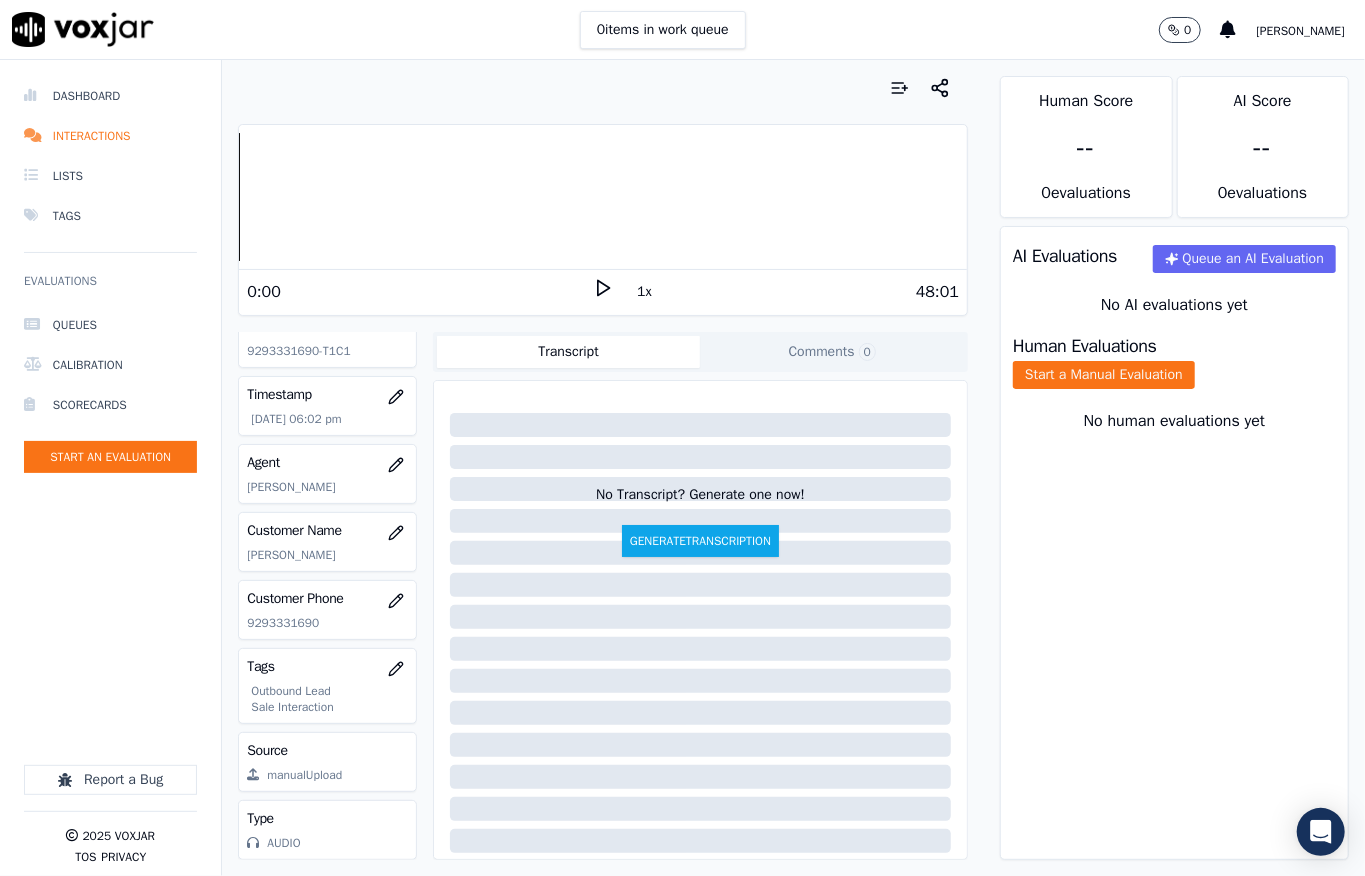 scroll, scrollTop: 0, scrollLeft: 0, axis: both 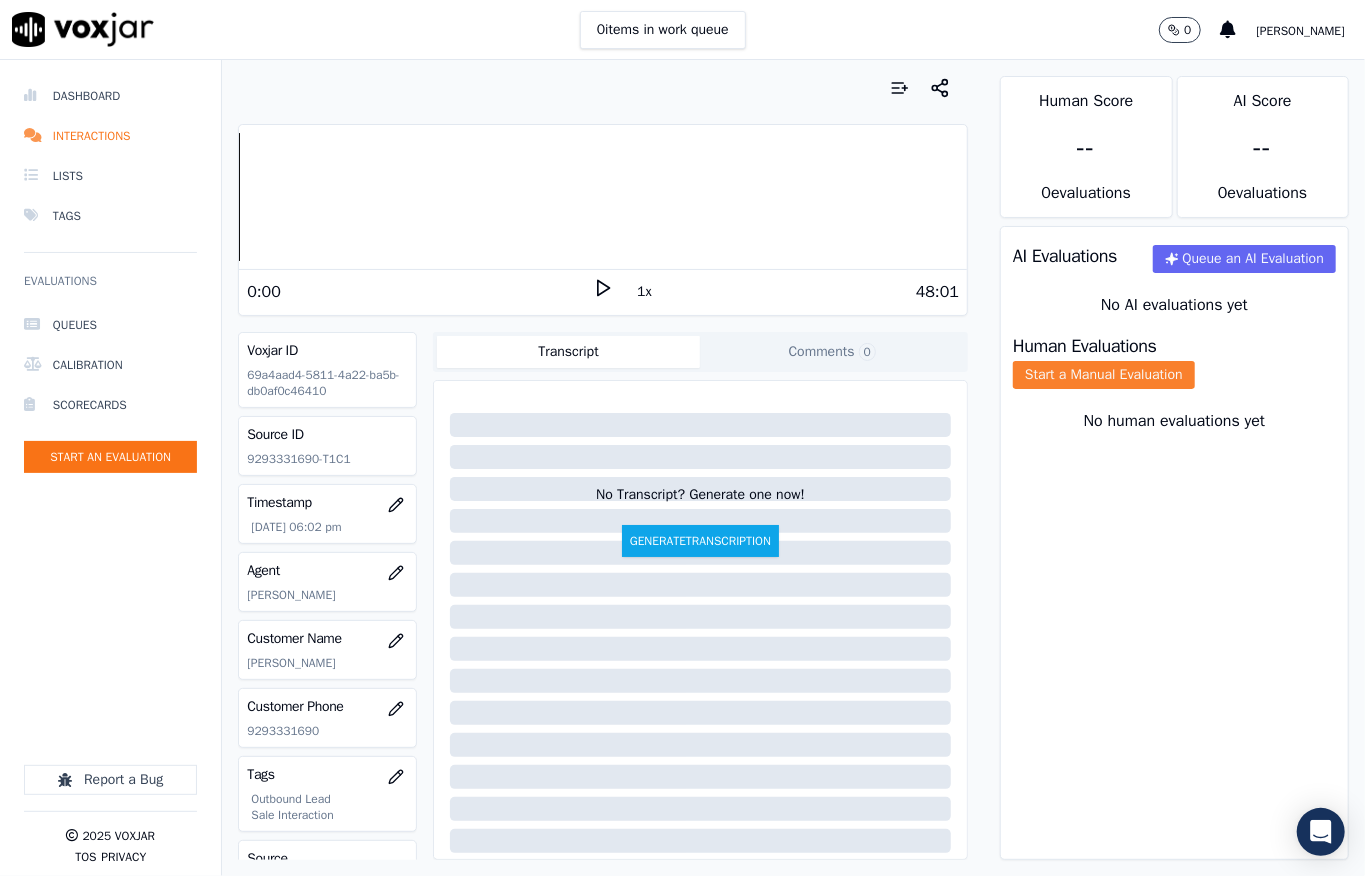click on "Start a Manual Evaluation" 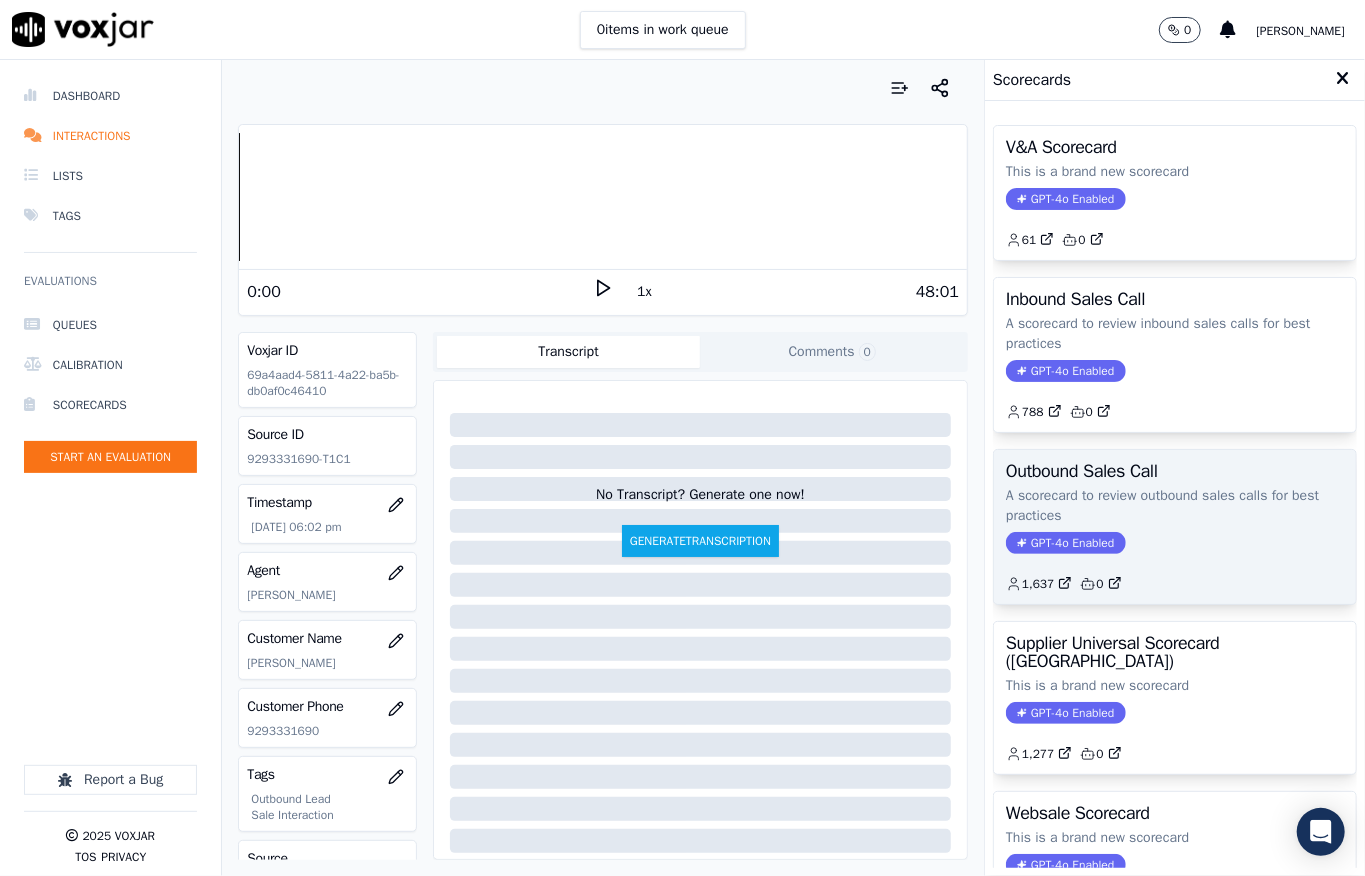 click on "GPT-4o Enabled" at bounding box center [1065, 543] 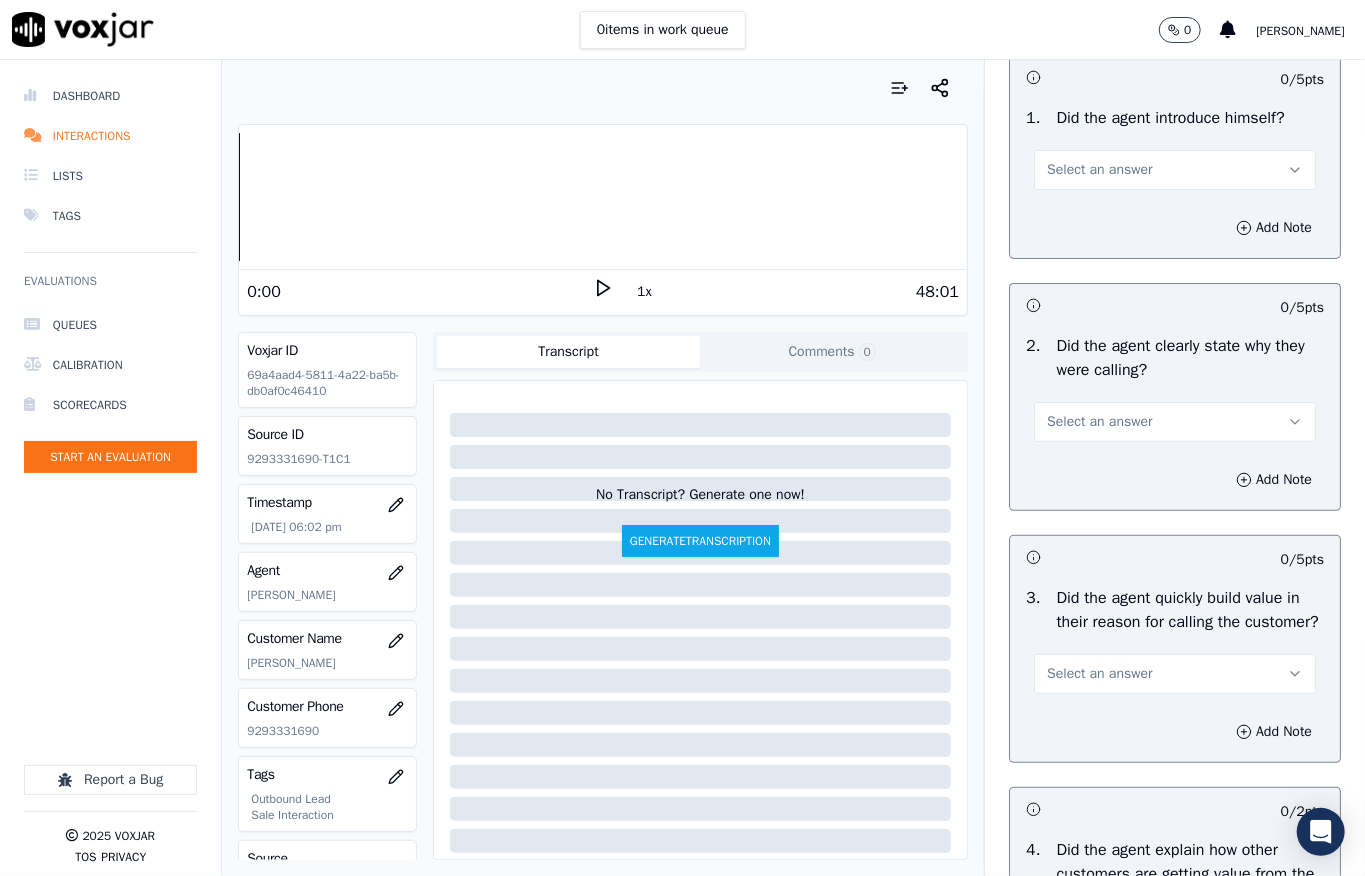 scroll, scrollTop: 133, scrollLeft: 0, axis: vertical 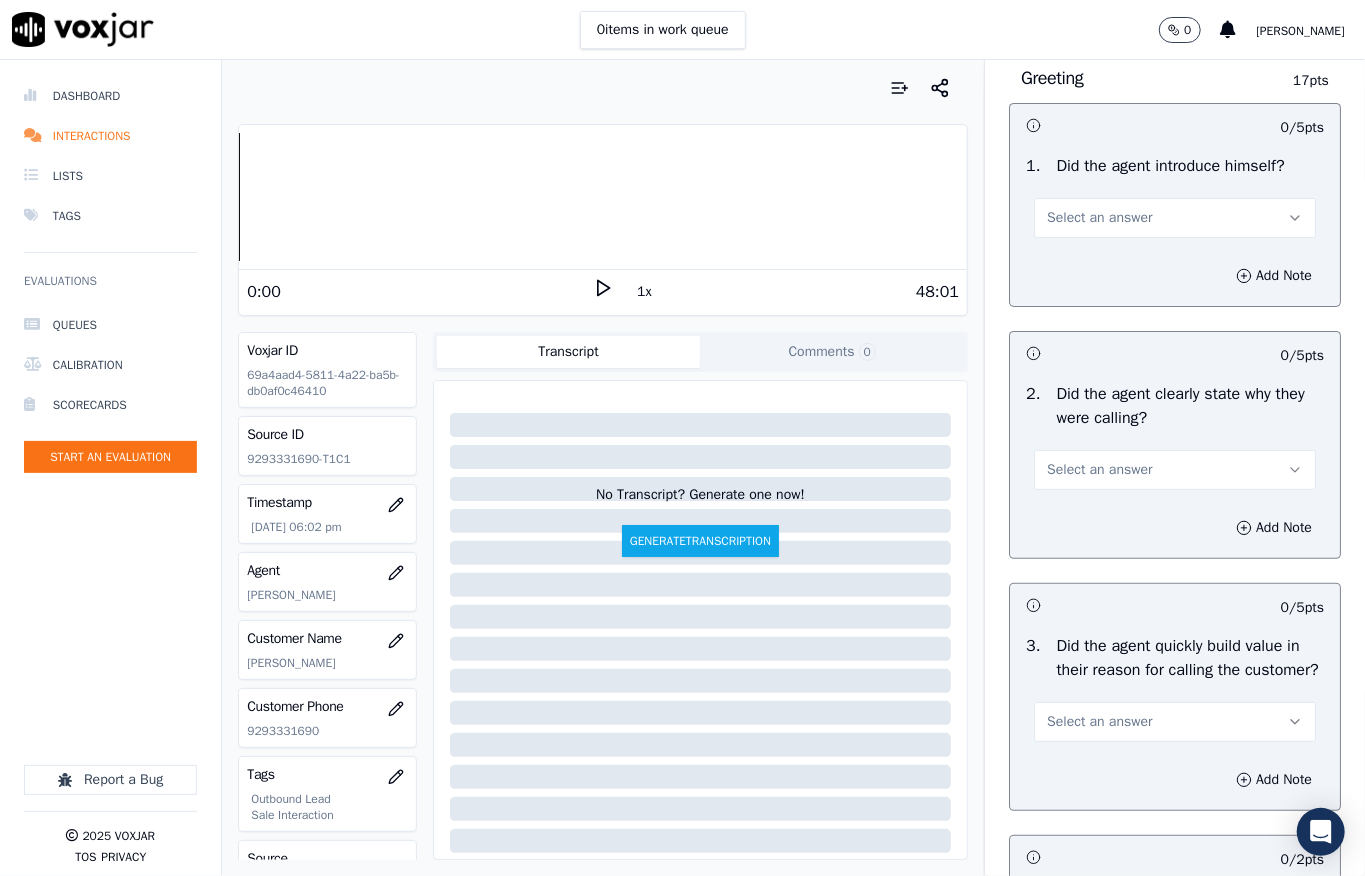 click on "1 .   Did the agent introduce himself?   Select an answer" at bounding box center (1175, 196) 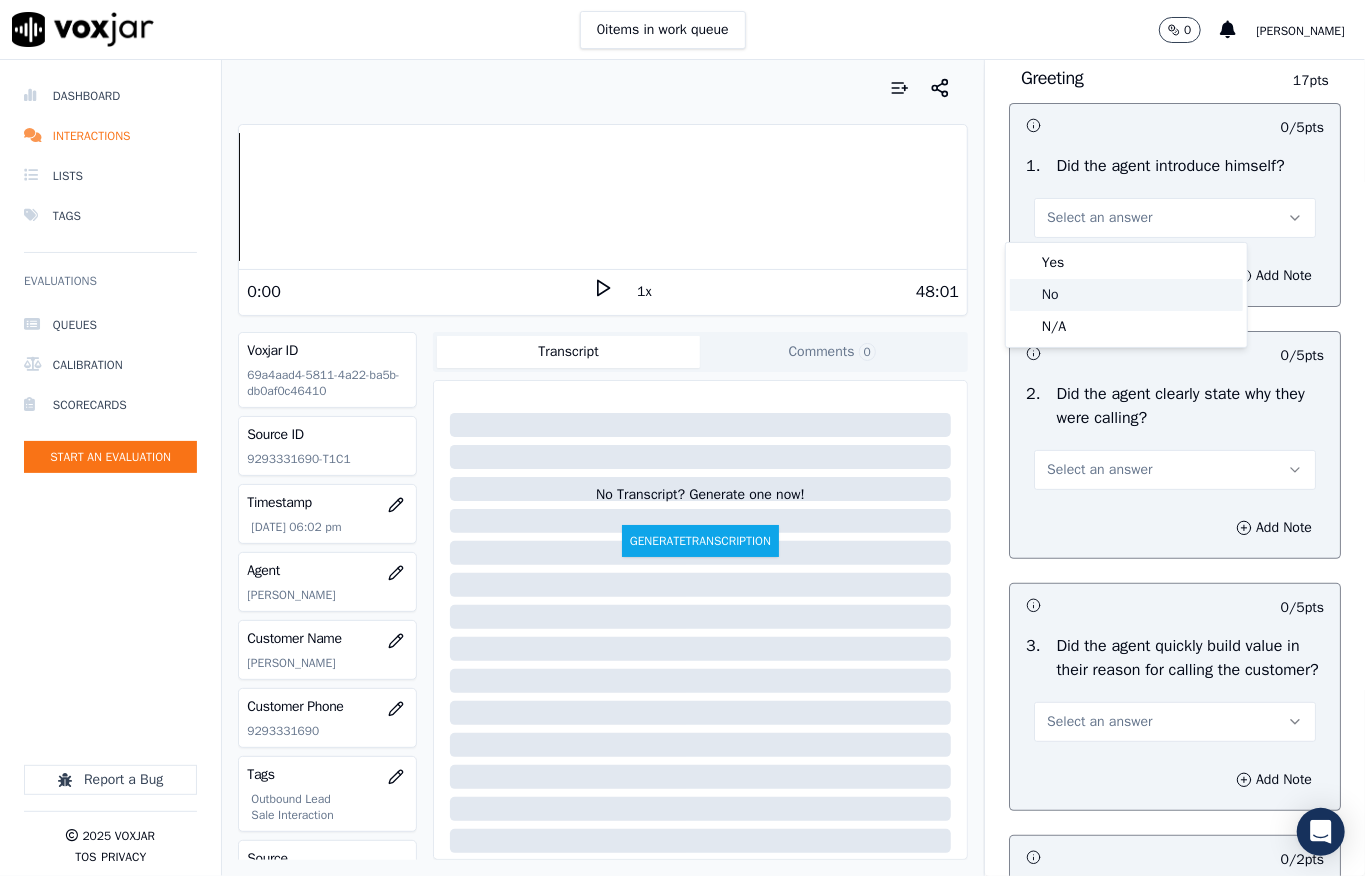 drag, startPoint x: 1042, startPoint y: 280, endPoint x: 1045, endPoint y: 261, distance: 19.235384 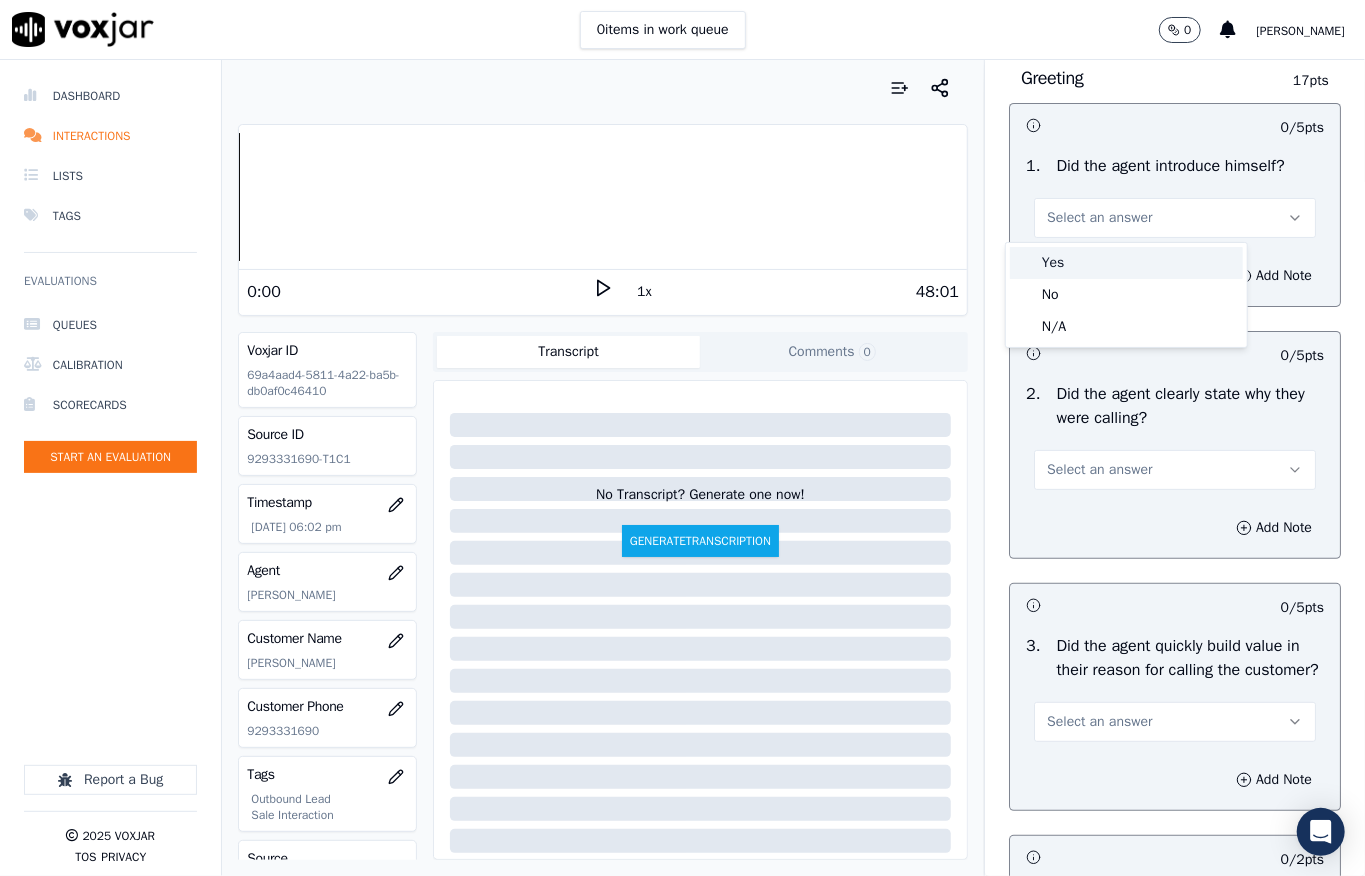 click on "Yes" at bounding box center [1126, 263] 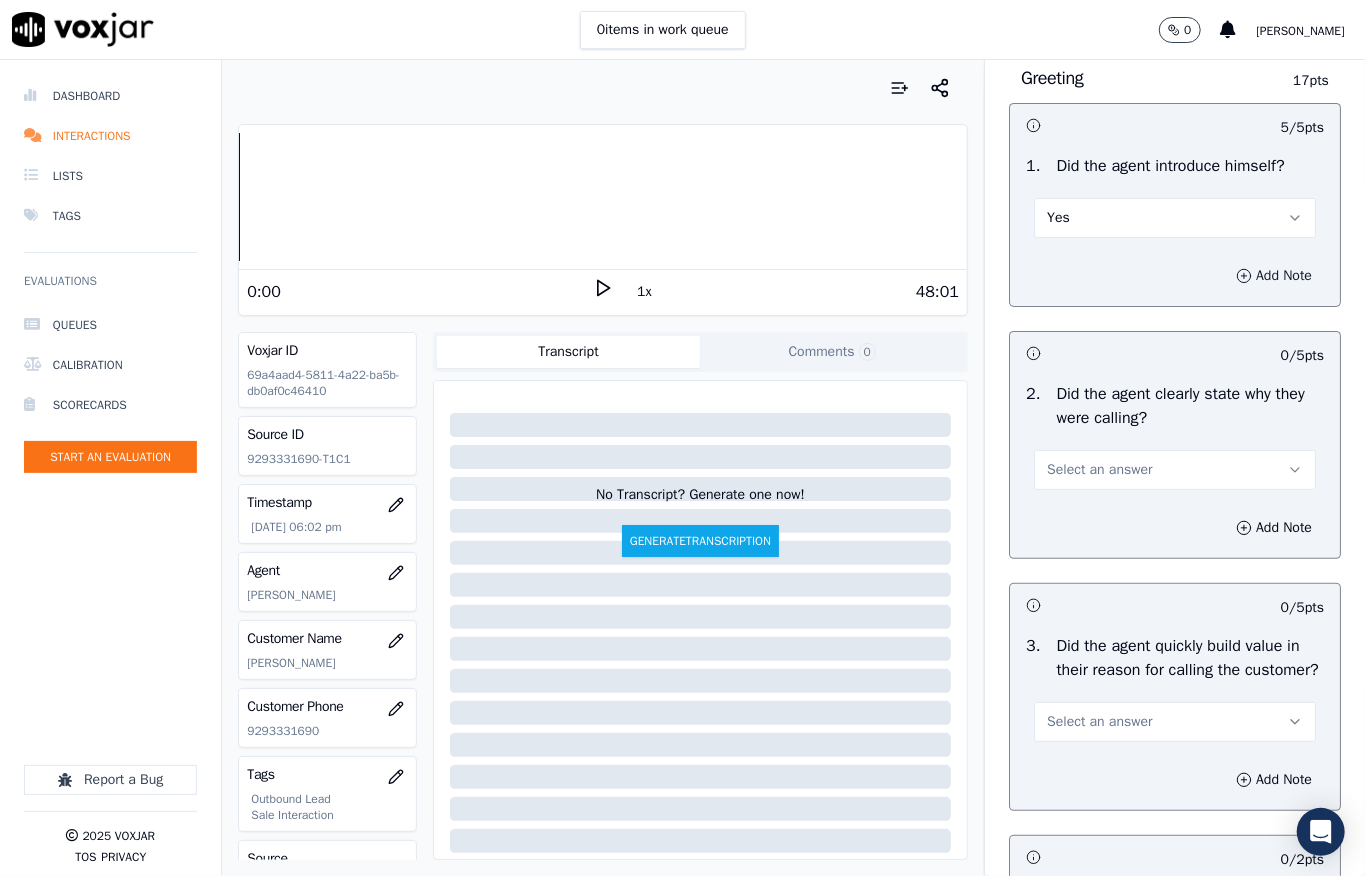 click on "Add Note" at bounding box center (1274, 276) 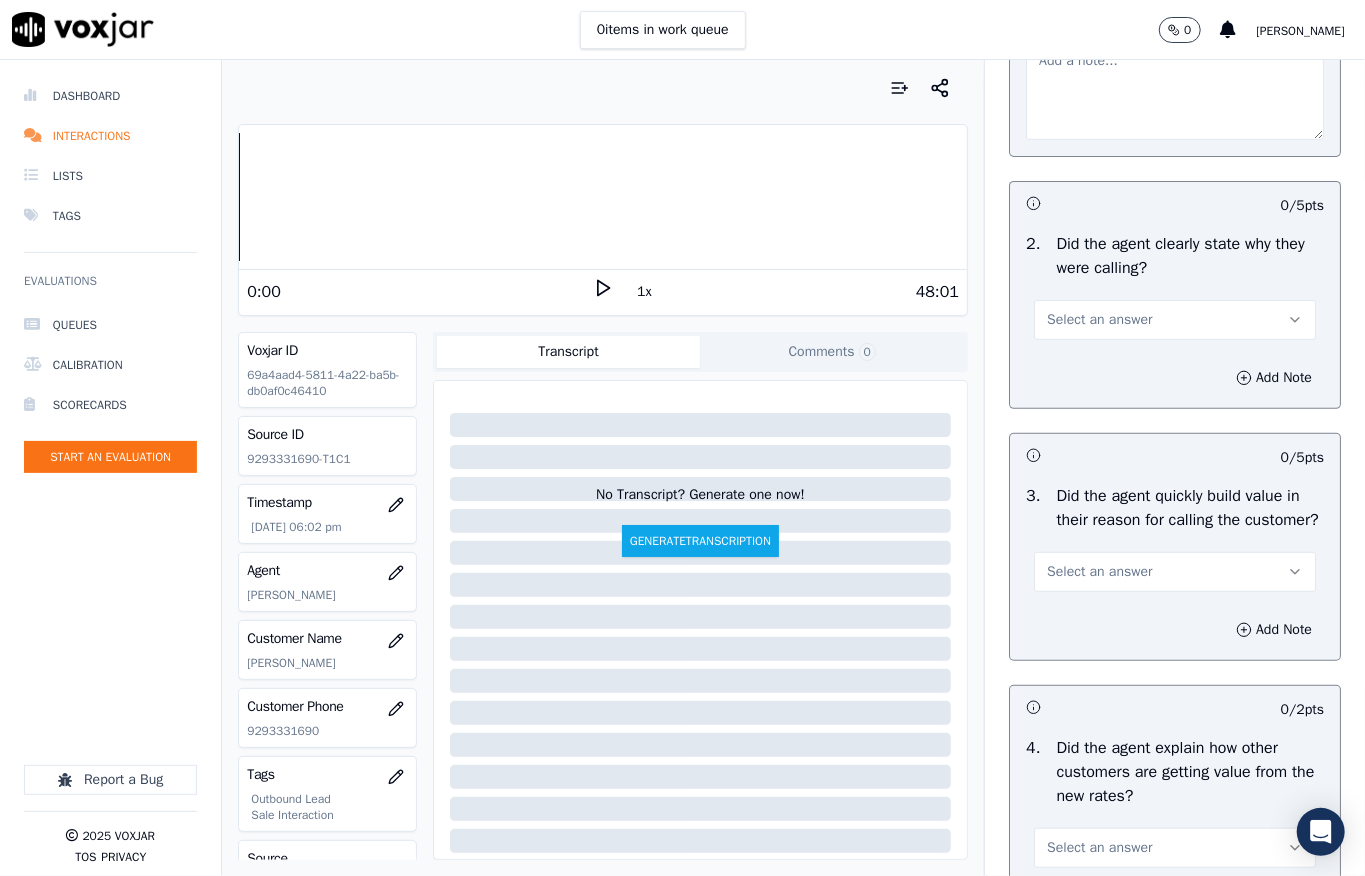 scroll, scrollTop: 400, scrollLeft: 0, axis: vertical 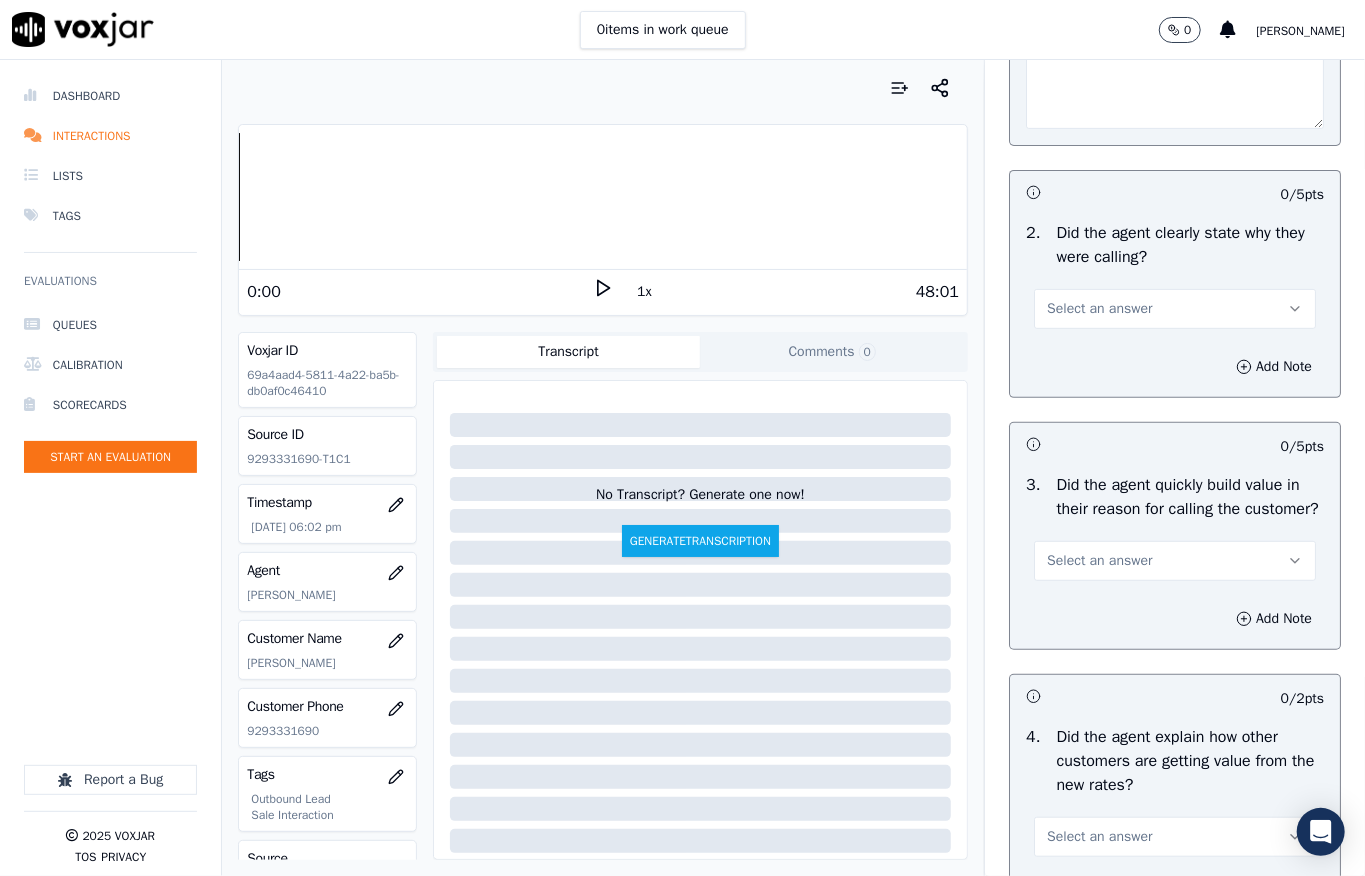 click on "Select an answer" at bounding box center [1099, 309] 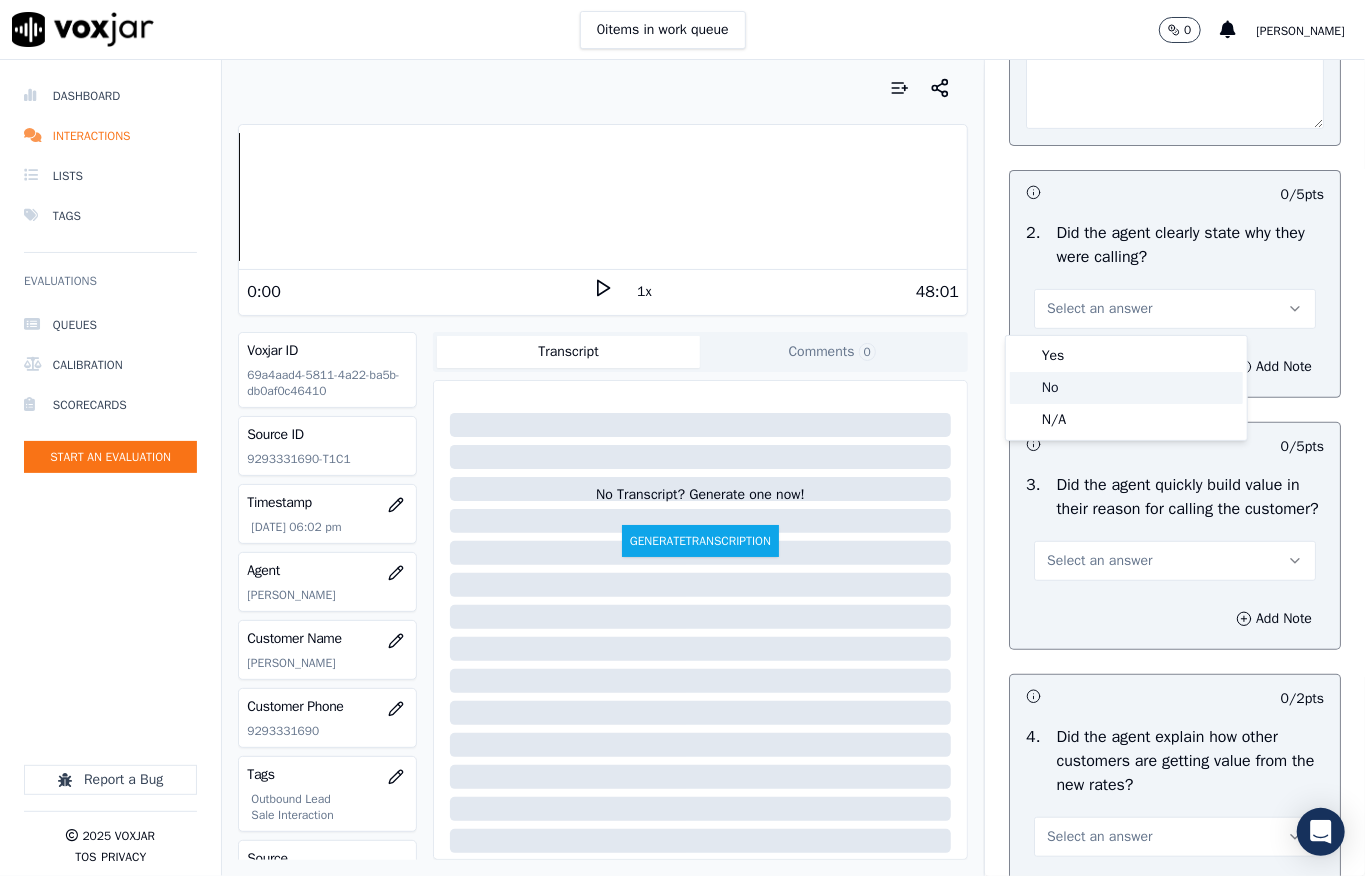 click on "No" 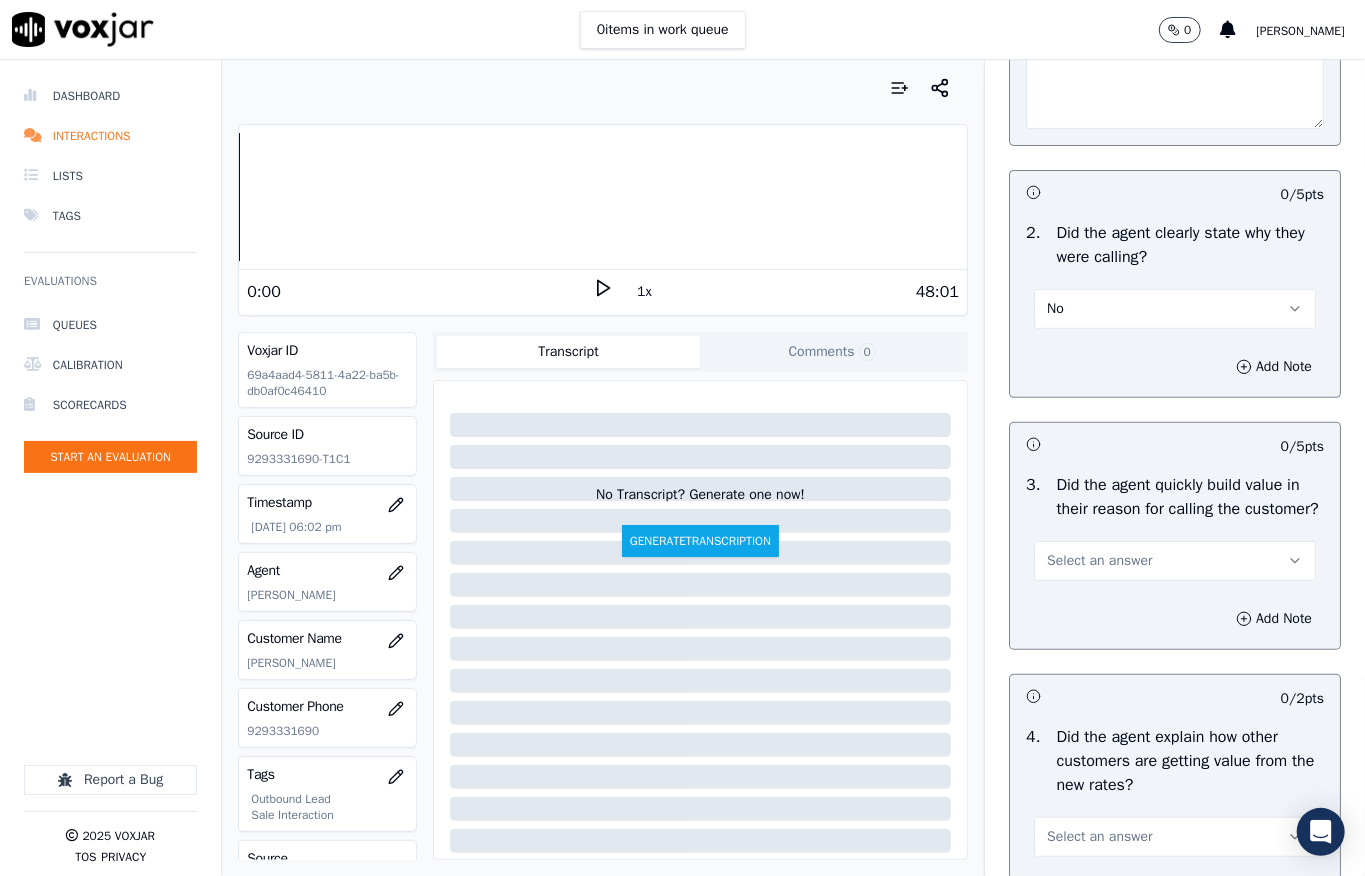scroll, scrollTop: 533, scrollLeft: 0, axis: vertical 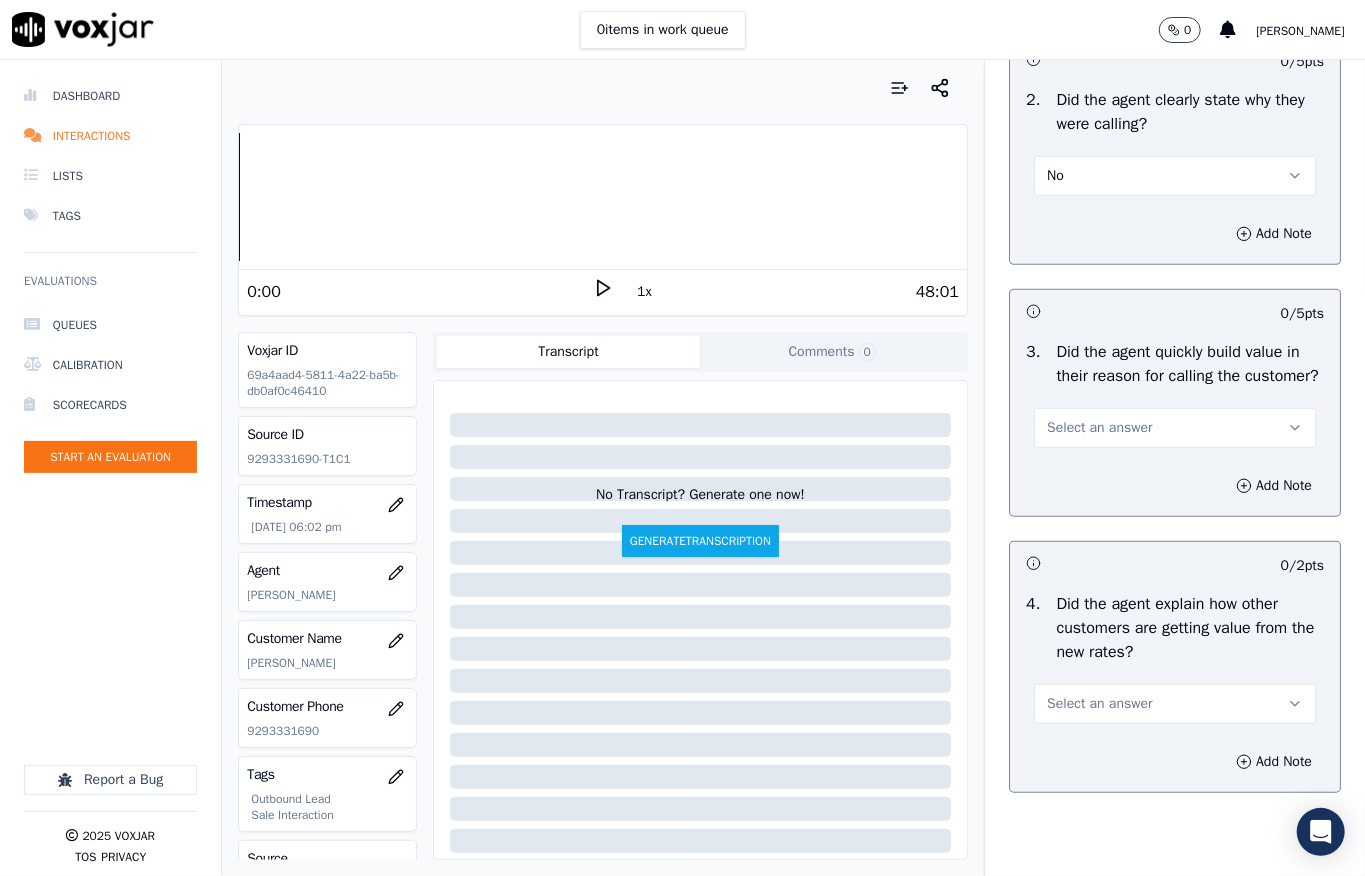 click on "Select an answer" at bounding box center (1175, 428) 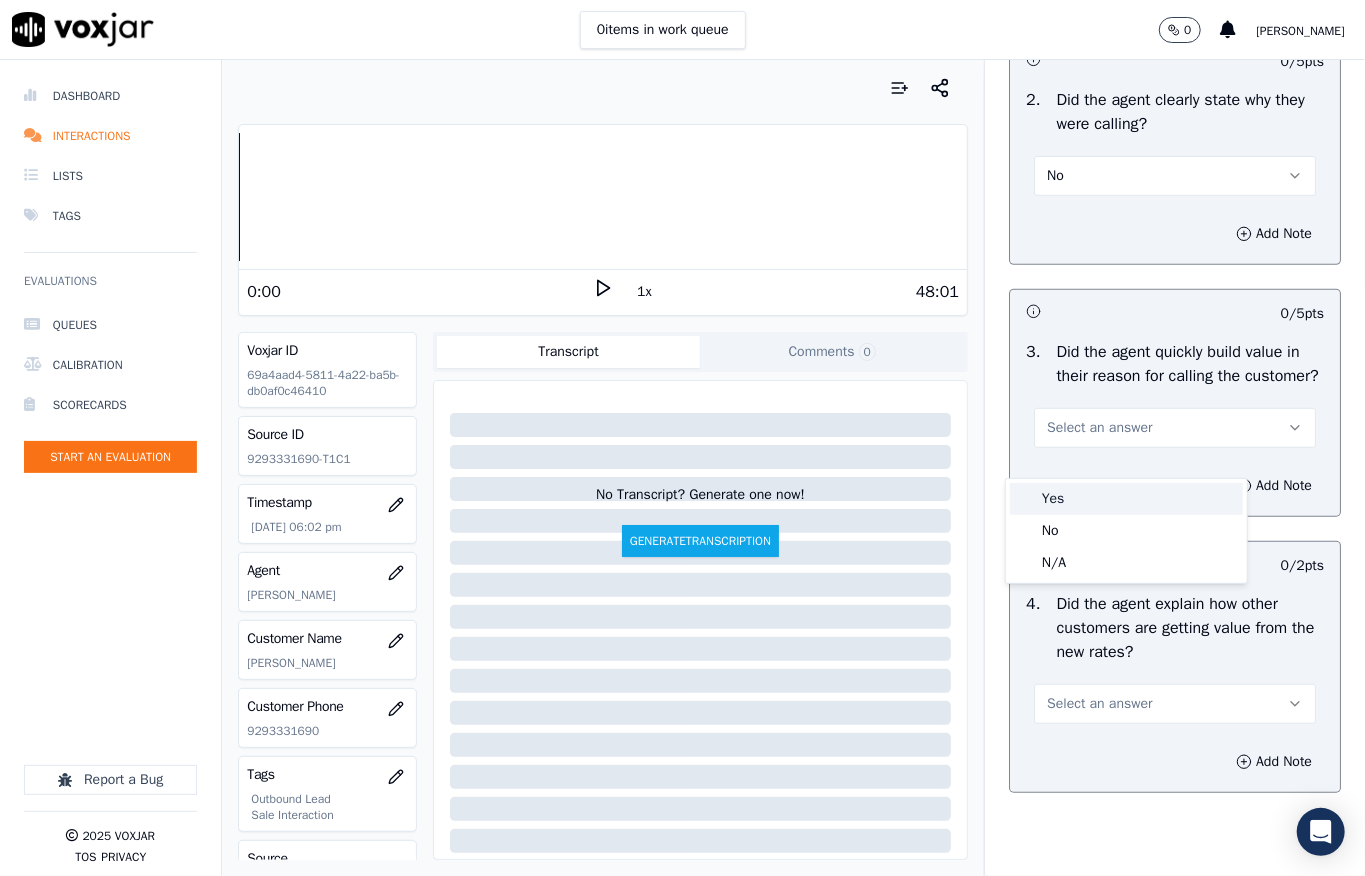 click on "Yes" at bounding box center [1126, 499] 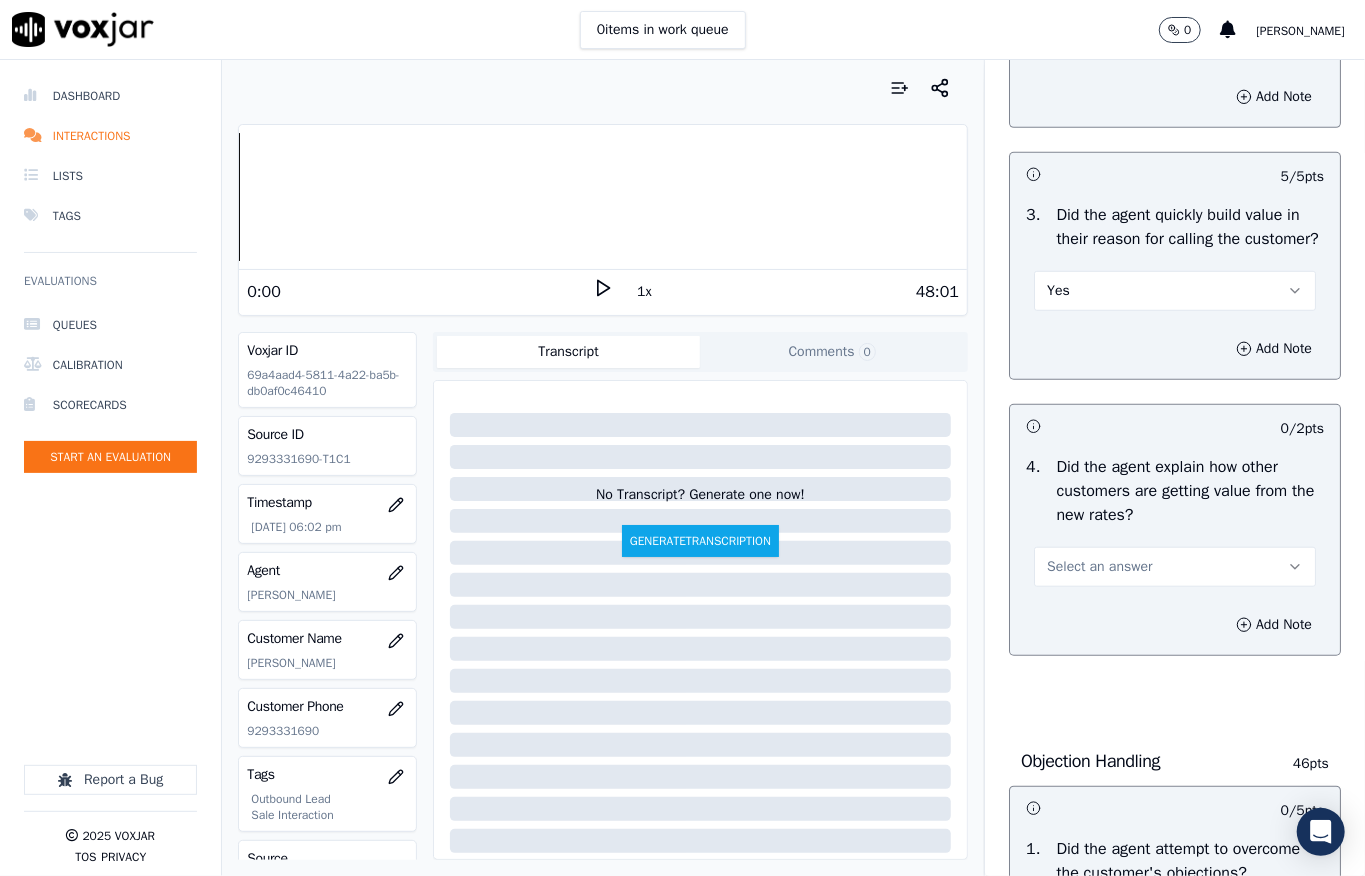 scroll, scrollTop: 933, scrollLeft: 0, axis: vertical 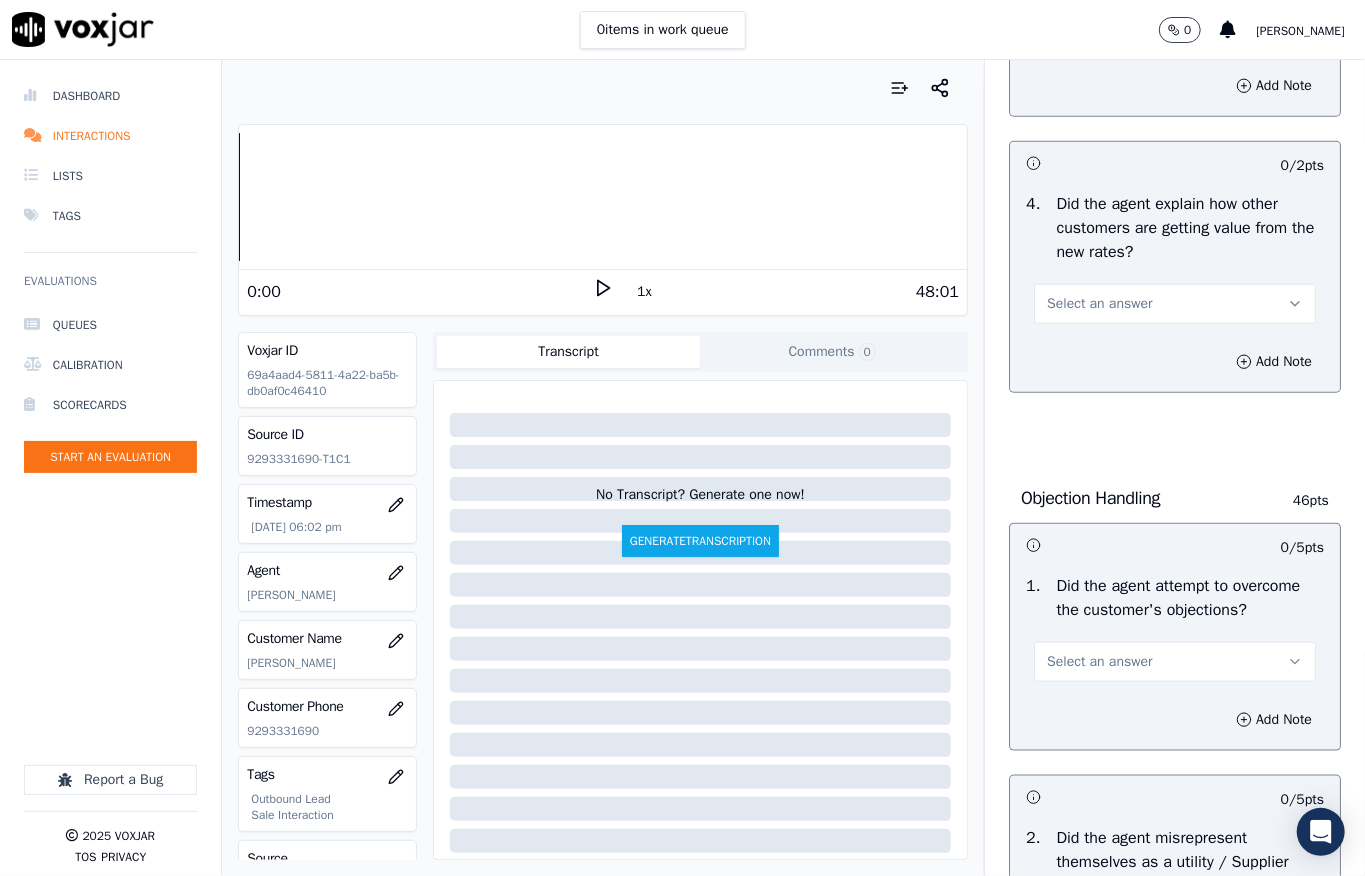 click on "Select an answer" at bounding box center [1099, 304] 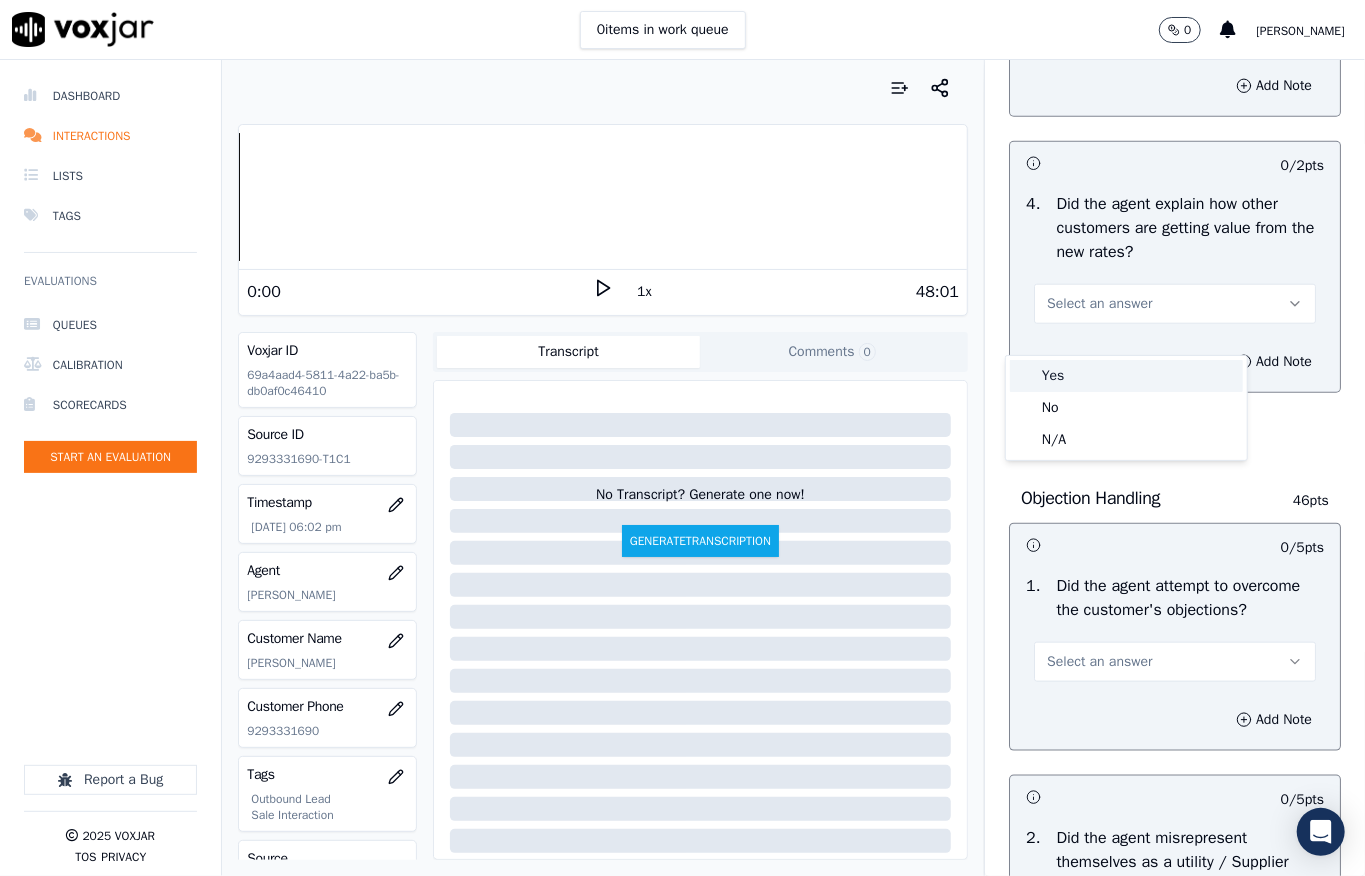 click on "Yes" at bounding box center [1126, 376] 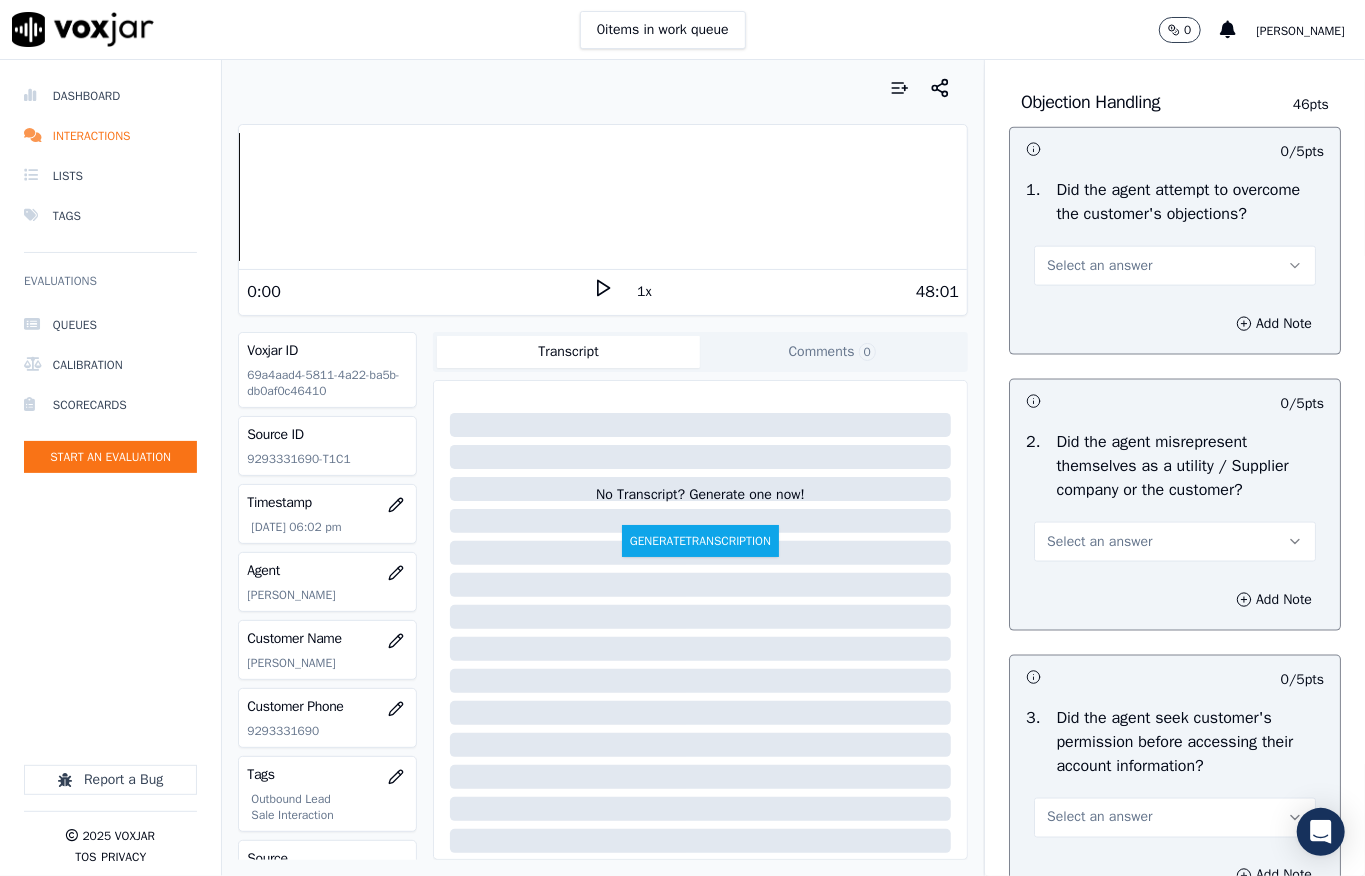 scroll, scrollTop: 1333, scrollLeft: 0, axis: vertical 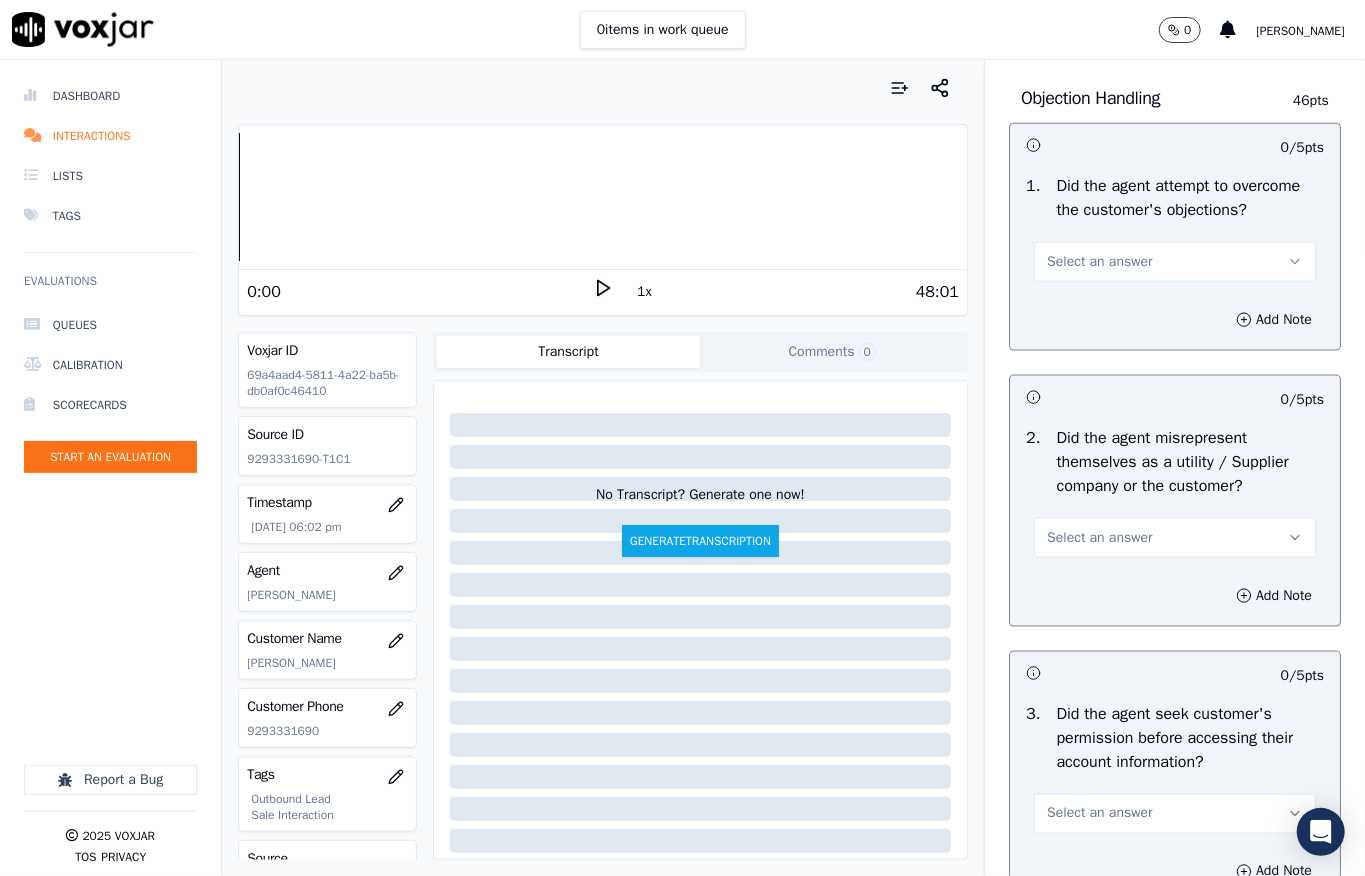 click on "Select an answer" at bounding box center [1099, 262] 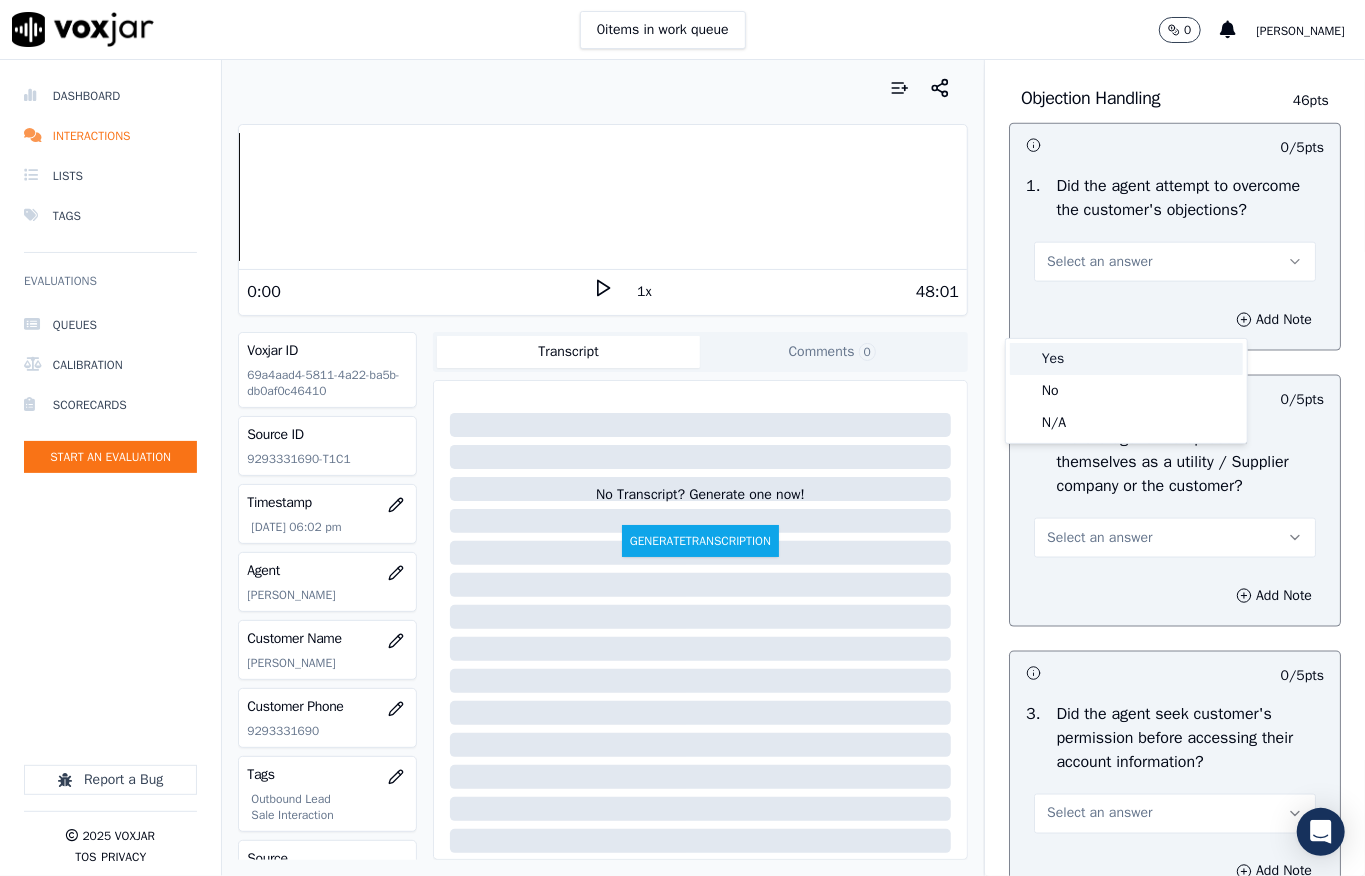 click on "Yes" at bounding box center [1126, 359] 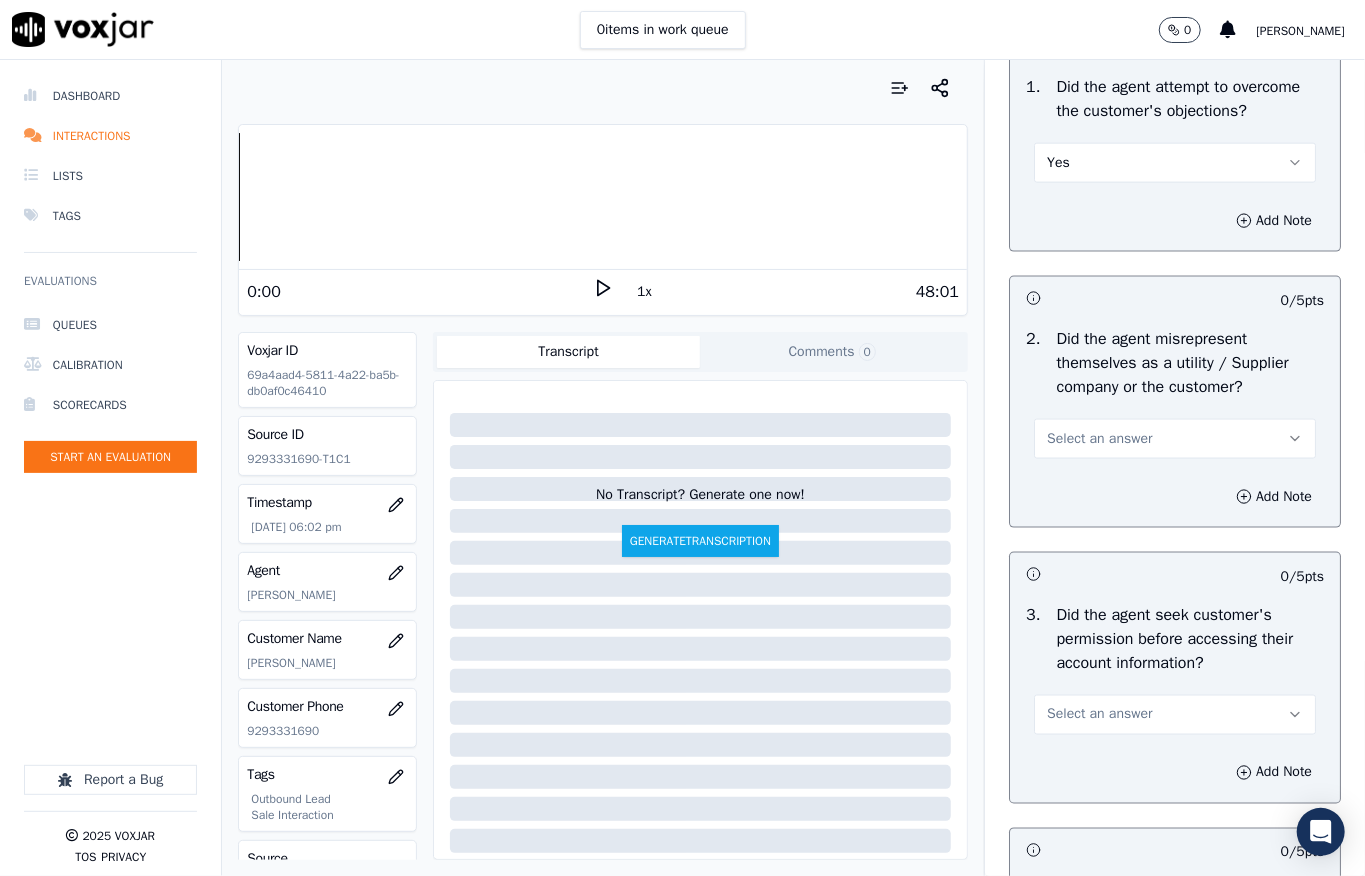 scroll, scrollTop: 1466, scrollLeft: 0, axis: vertical 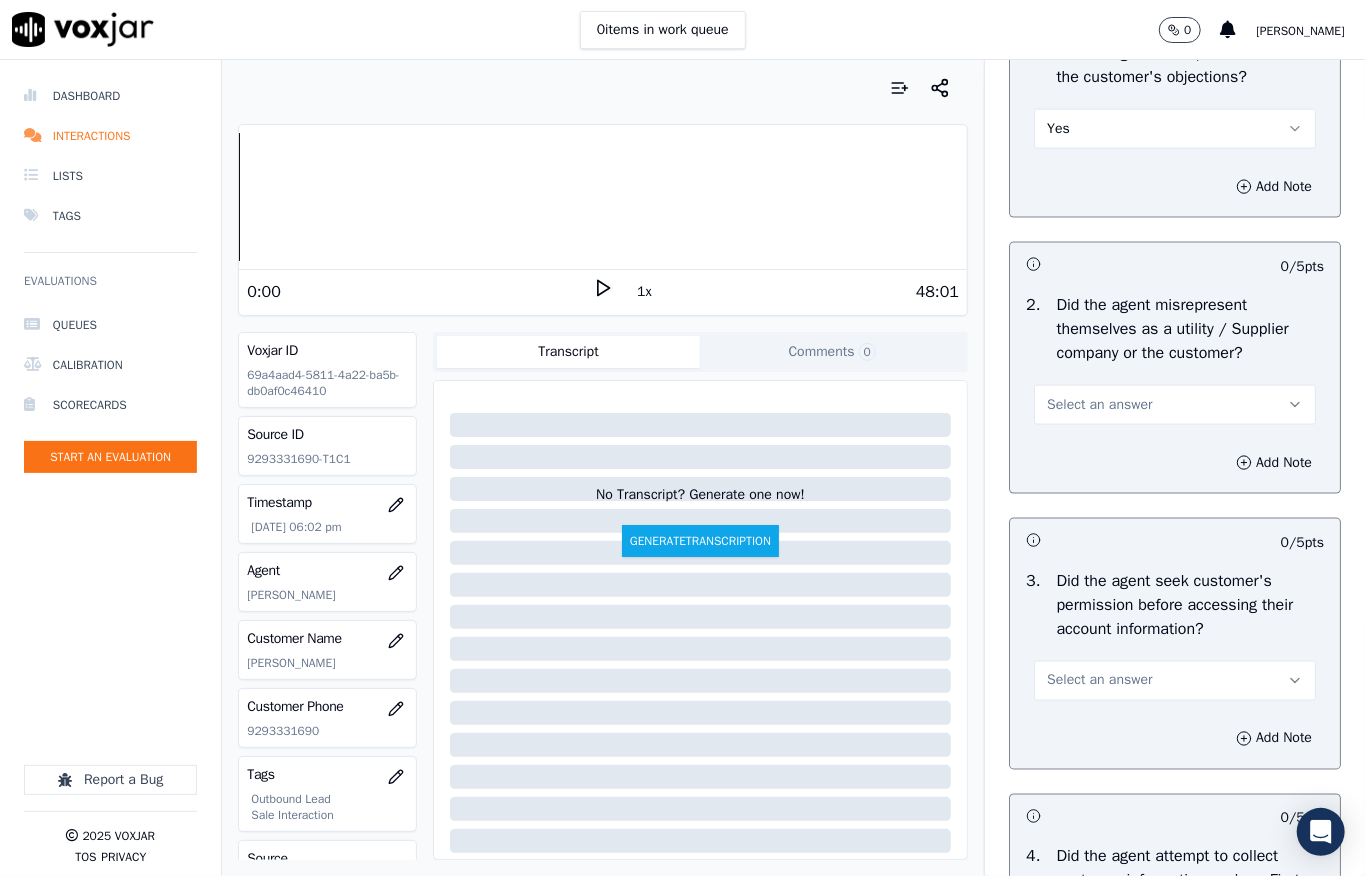 click on "Select an answer" at bounding box center [1099, 405] 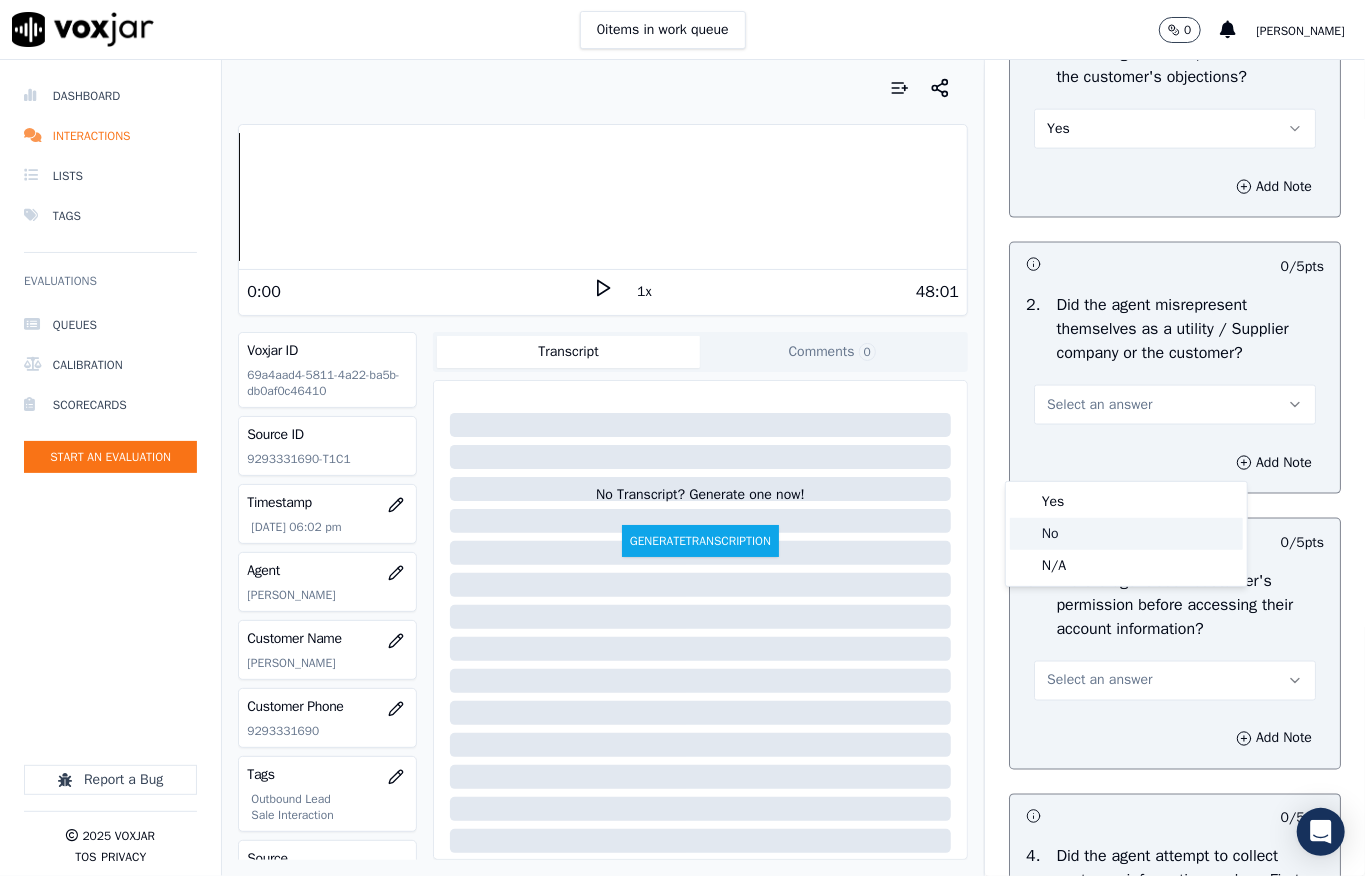 drag, startPoint x: 1061, startPoint y: 532, endPoint x: 1058, endPoint y: 513, distance: 19.235384 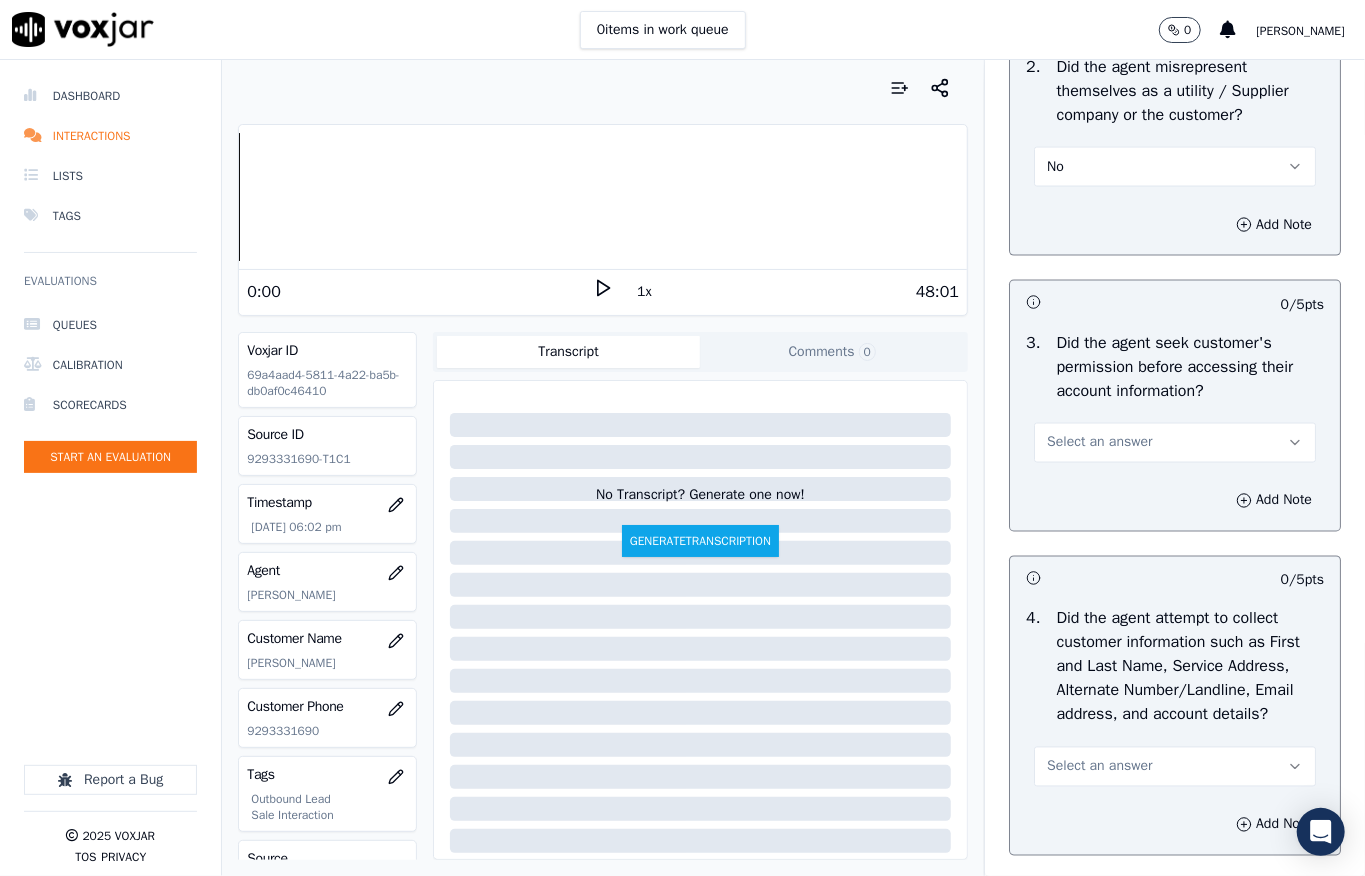 scroll, scrollTop: 1733, scrollLeft: 0, axis: vertical 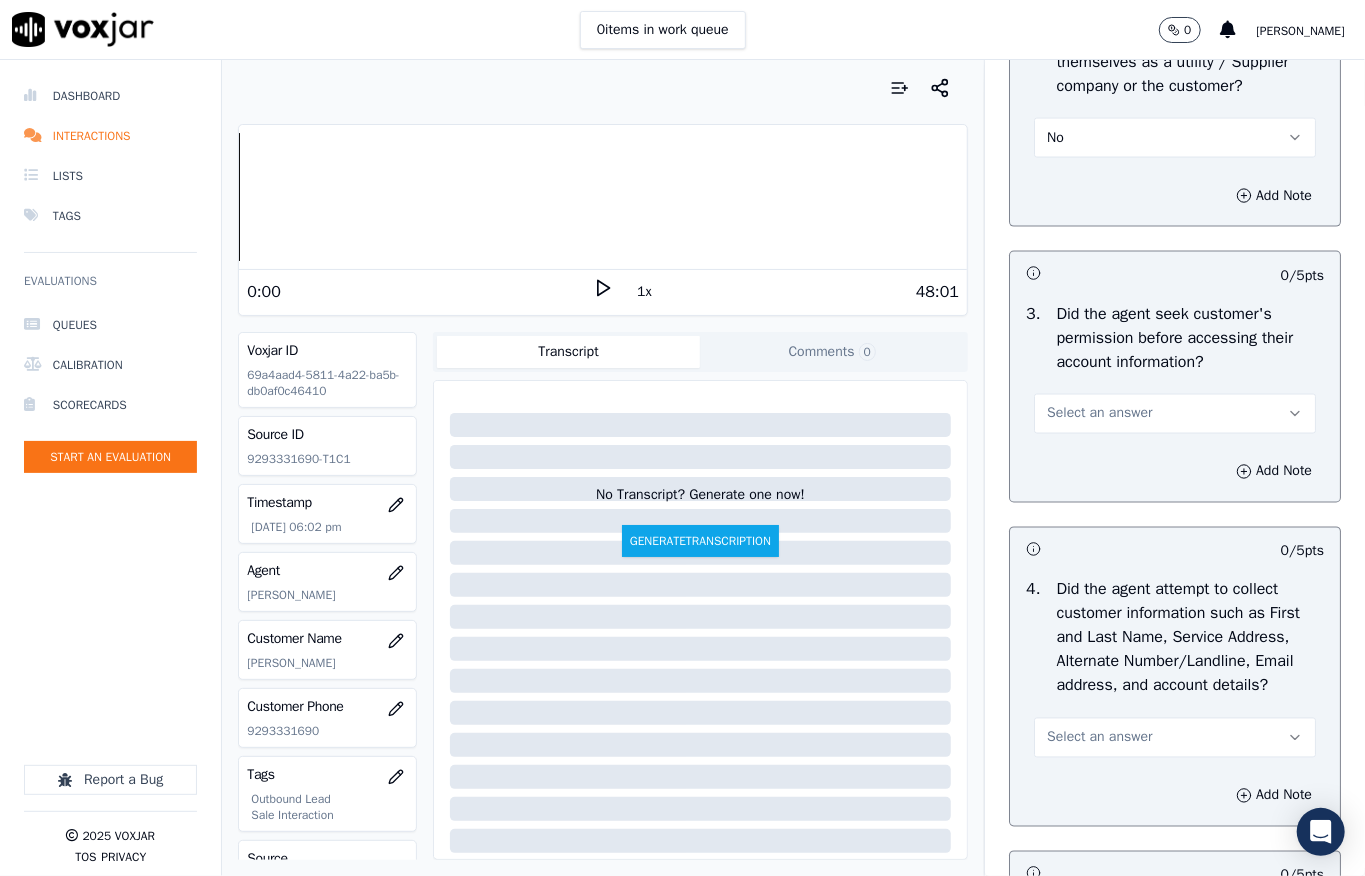 click on "No" at bounding box center (1175, 138) 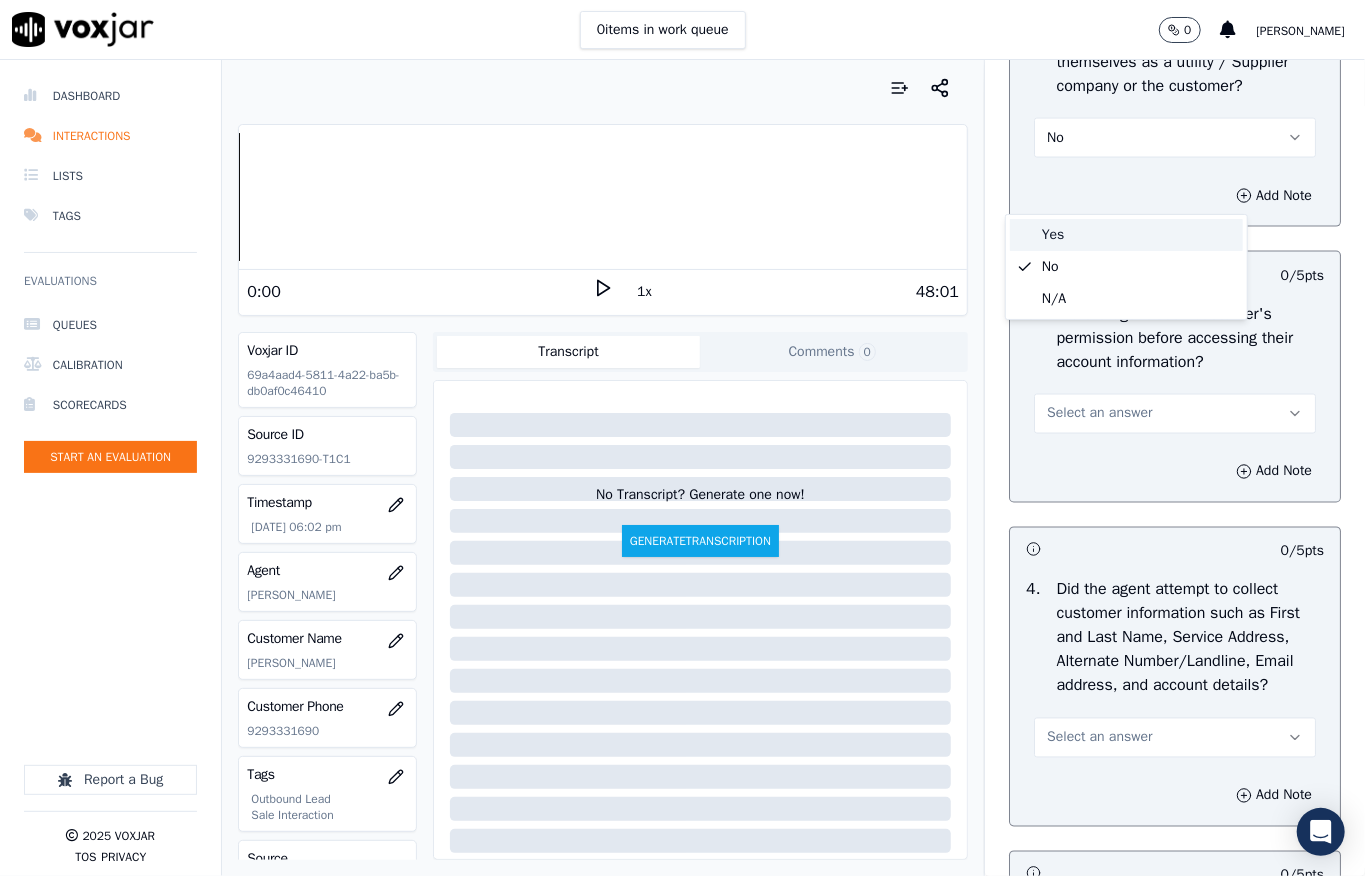 drag, startPoint x: 1068, startPoint y: 226, endPoint x: 1105, endPoint y: 245, distance: 41.59327 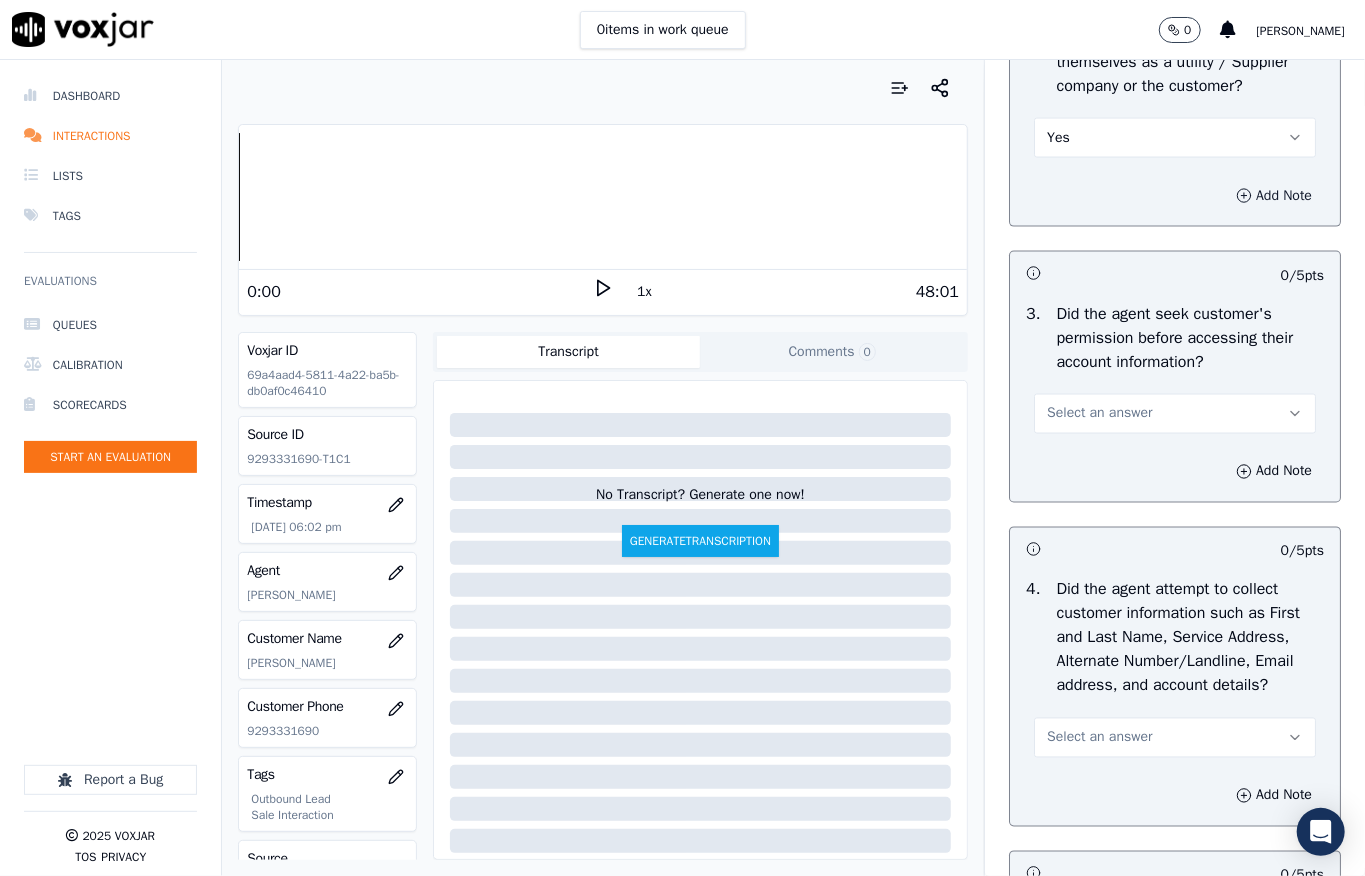 click on "Add Note" at bounding box center (1274, 196) 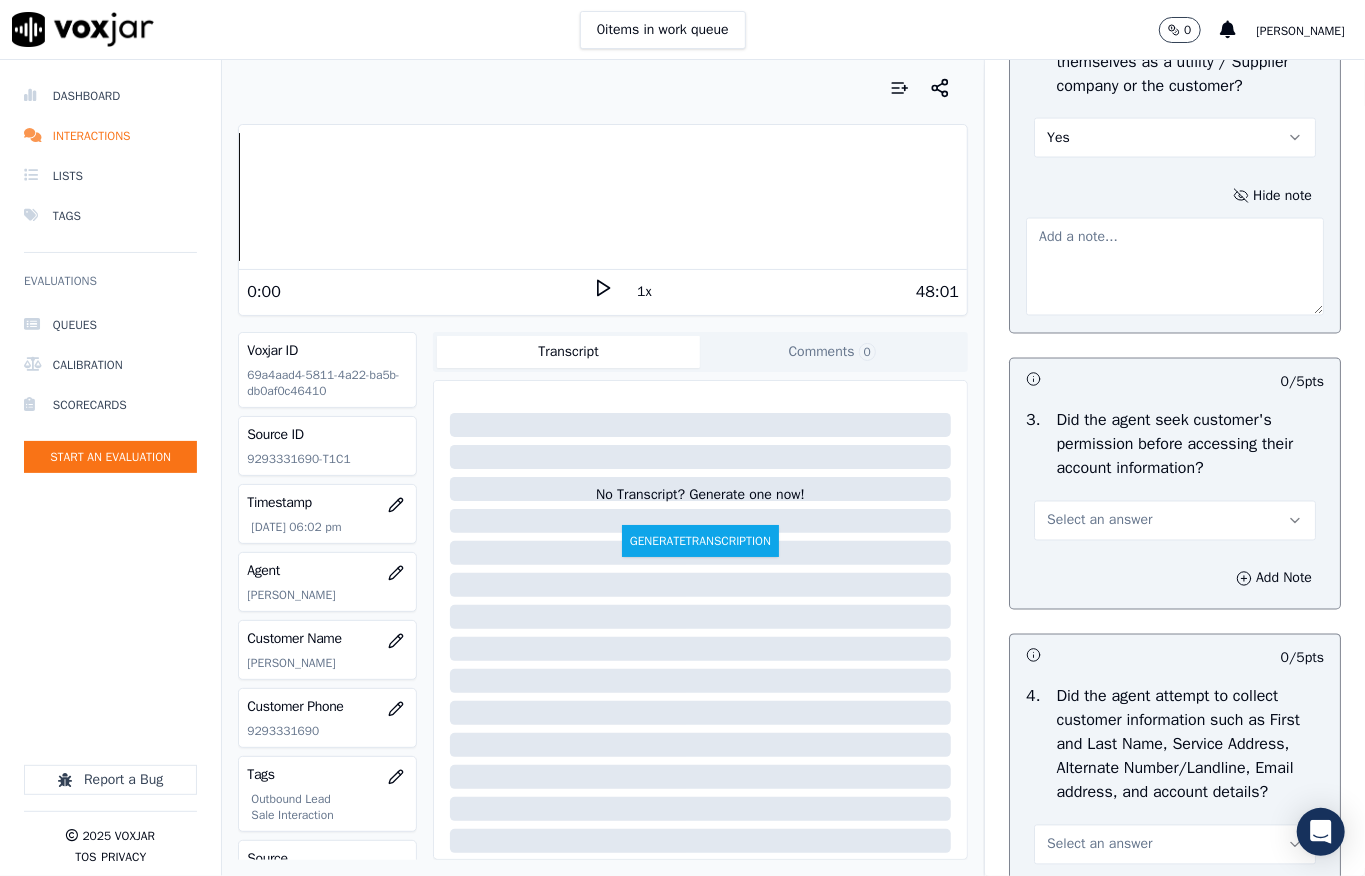 click at bounding box center (1175, 267) 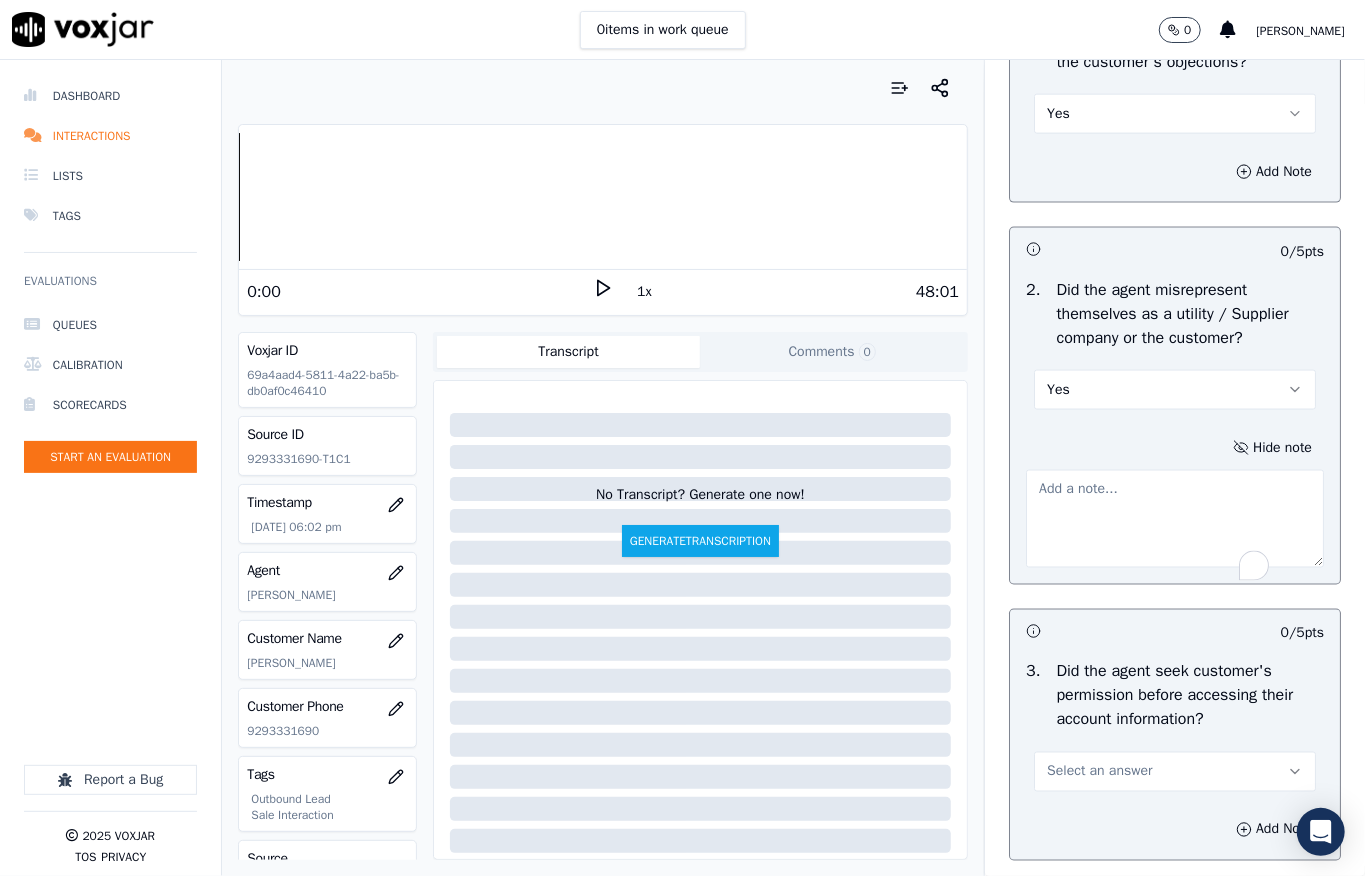scroll, scrollTop: 1466, scrollLeft: 0, axis: vertical 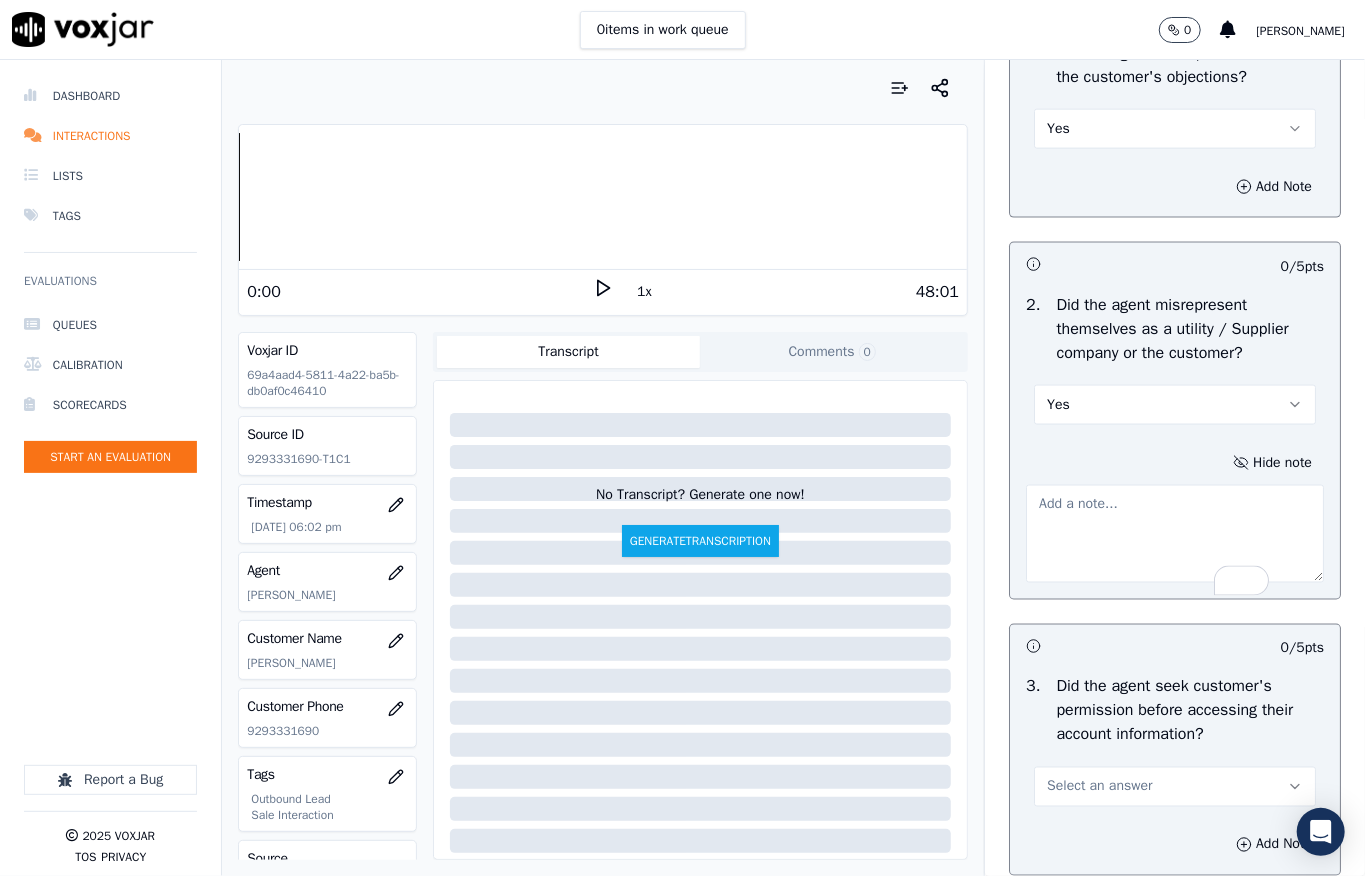 paste on "Call id - 20250703-105451_@00:37 - Fronter: [PERSON_NAME] informed - (If you have received a letter from AEP and Columbia Gas regarding your fixed rates for this year) - Along with your bill, you might receive a notice providing details about your fixed rates for the year <> pitch should be in this way //" 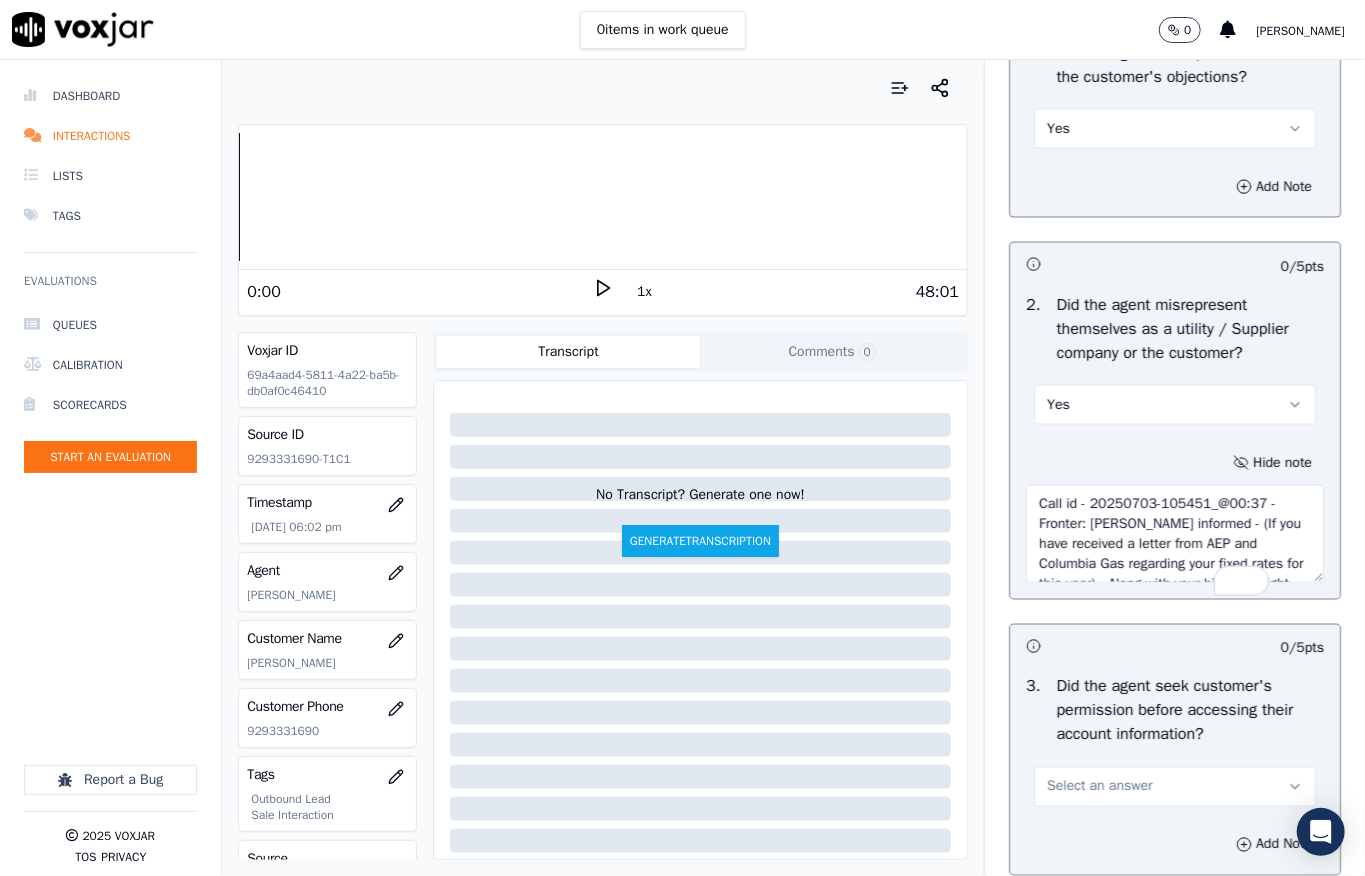 scroll, scrollTop: 110, scrollLeft: 0, axis: vertical 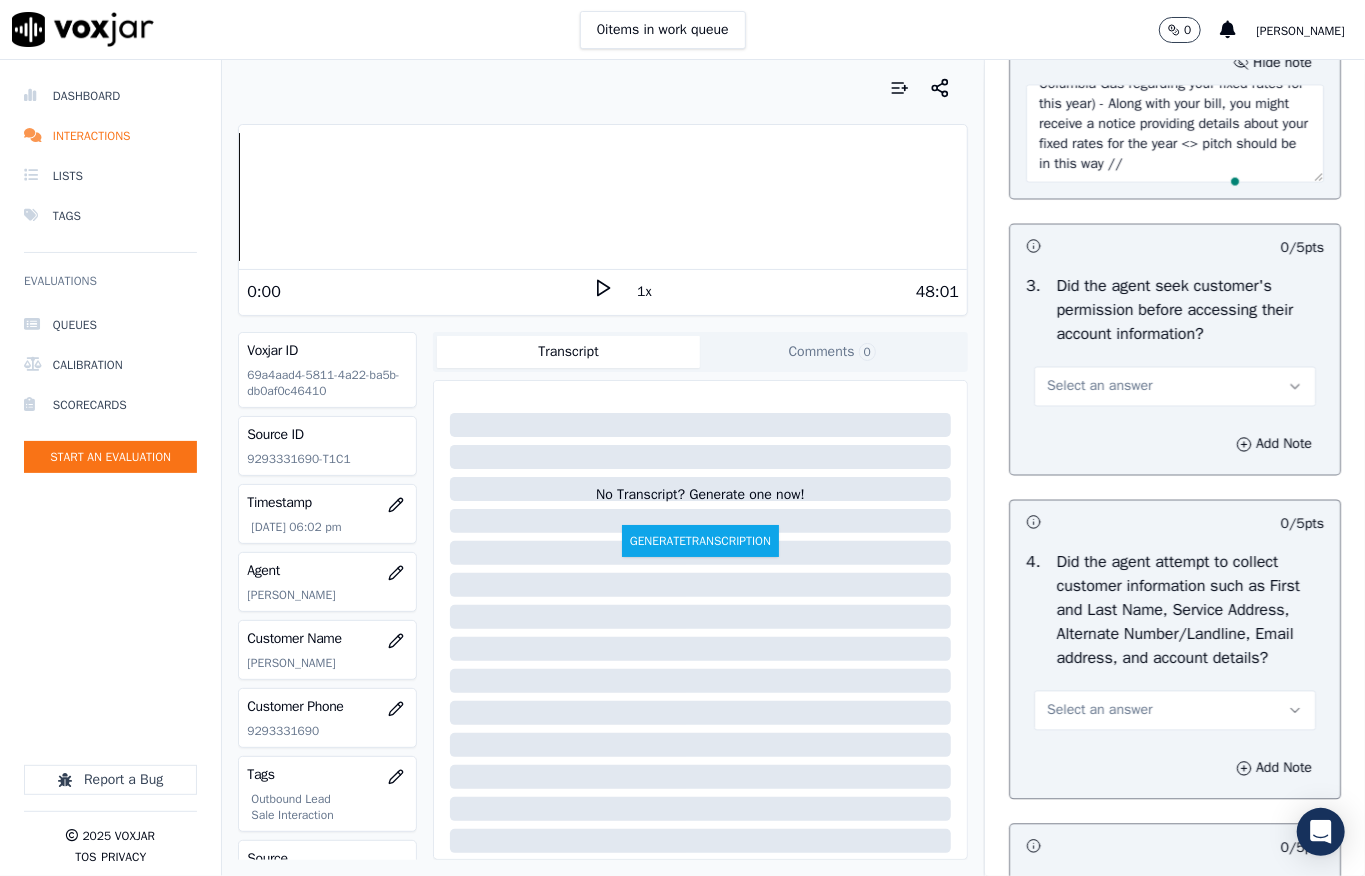 type on "Call id - 20250703-105451_@00:37 - Fronter: [PERSON_NAME] informed - (If you have received a letter from AEP and Columbia Gas regarding your fixed rates for this year) - Along with your bill, you might receive a notice providing details about your fixed rates for the year <> pitch should be in this way //" 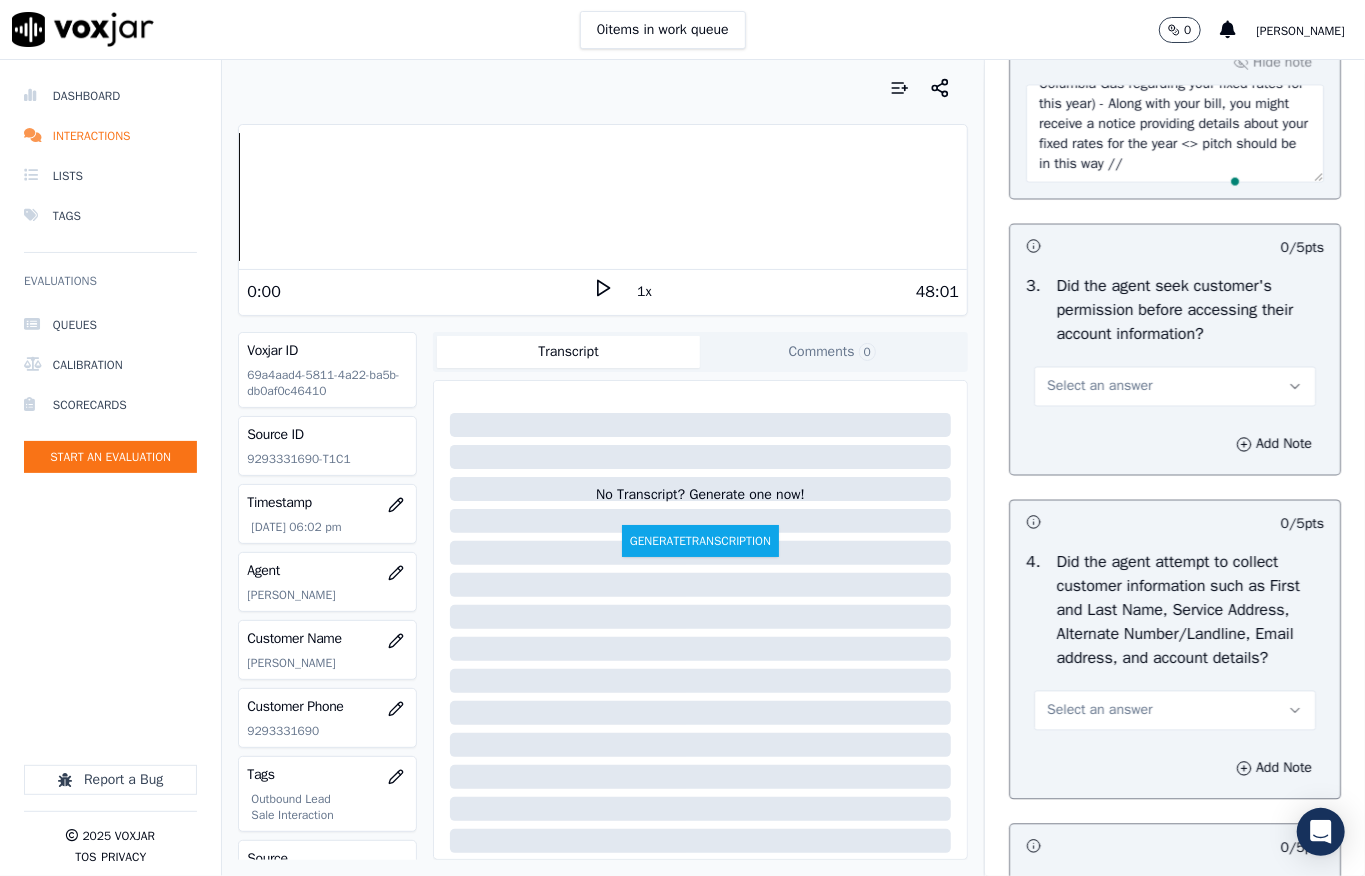 click on "Select an answer" at bounding box center [1099, 387] 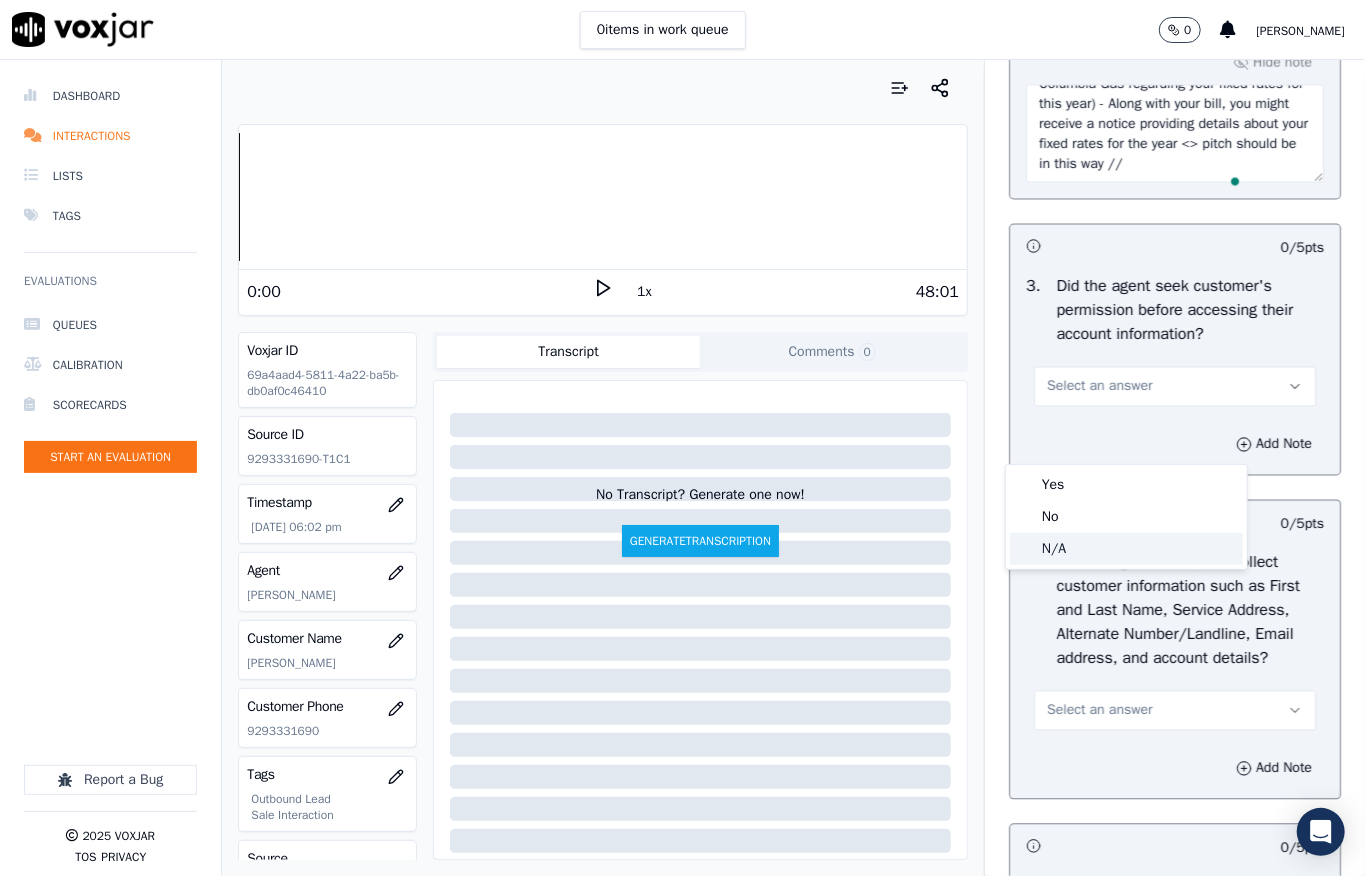 click on "N/A" 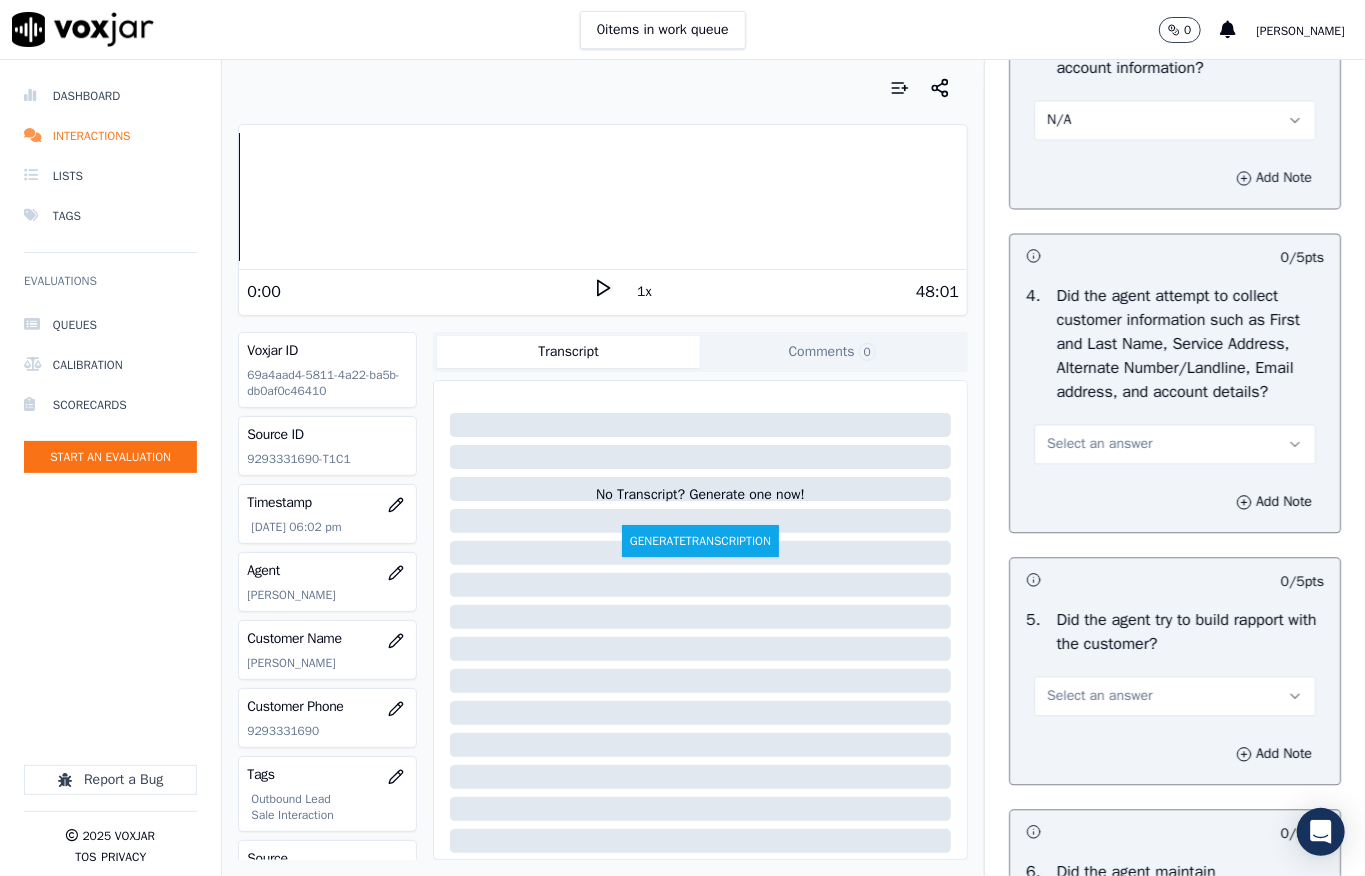 click on "Add Note" at bounding box center [1274, 178] 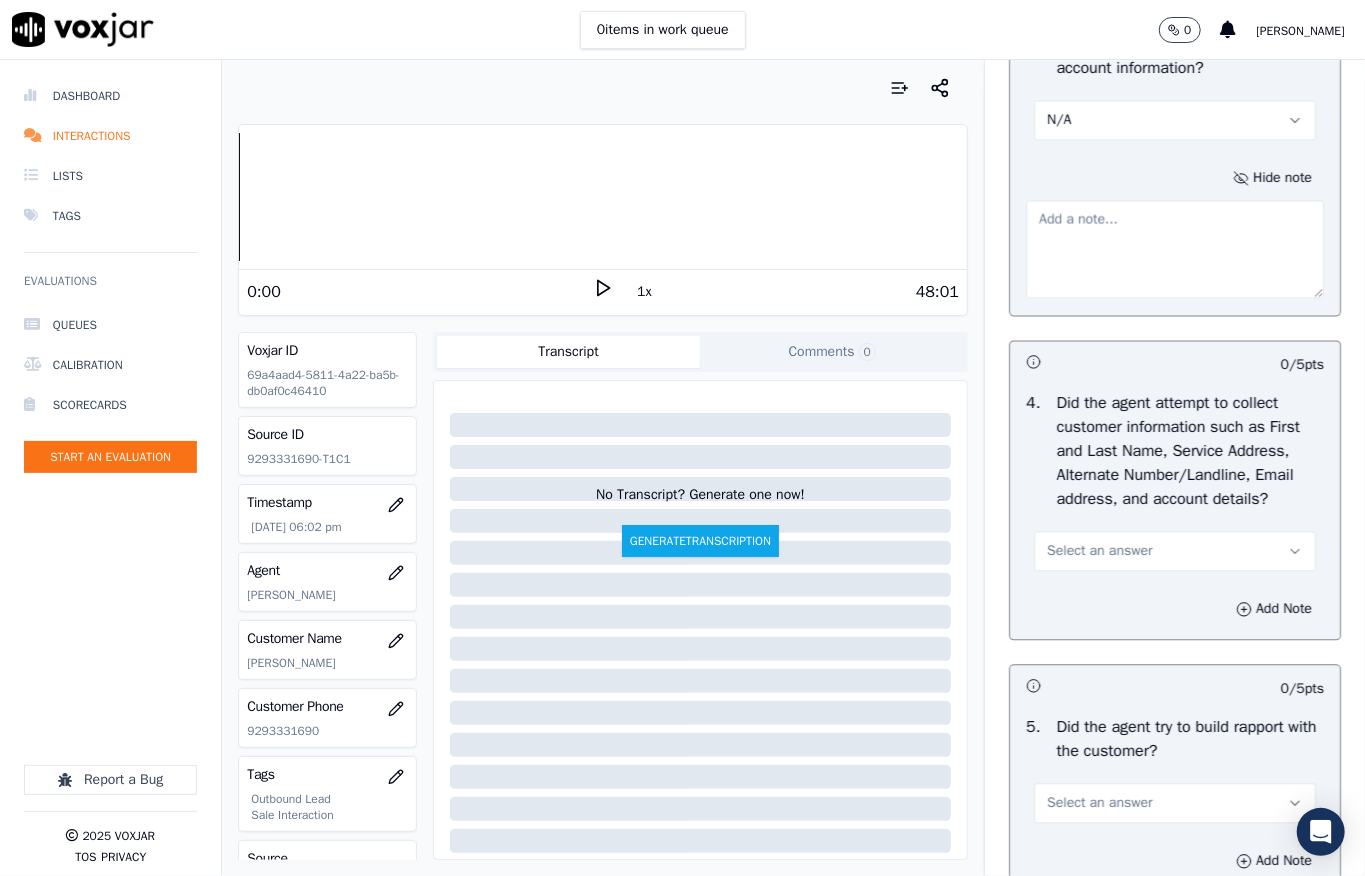click on "5 / 5  pts     1 .   Did the agent attempt to overcome the customer's objections?   Yes          Add Note                           0 / 5  pts     2 .   Did the agent misrepresent themselves as a utility / Supplier company or the customer?   Yes          Hide note   Call id - 20250703-105451_@00:37 - Fronter: [PERSON_NAME] informed - (If you have received a letter from AEP and Columbia Gas regarding your fixed rates for this year) - Along with your bill, you might receive a notice providing details about your fixed rates for the year <> pitch should be in this way //                         -- / 5  pts     3 .   Did the agent seek customer's permission before accessing their account information?   N/A          Hide note                           0 / 5  pts     4 .   Did the agent attempt to collect customer information such as First and Last Name, Service Address, Alternate Number/Landline, Email address, and account details?   Select an answer          Add Note                           0 / 5  pts" at bounding box center (1175, 785) 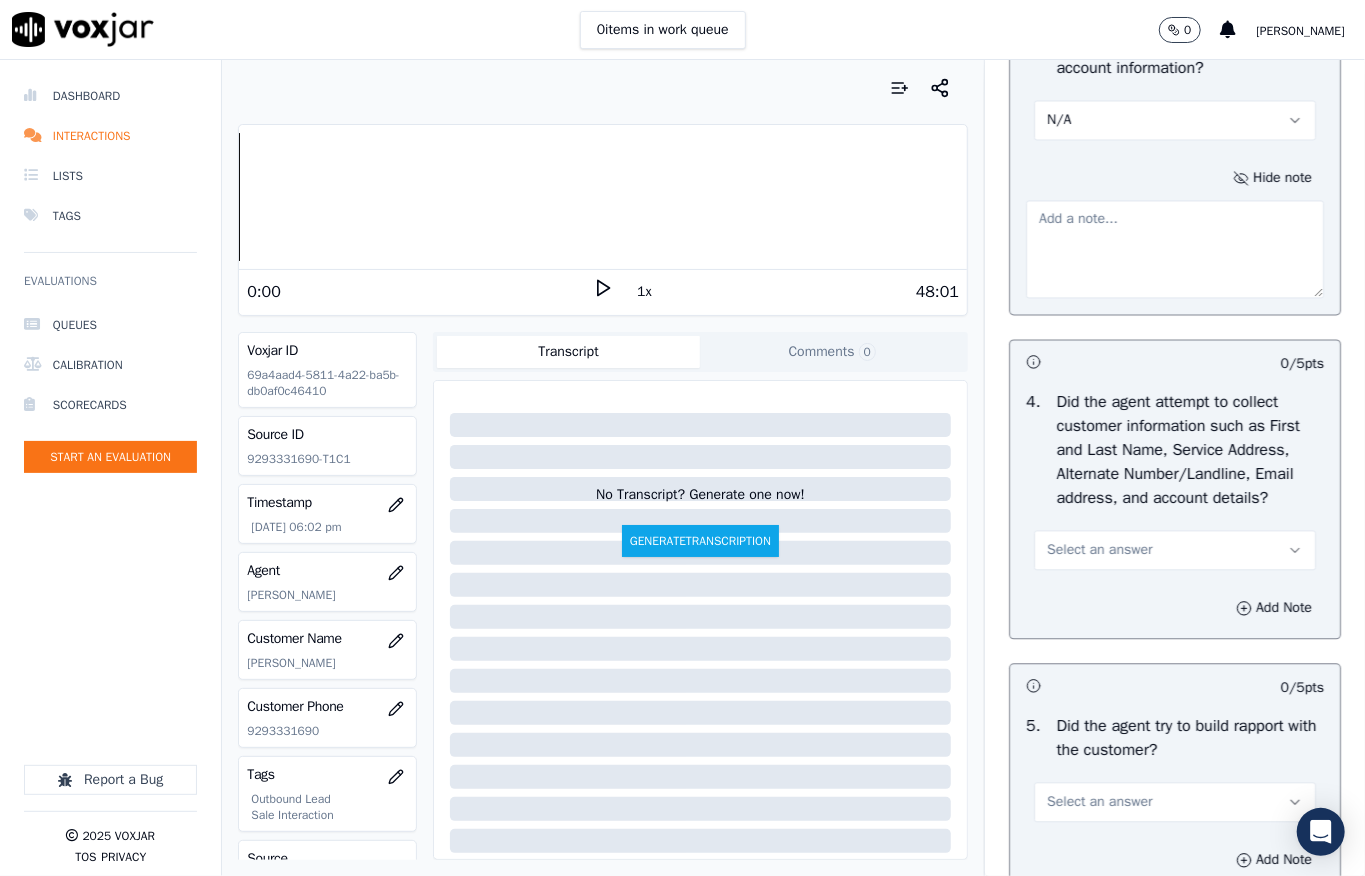 click at bounding box center [1175, 249] 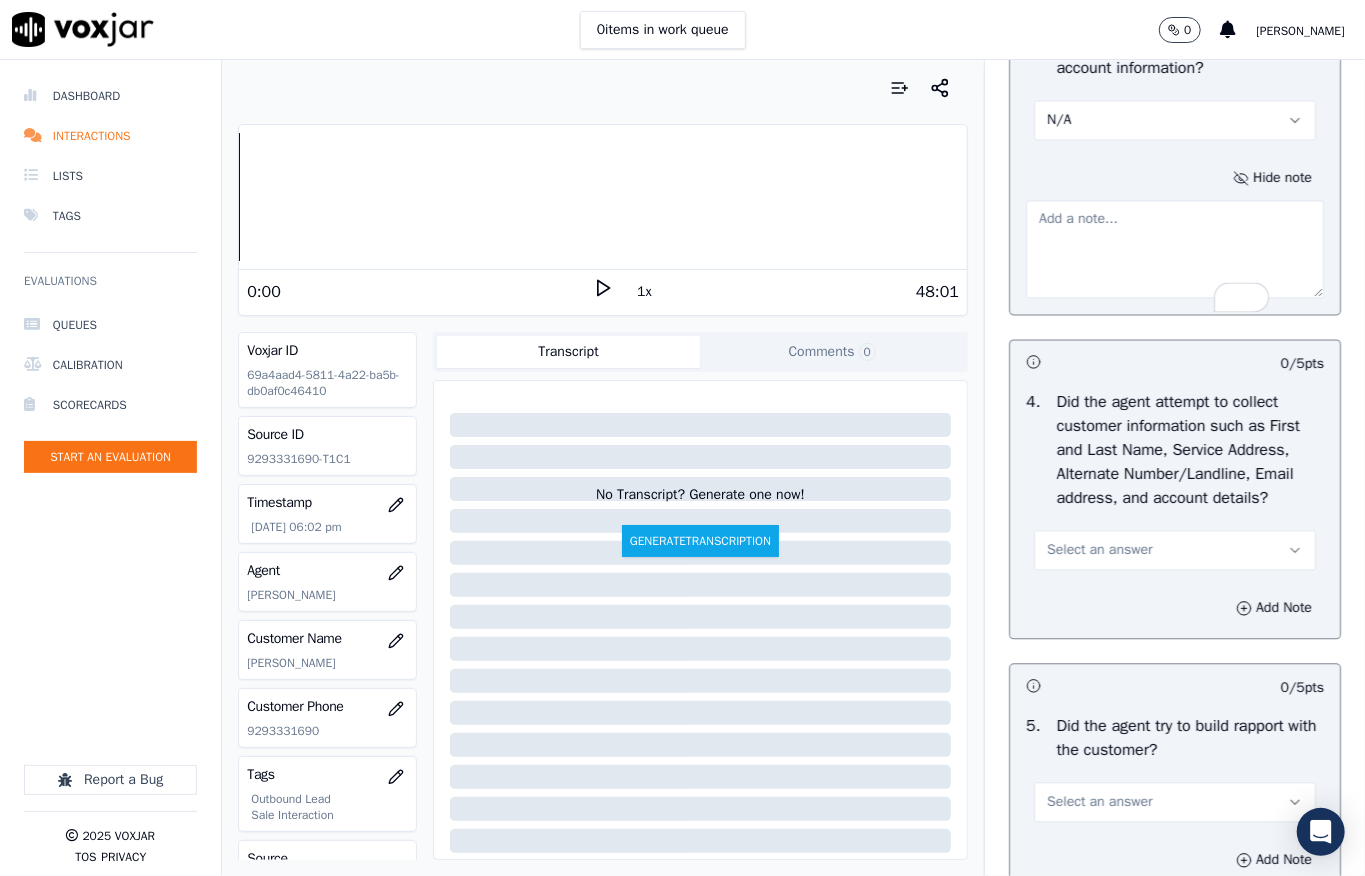 paste on "@3:21 - Asked for permission before sharing any account or personal information <> @7:27 - Permission must be obtained before sharing any personal or account information to protect customer privacy //" 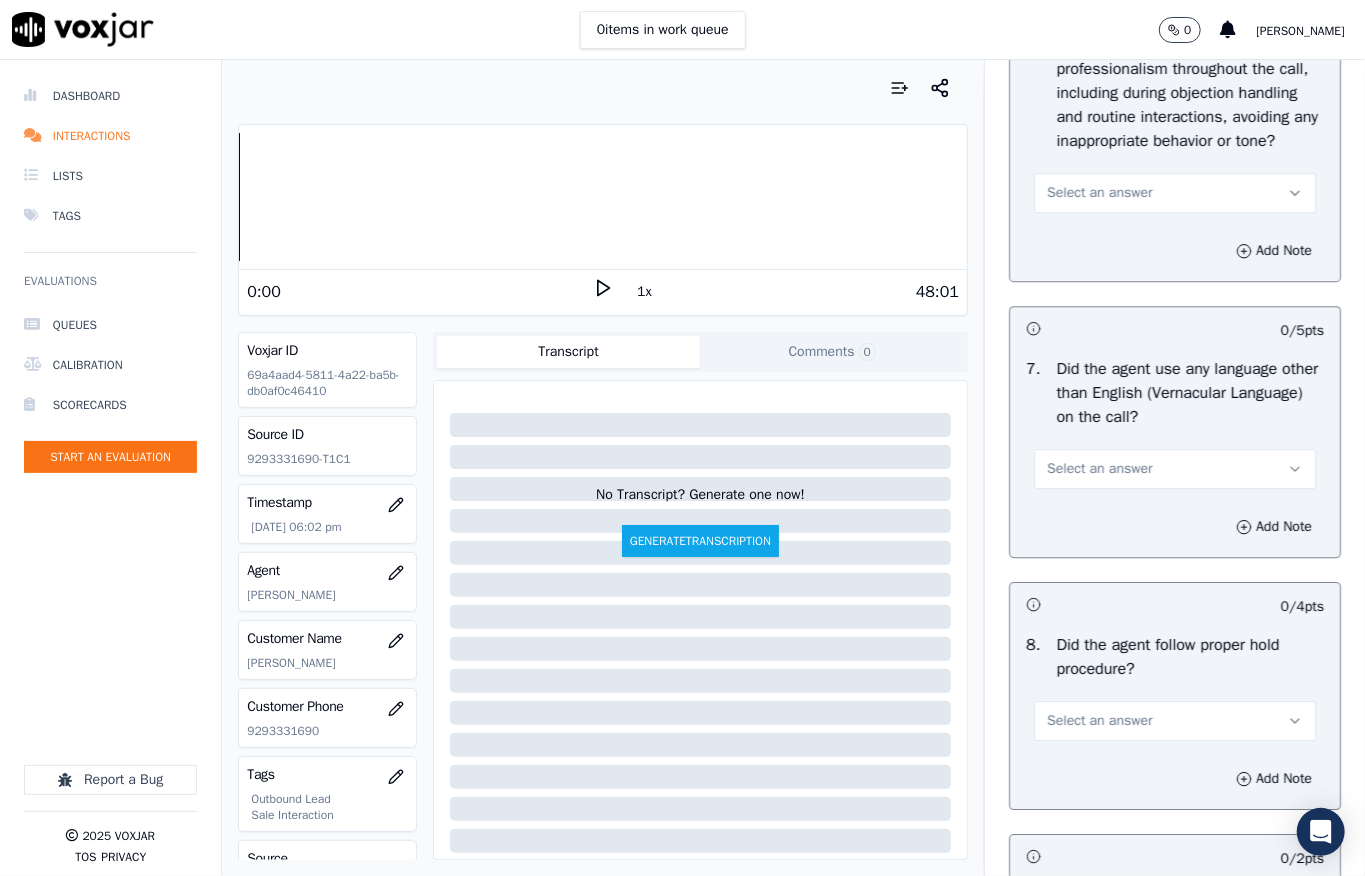 type on "@3:21 - Asked for permission before sharing any account or personal information <> @7:27 - Permission must be obtained before sharing any personal or account information to protect customer privacy //" 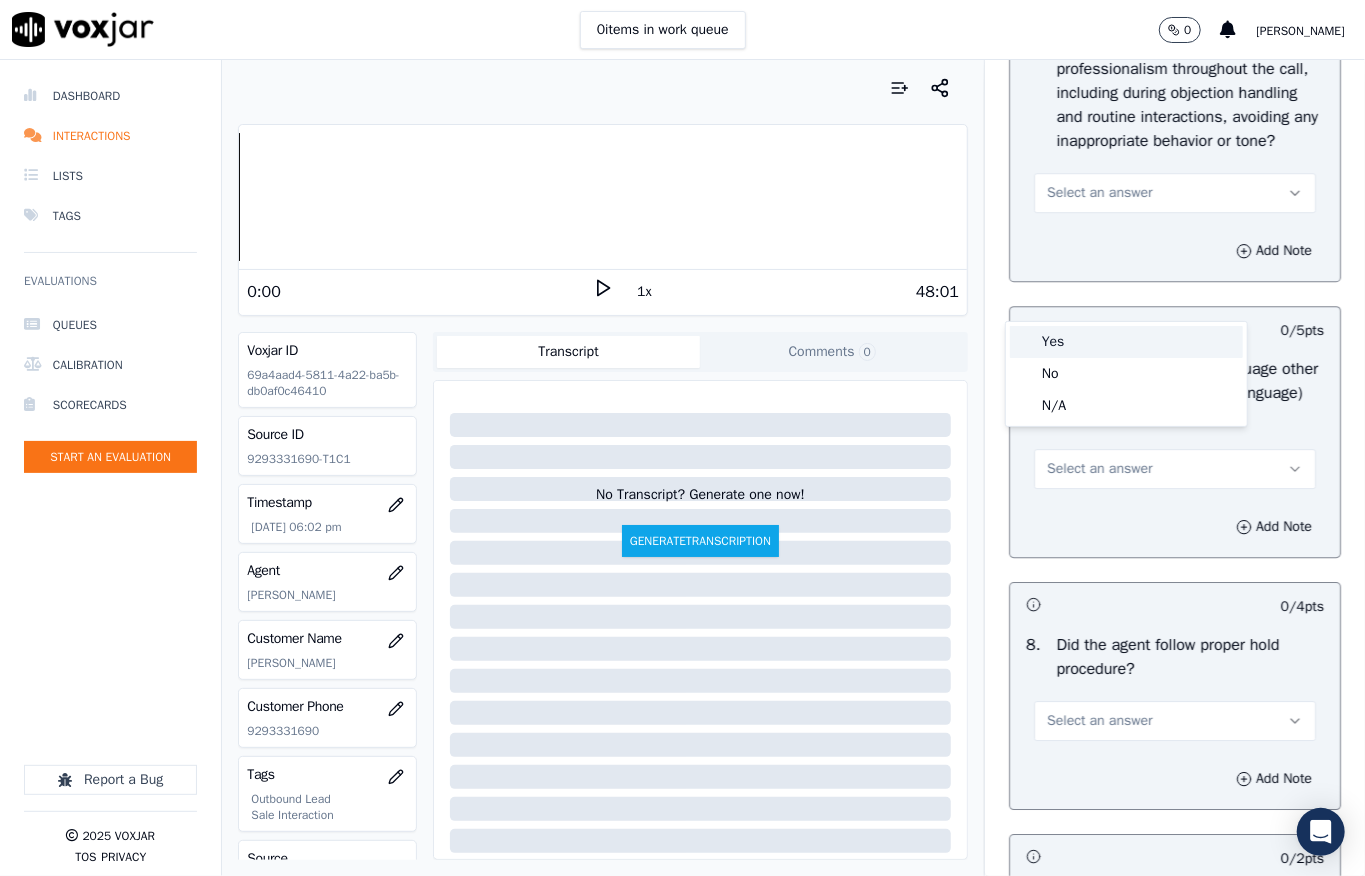 click on "Yes" at bounding box center (1126, 342) 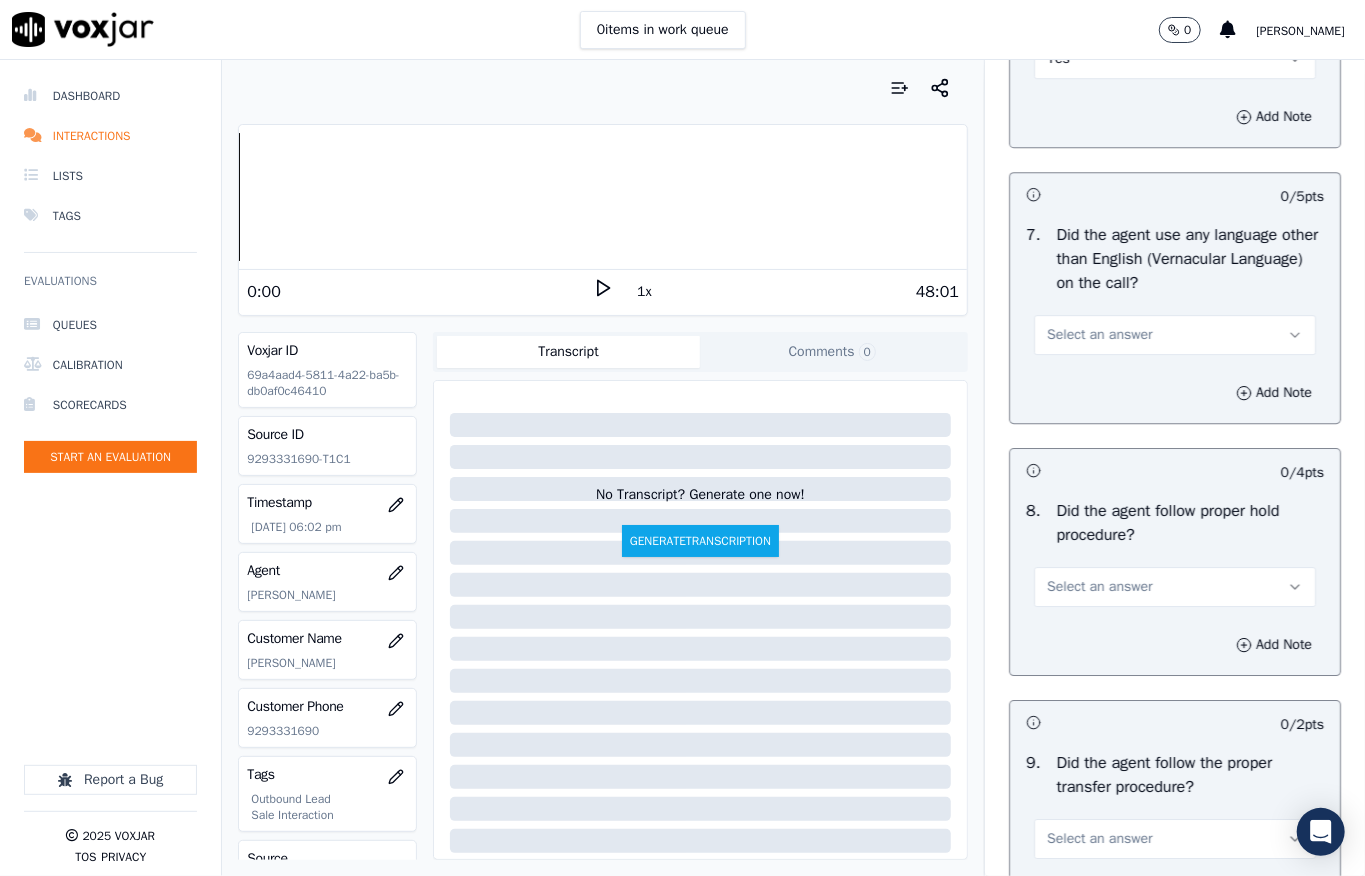 click on "Select an answer" at bounding box center (1175, 335) 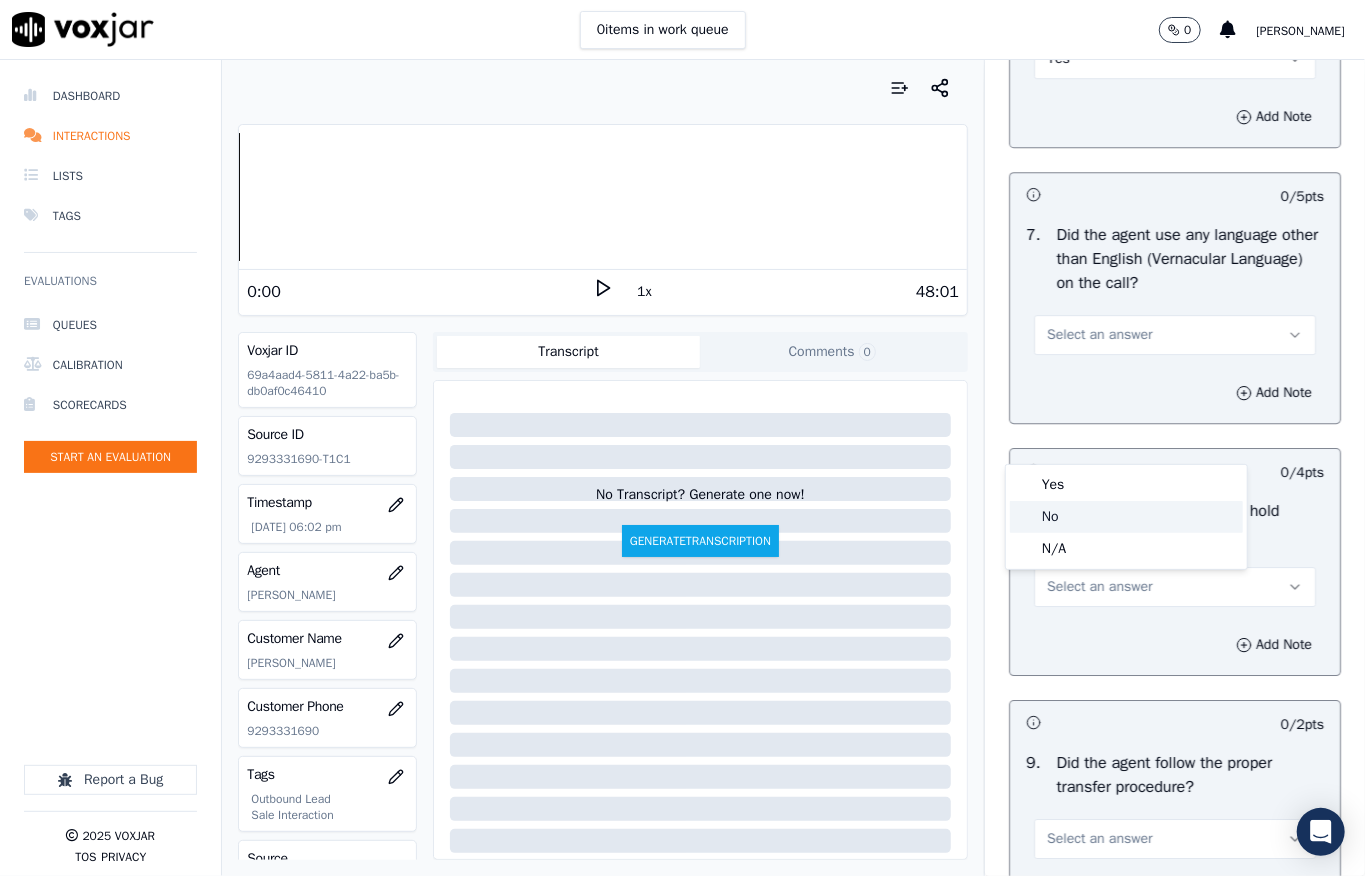 click on "No" 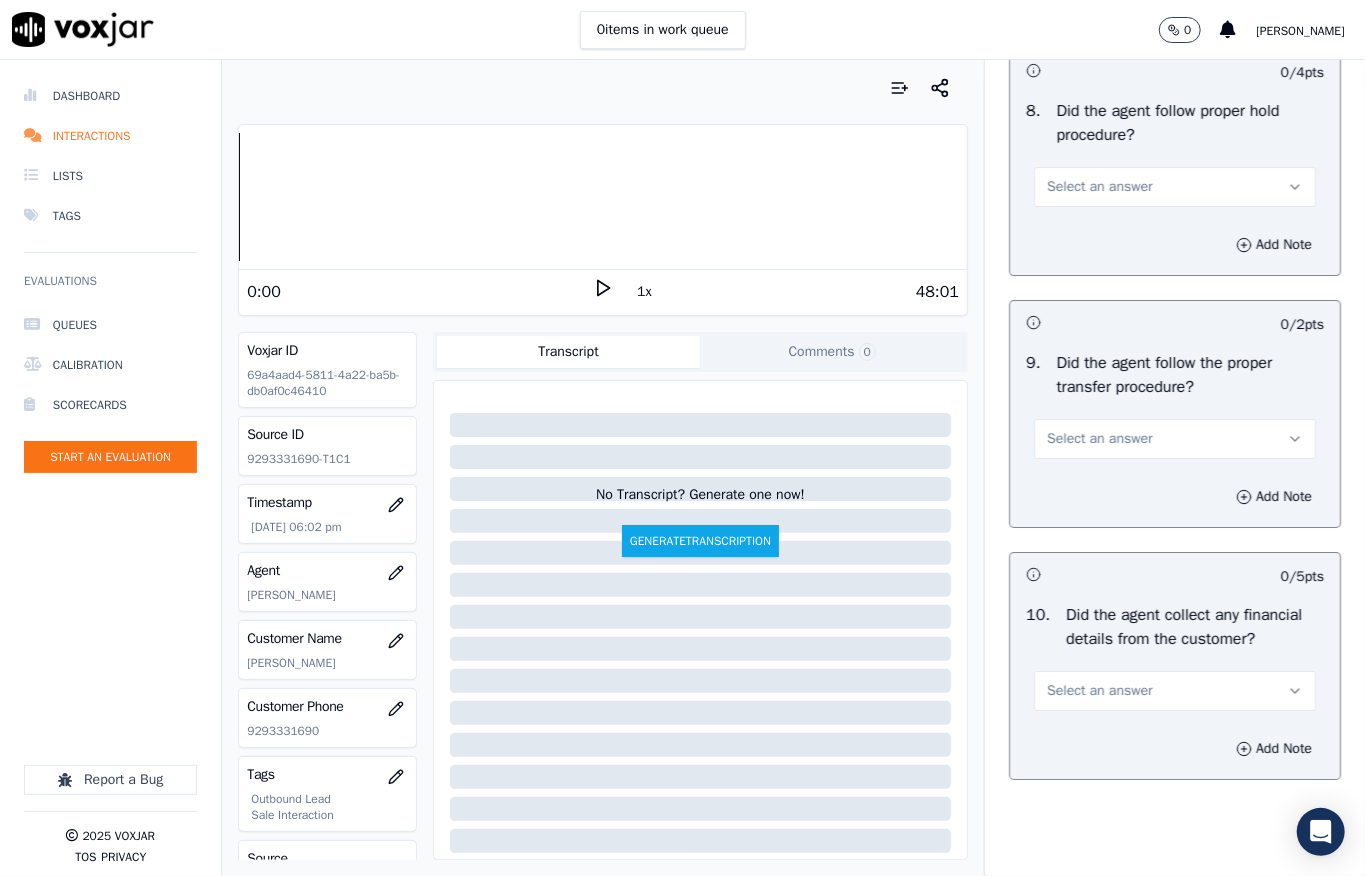 drag, startPoint x: 1056, startPoint y: 288, endPoint x: 1062, endPoint y: 297, distance: 10.816654 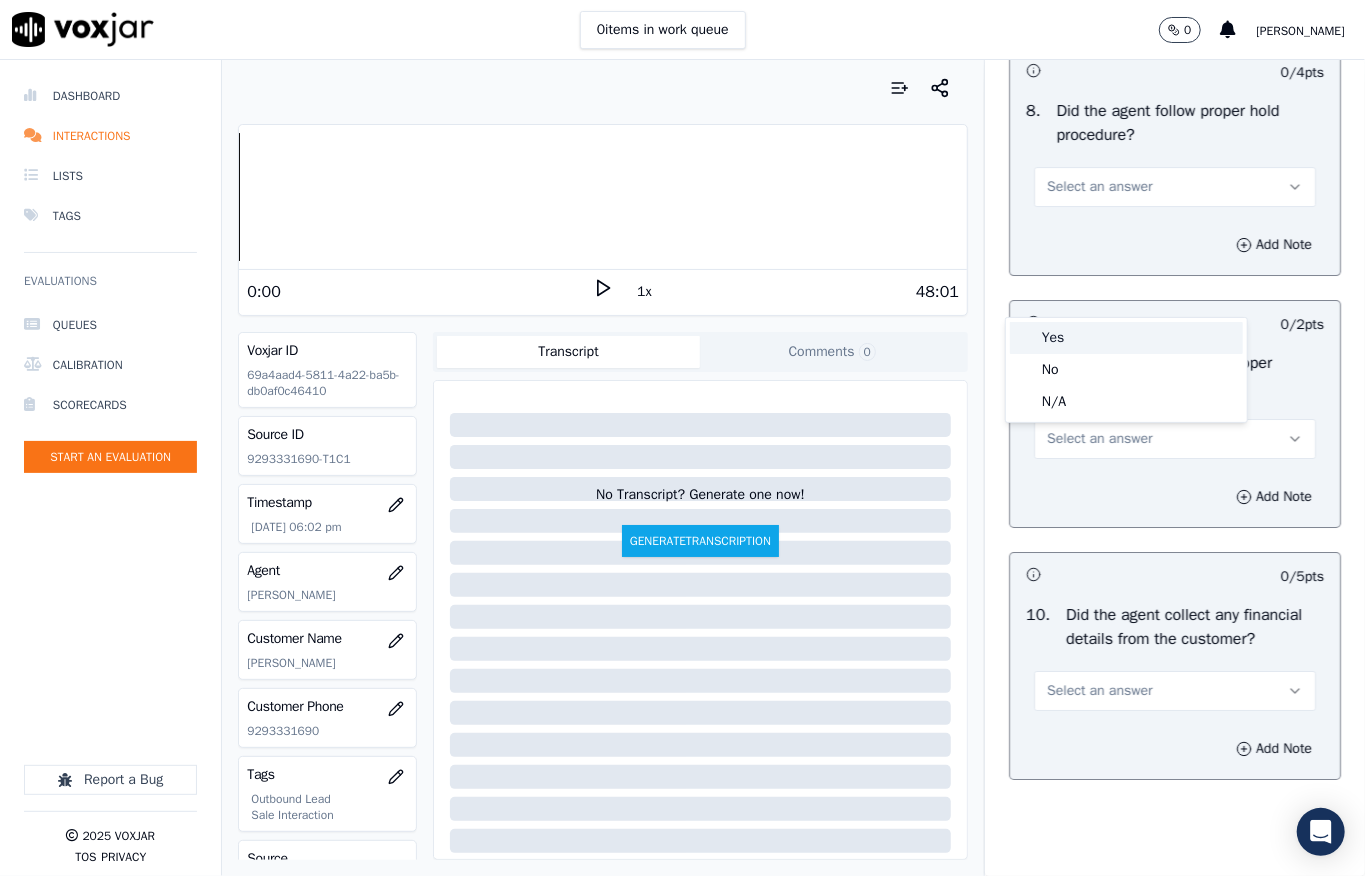 click on "Yes" at bounding box center (1126, 338) 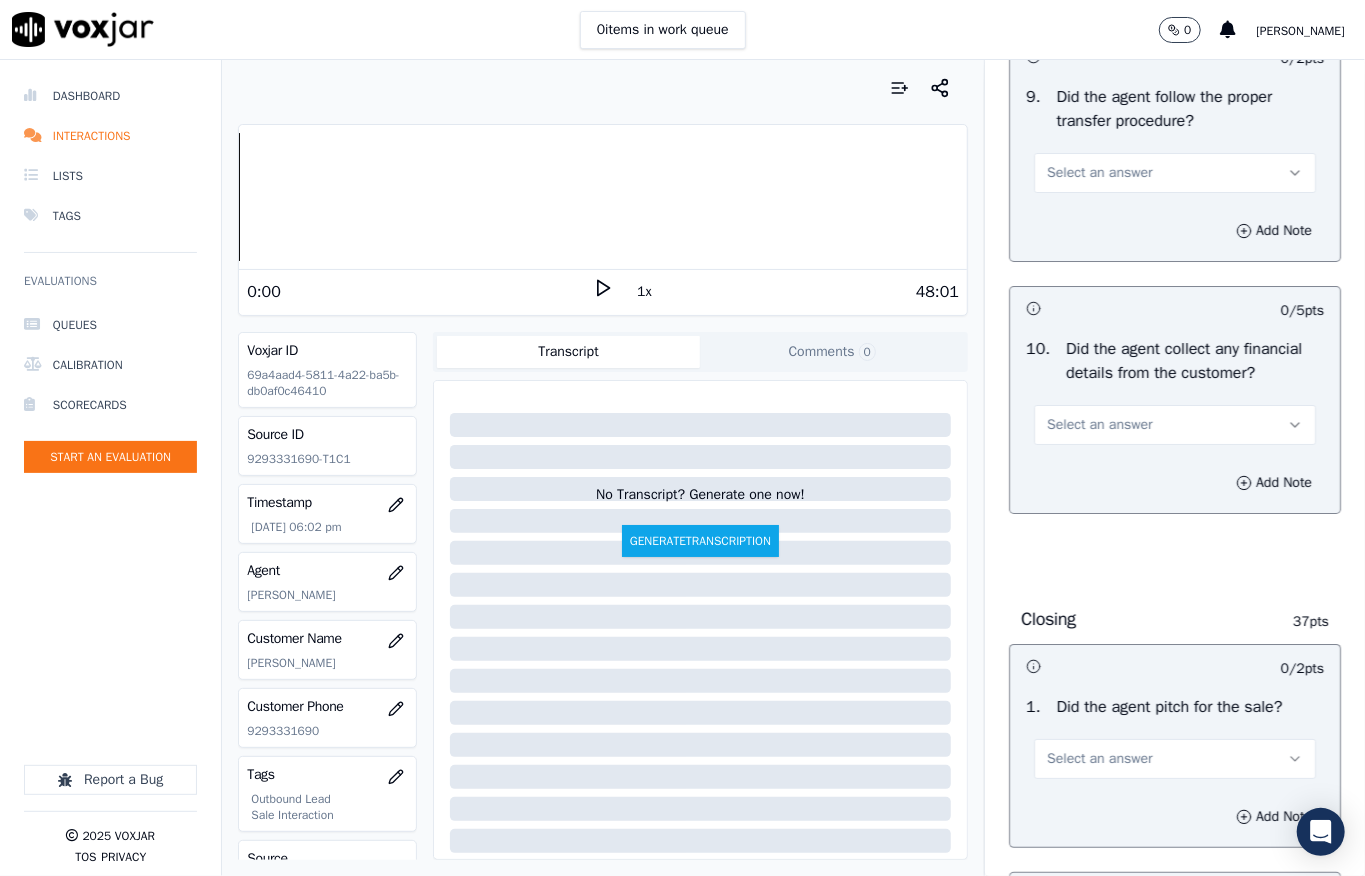 click on "Select an answer" at bounding box center (1099, 173) 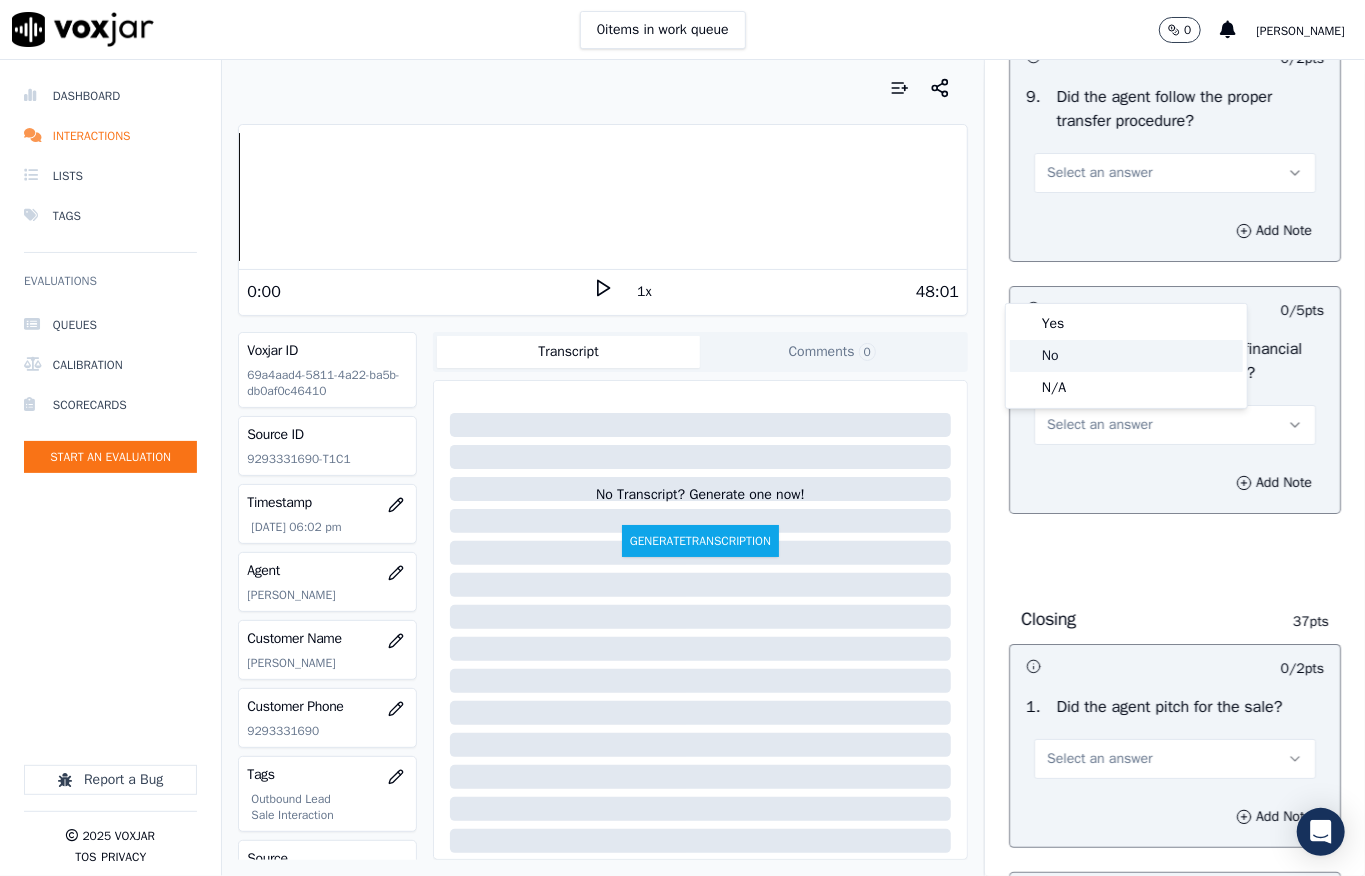 click on "No" 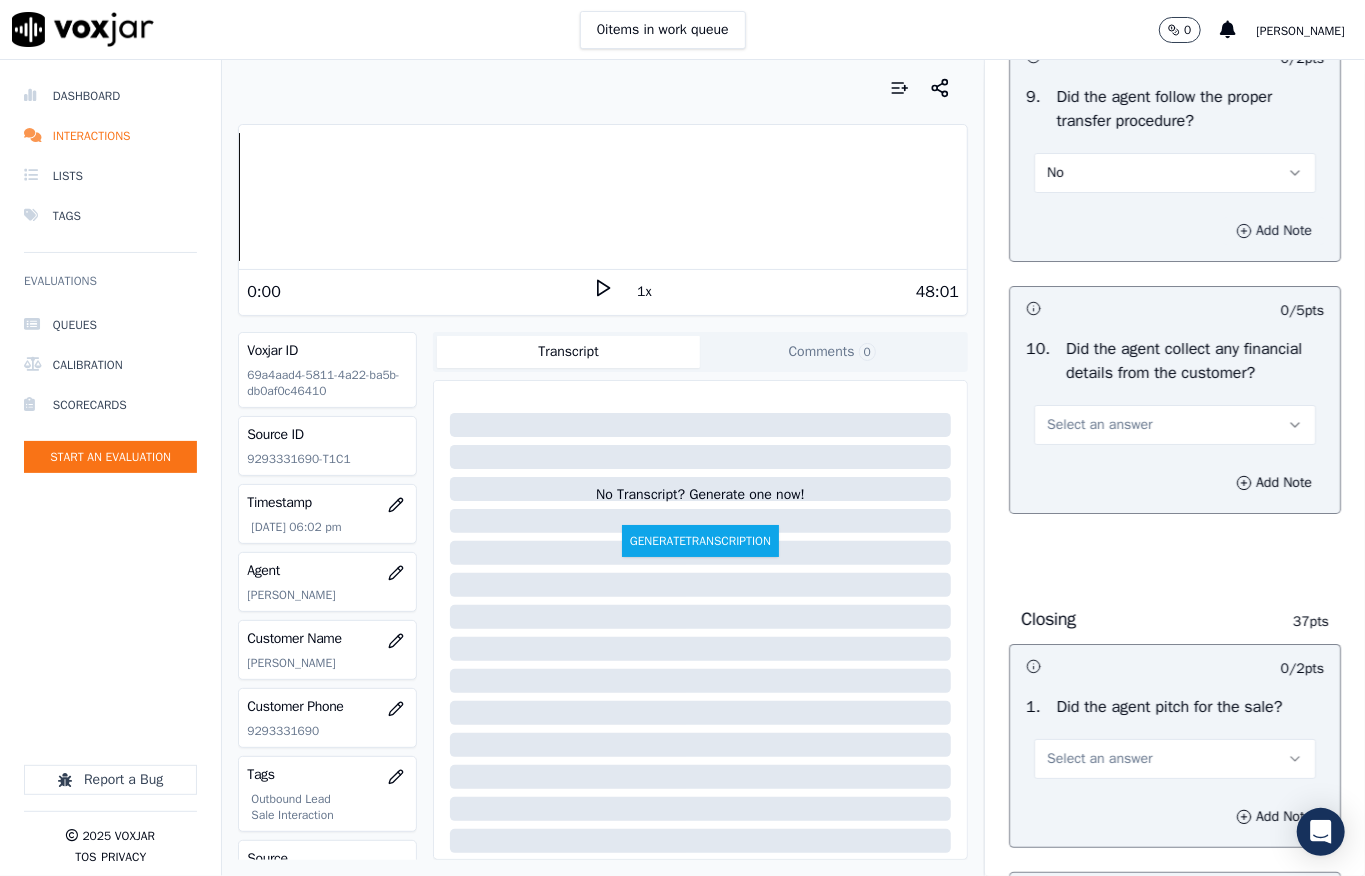 click on "Add Note" at bounding box center (1274, 231) 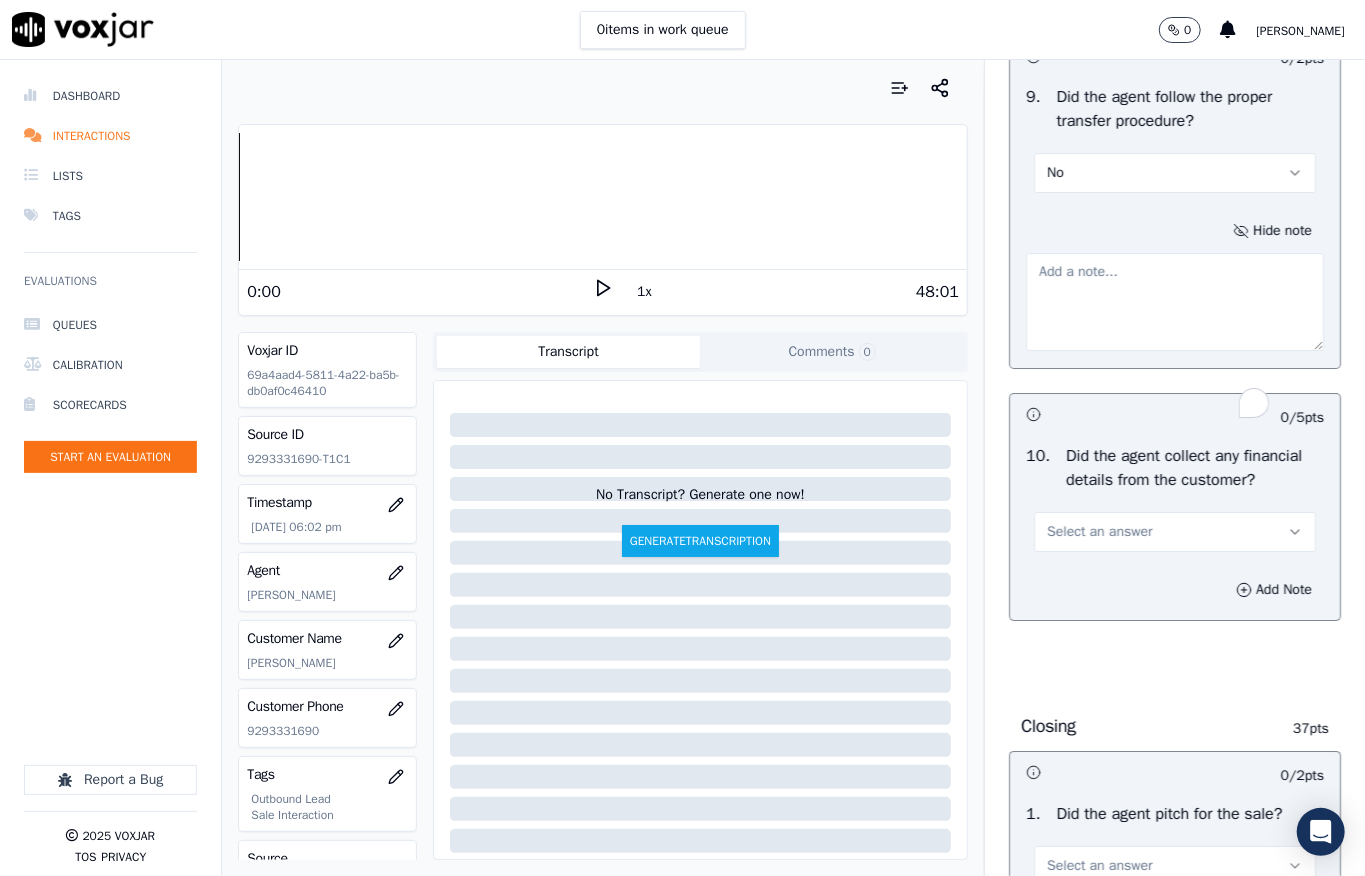 drag, startPoint x: 1145, startPoint y: 405, endPoint x: 897, endPoint y: 561, distance: 292.98465 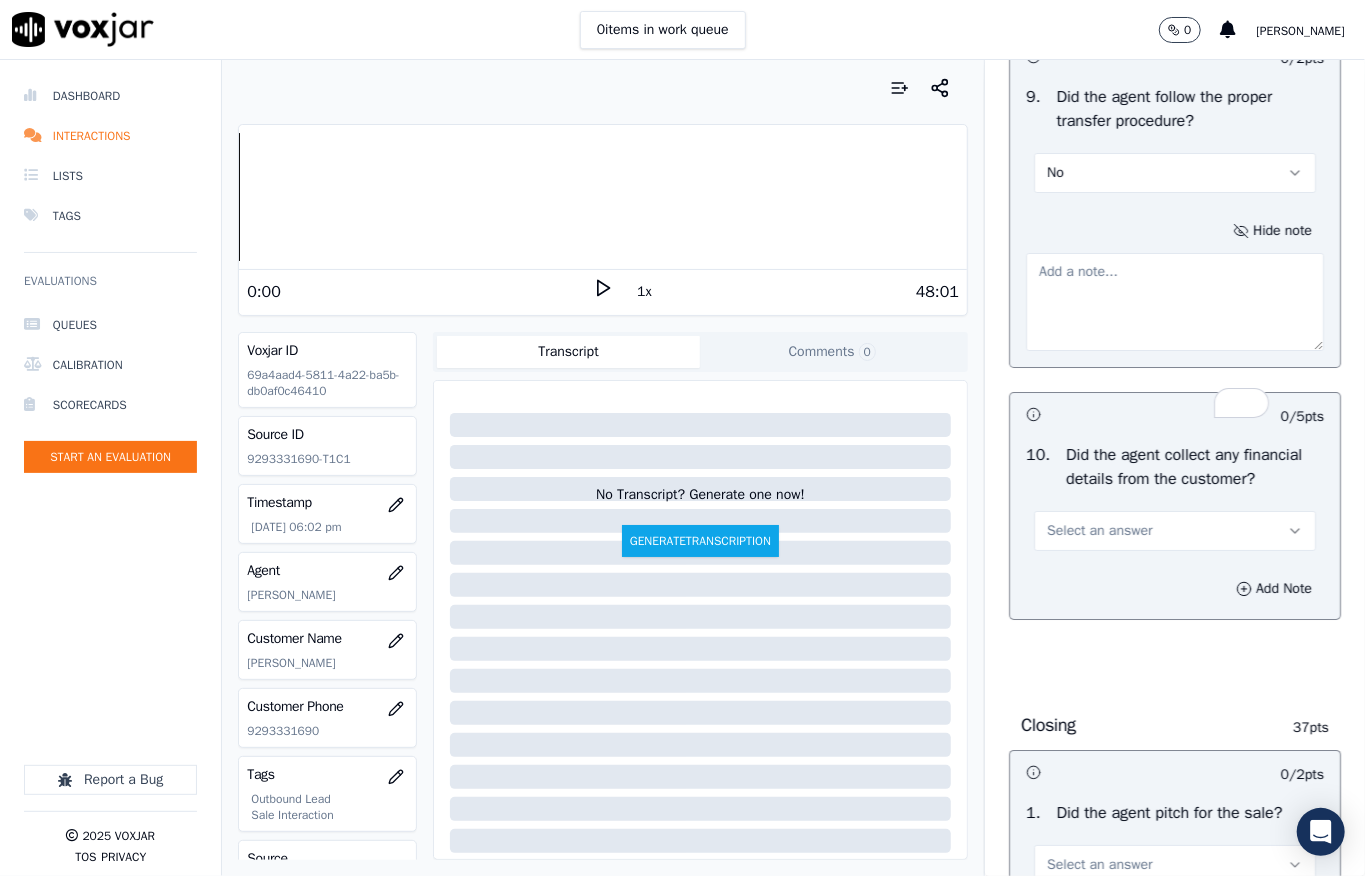 paste on "@8:36 - The agent transferred the call to another agent without informing the customer about the transfer //" 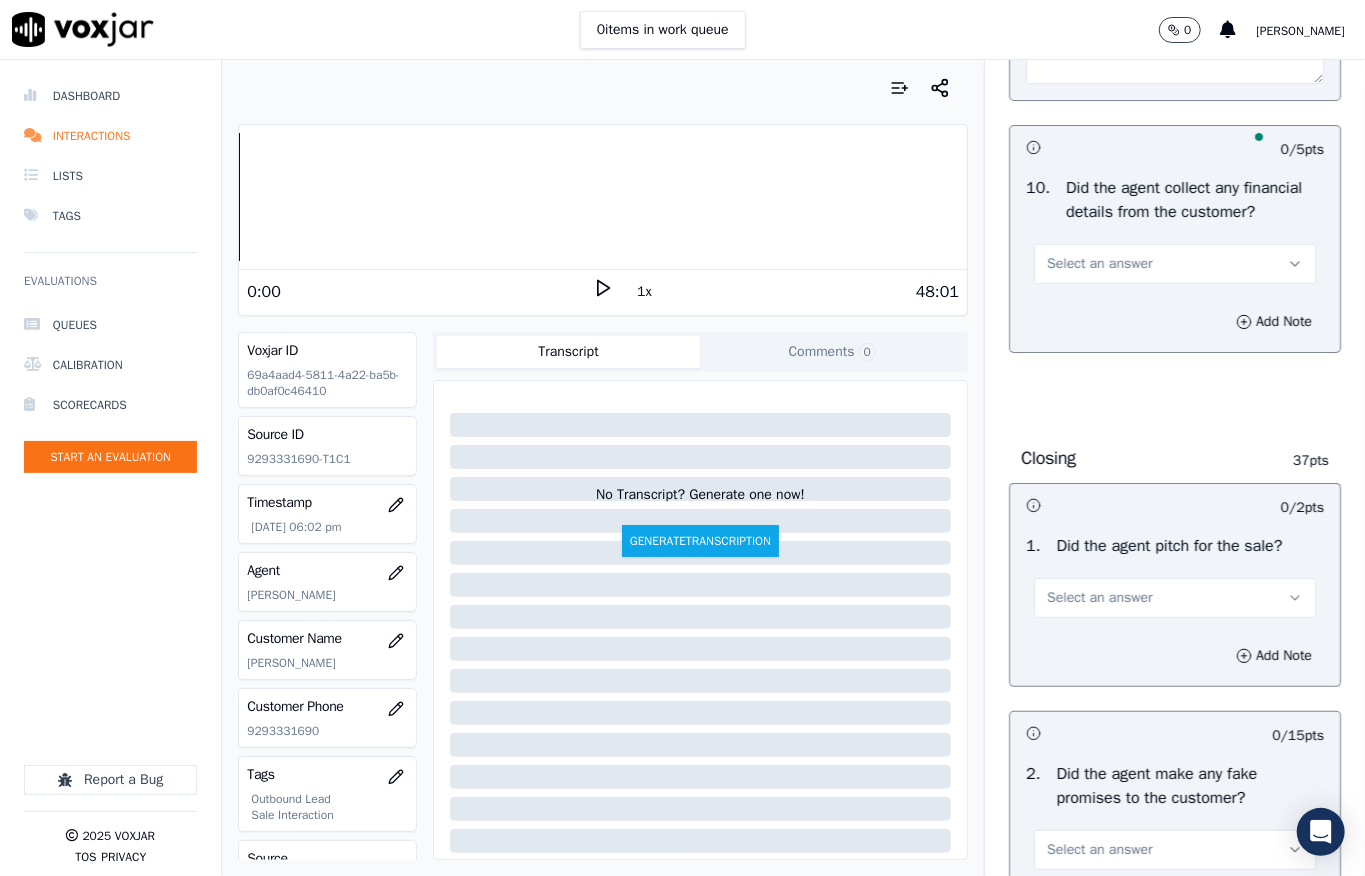 type on "@8:36 - The agent transferred the call to another agent without informing the customer about the transfer //" 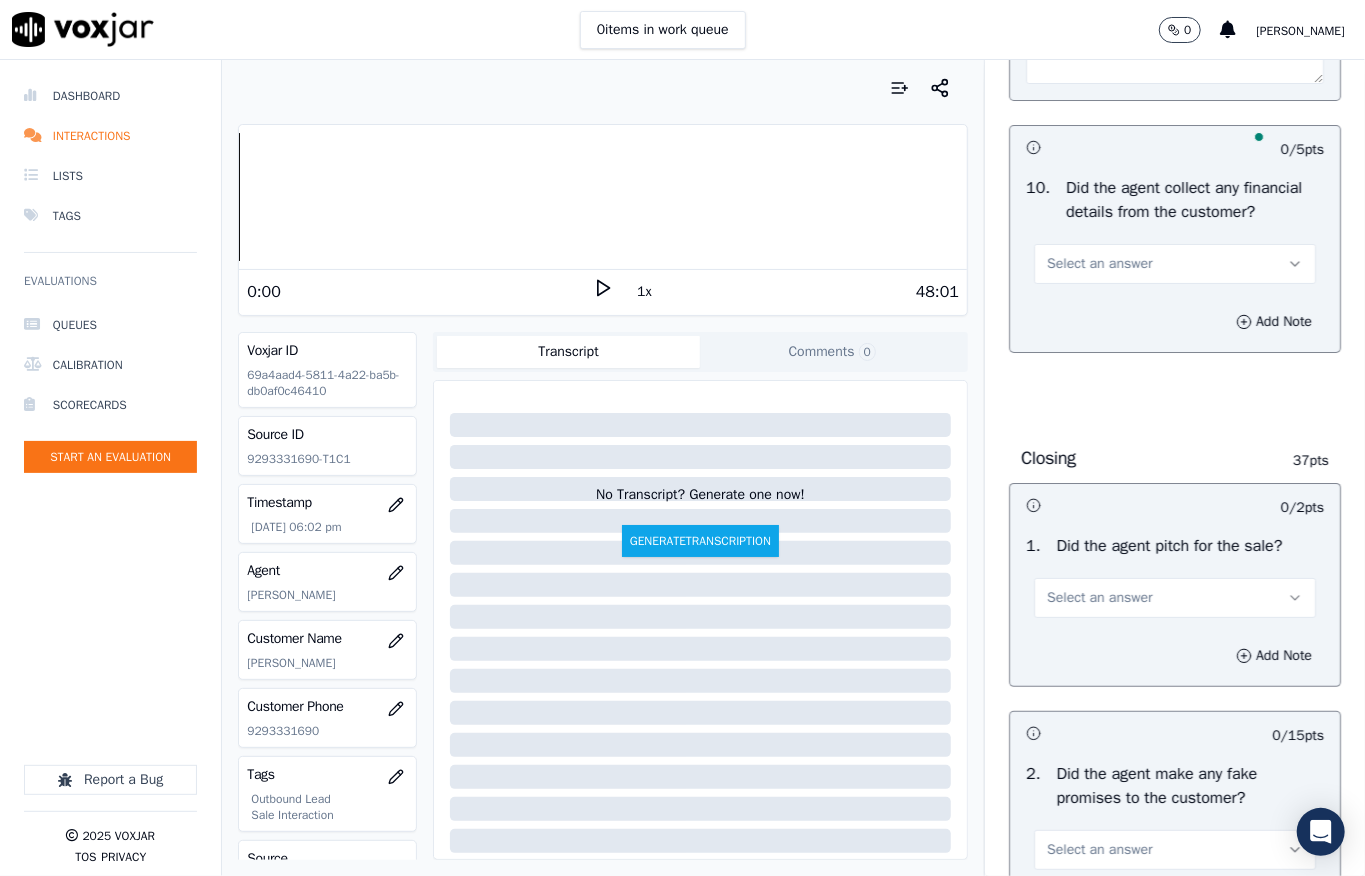 click on "Select an answer" at bounding box center [1099, 264] 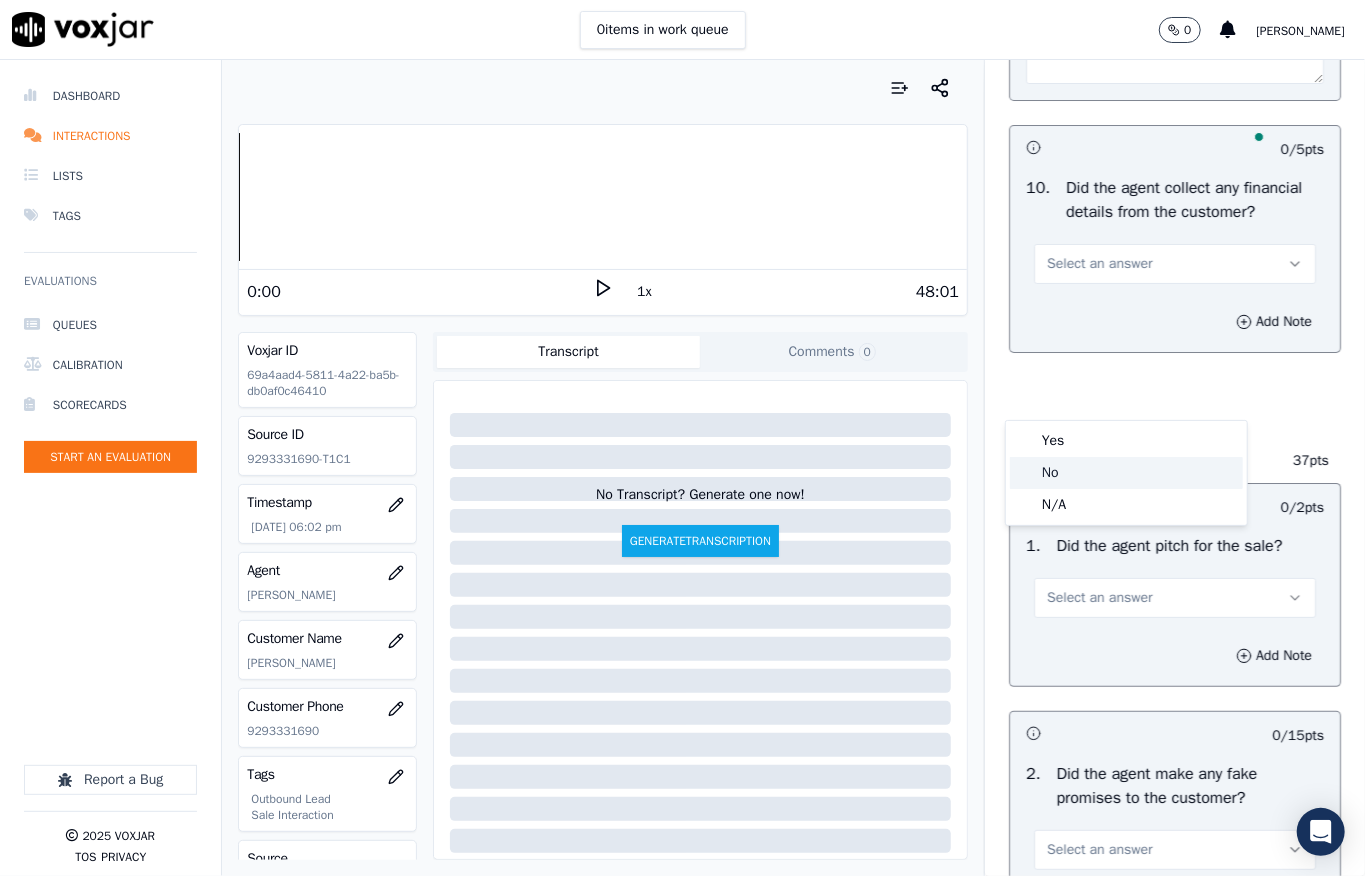 click on "No" 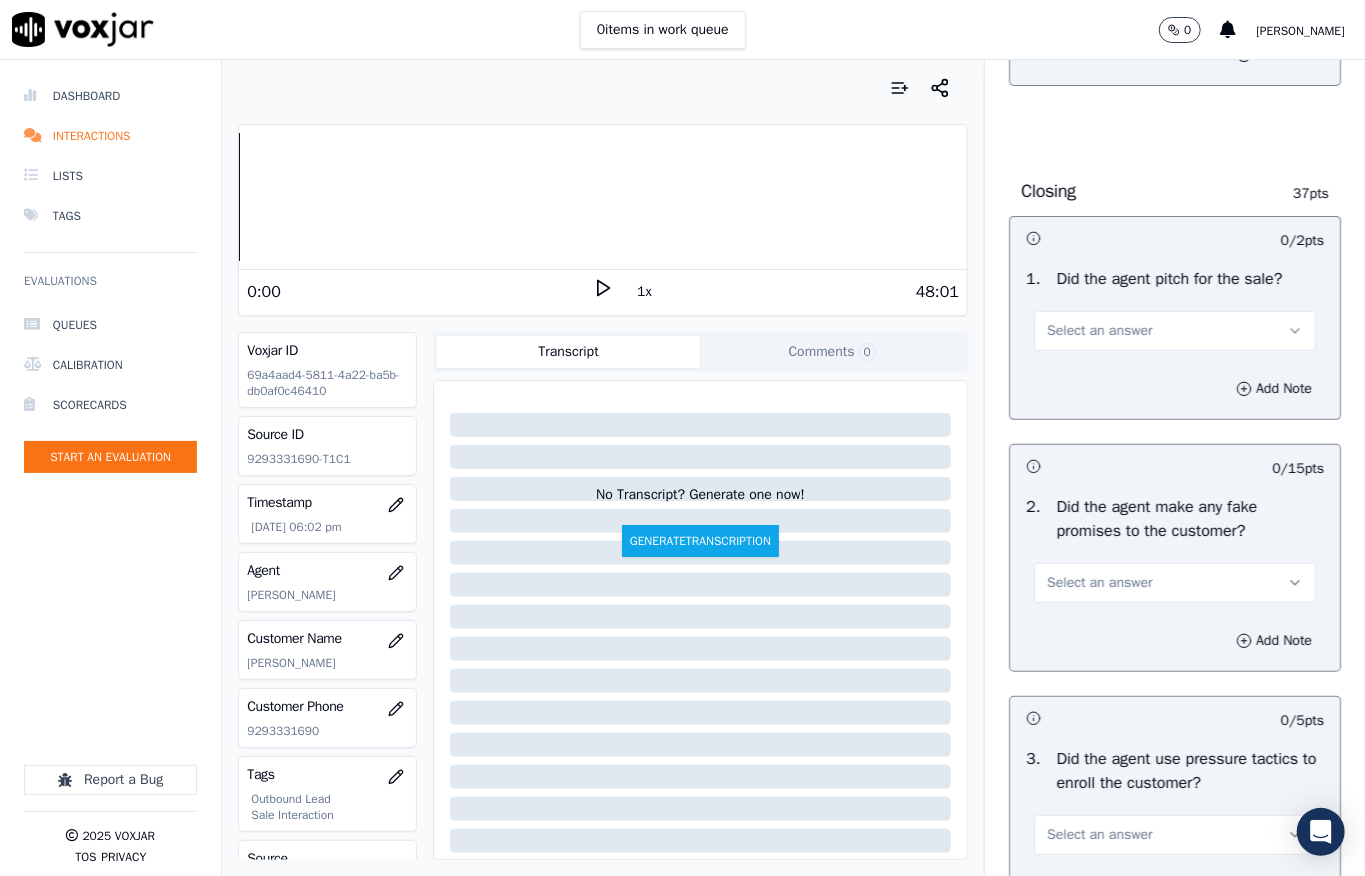 click on "Select an answer" at bounding box center [1175, 331] 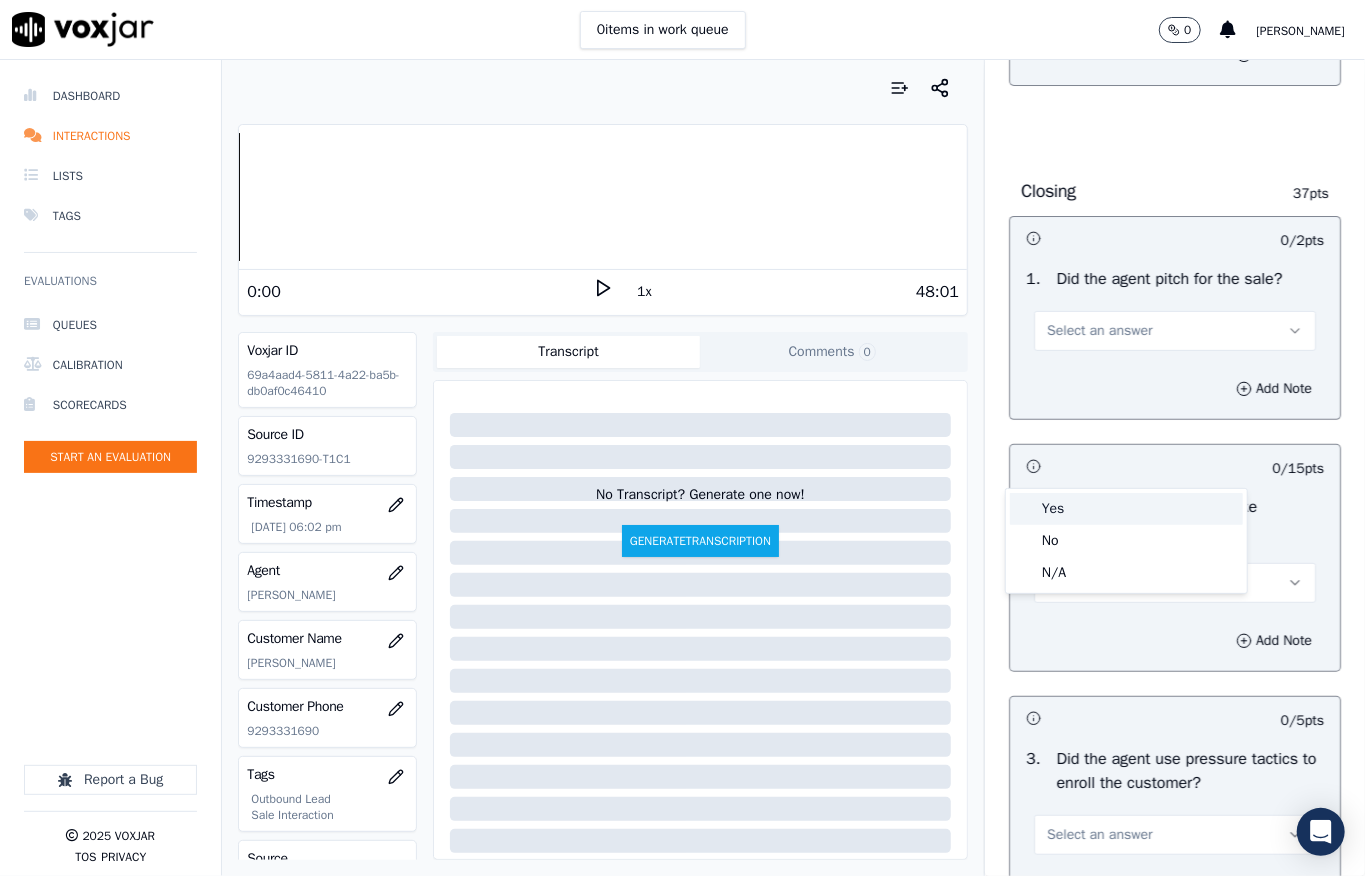 drag, startPoint x: 1050, startPoint y: 517, endPoint x: 1053, endPoint y: 416, distance: 101.04455 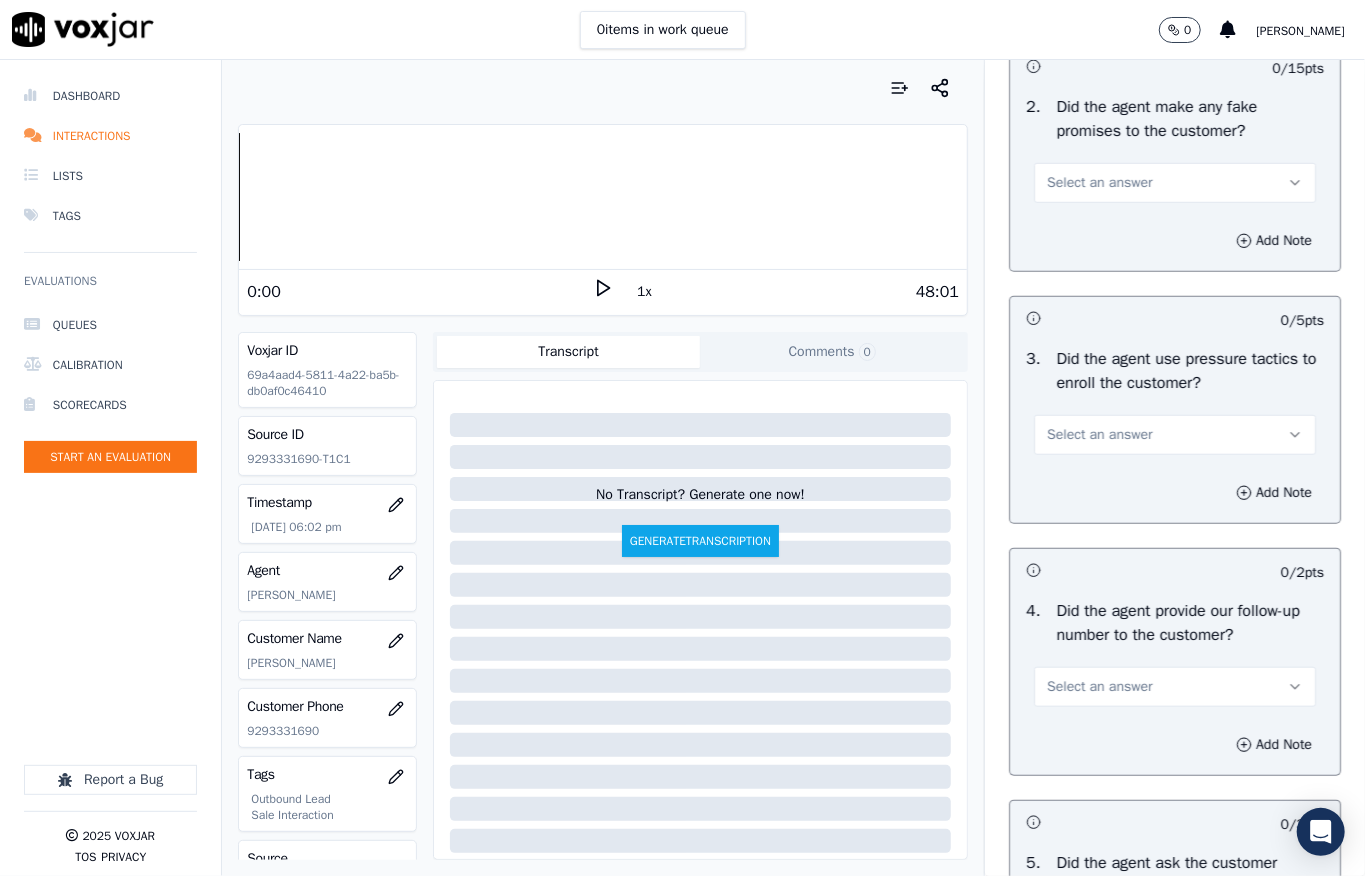 click on "Select an answer" at bounding box center [1099, 183] 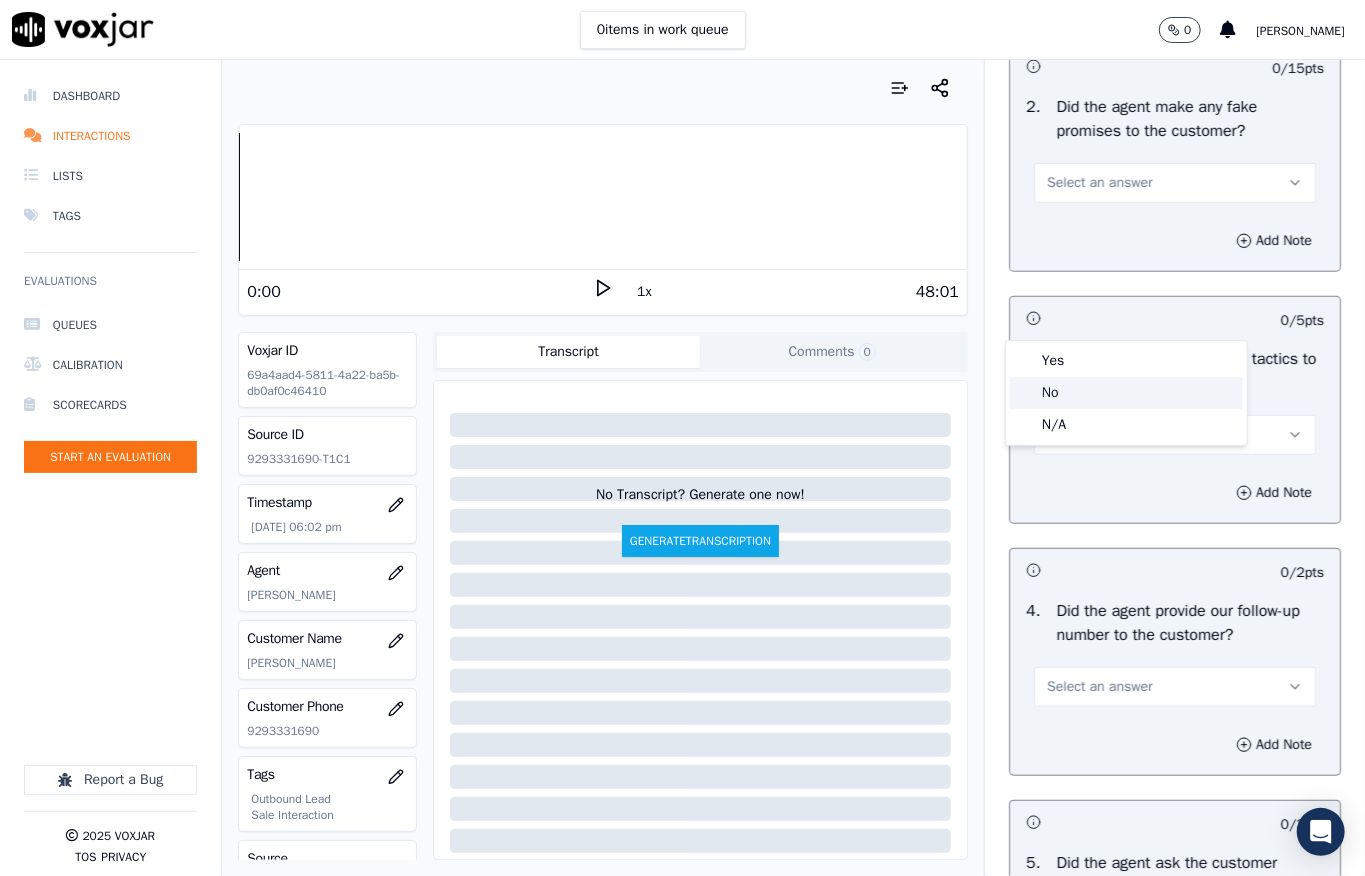 click on "No" 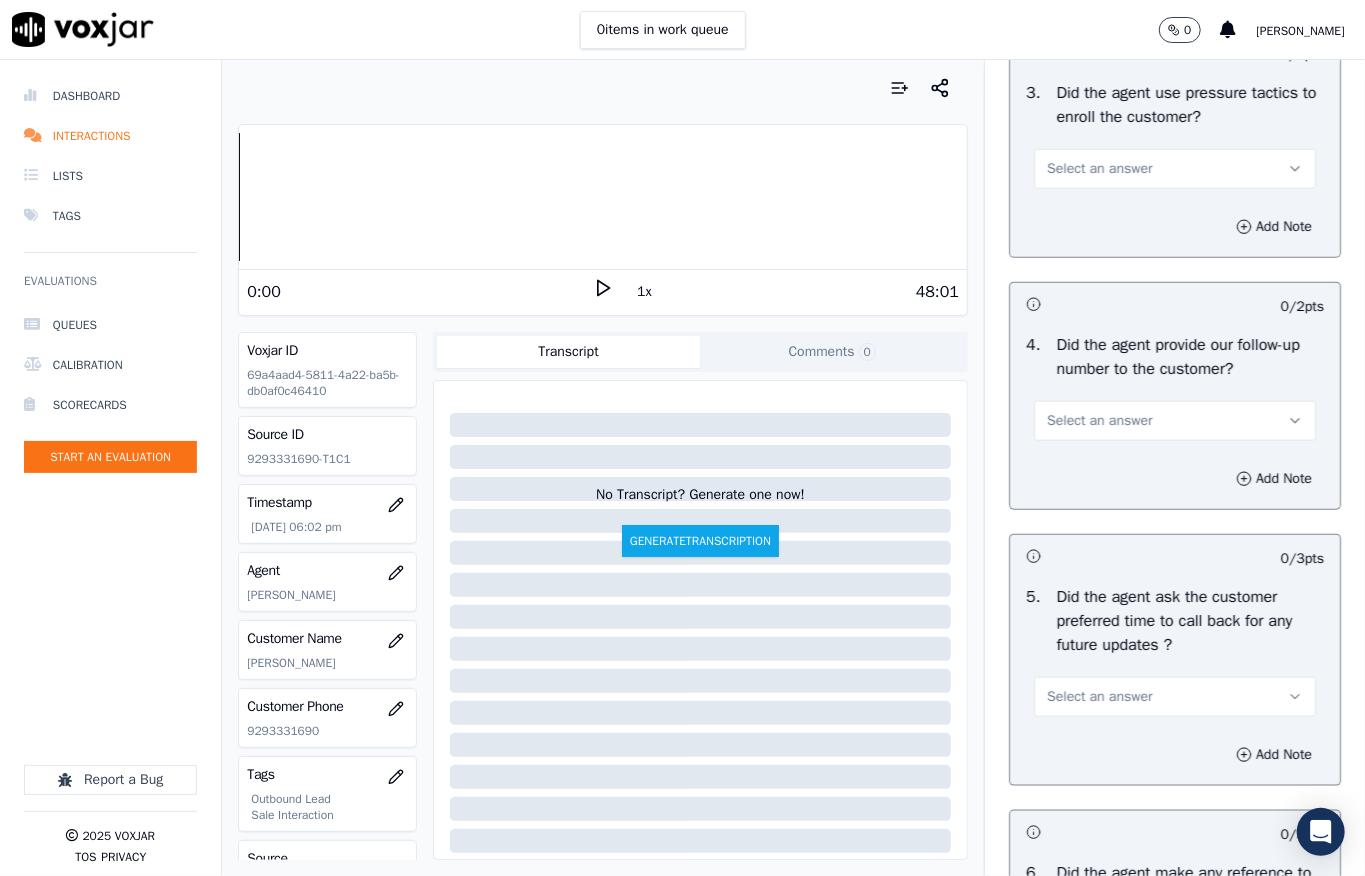 click on "Select an answer" at bounding box center (1099, 169) 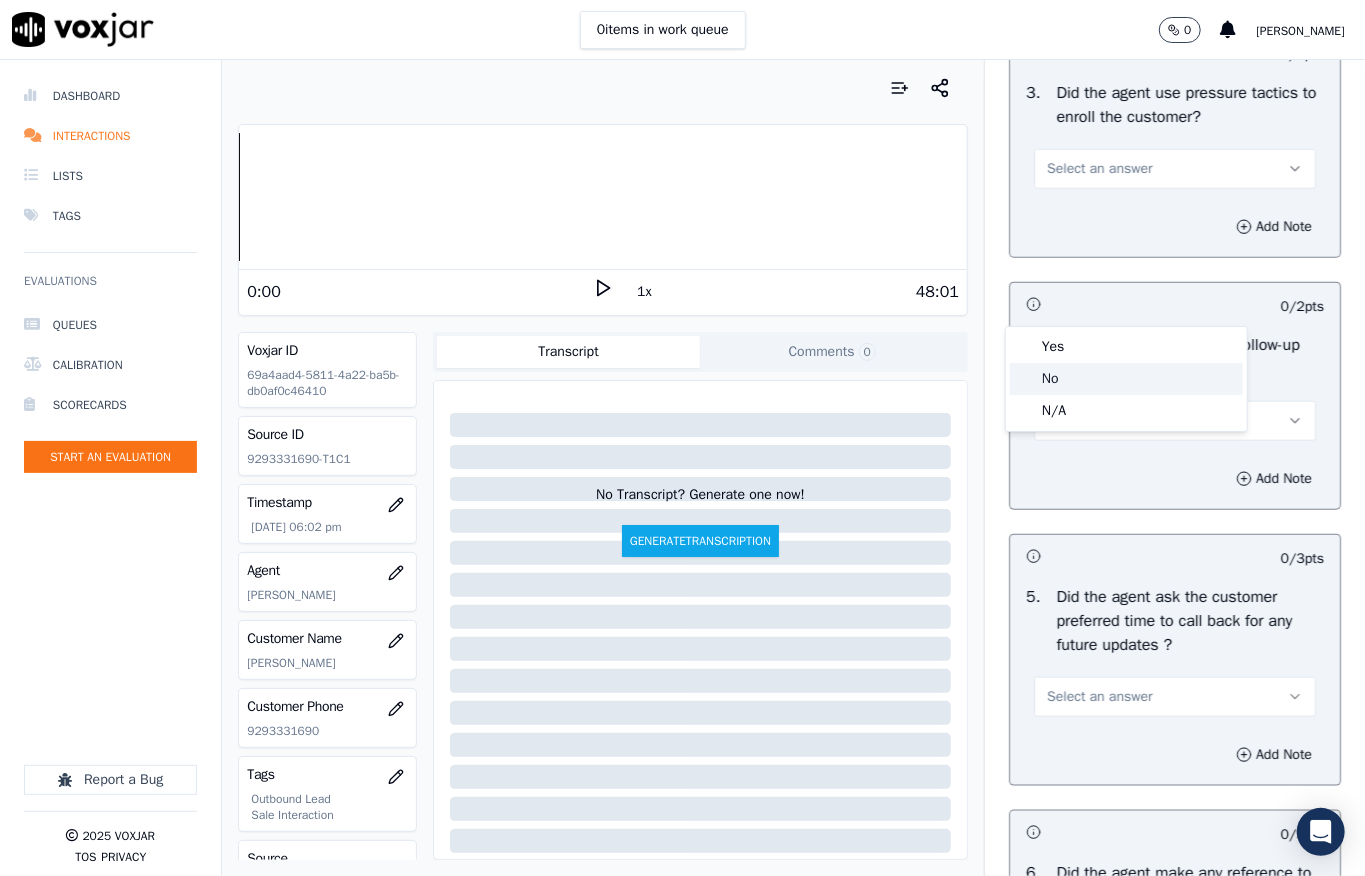 click on "No" 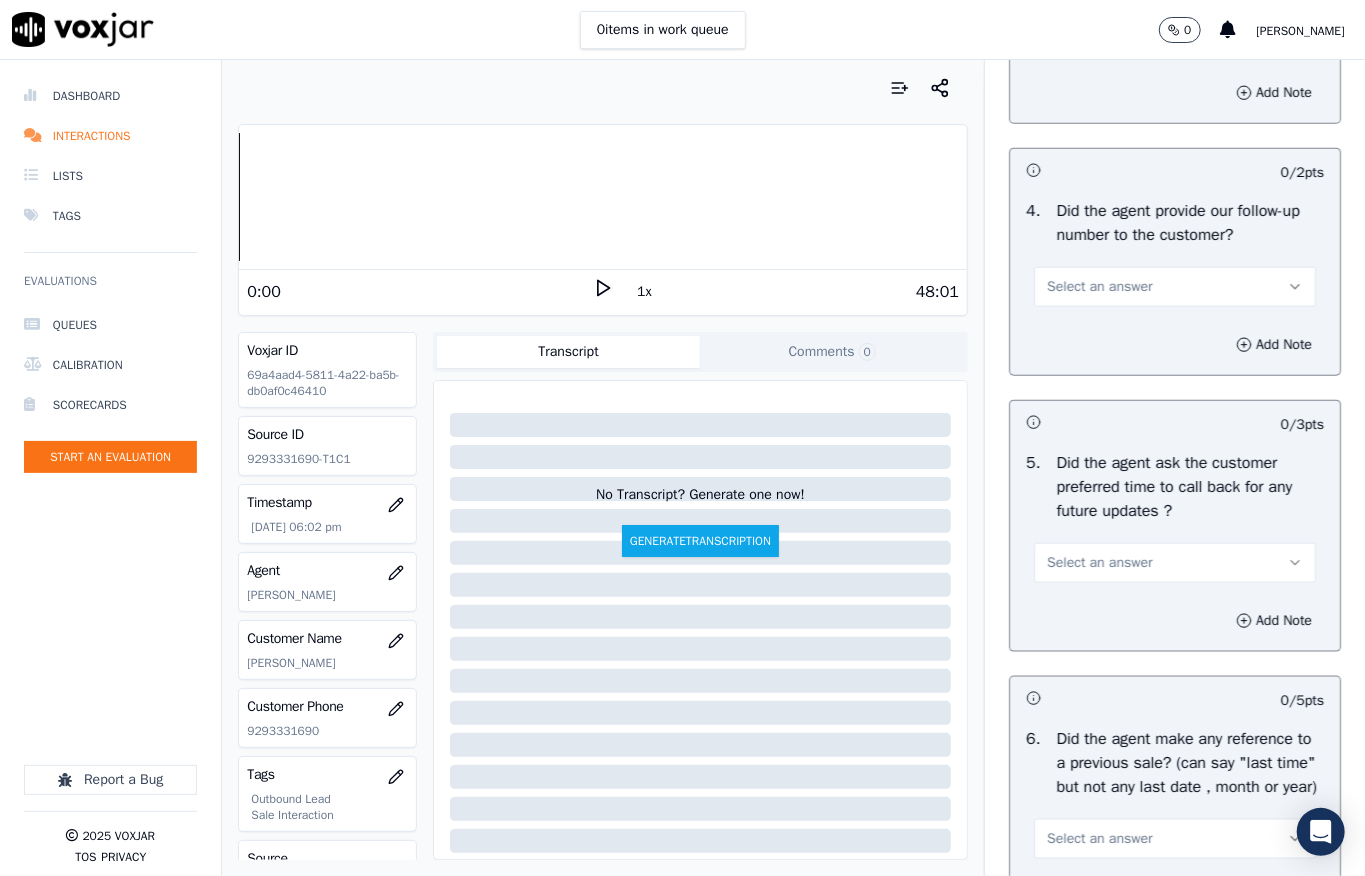 click on "Select an answer" at bounding box center [1099, 287] 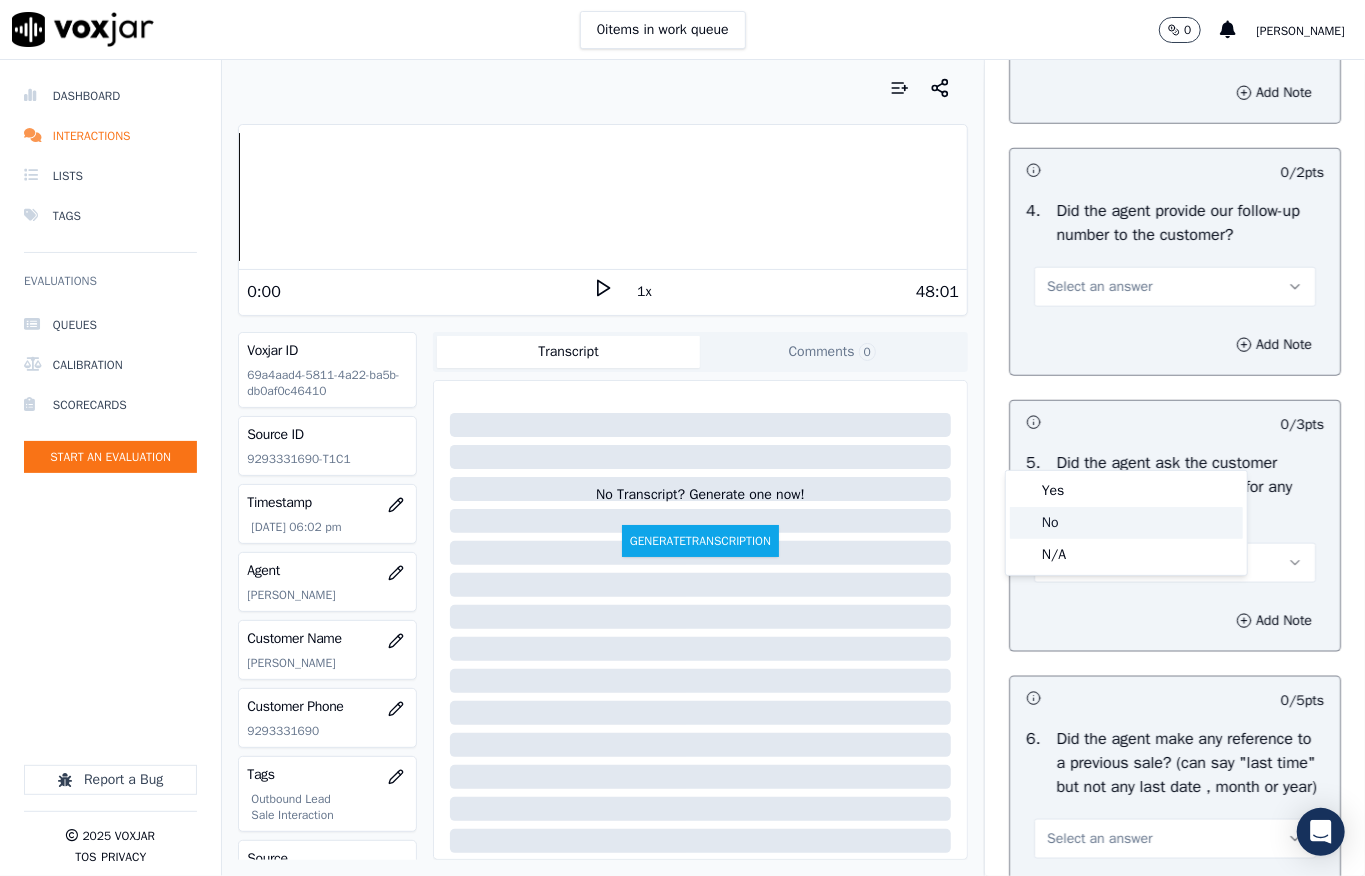 drag, startPoint x: 1061, startPoint y: 514, endPoint x: 1026, endPoint y: 378, distance: 140.43147 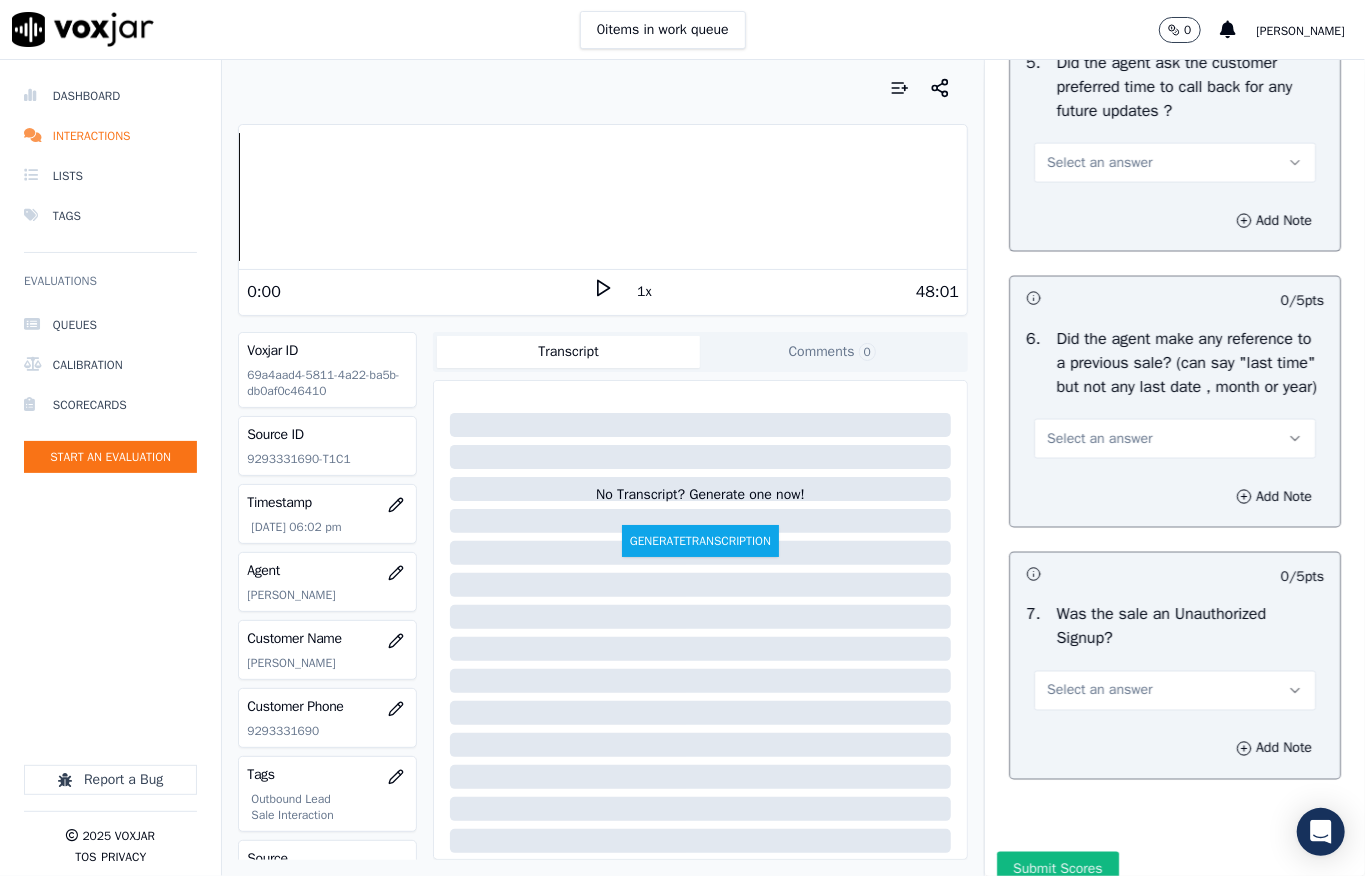 drag, startPoint x: 1050, startPoint y: 312, endPoint x: 1048, endPoint y: 340, distance: 28.071337 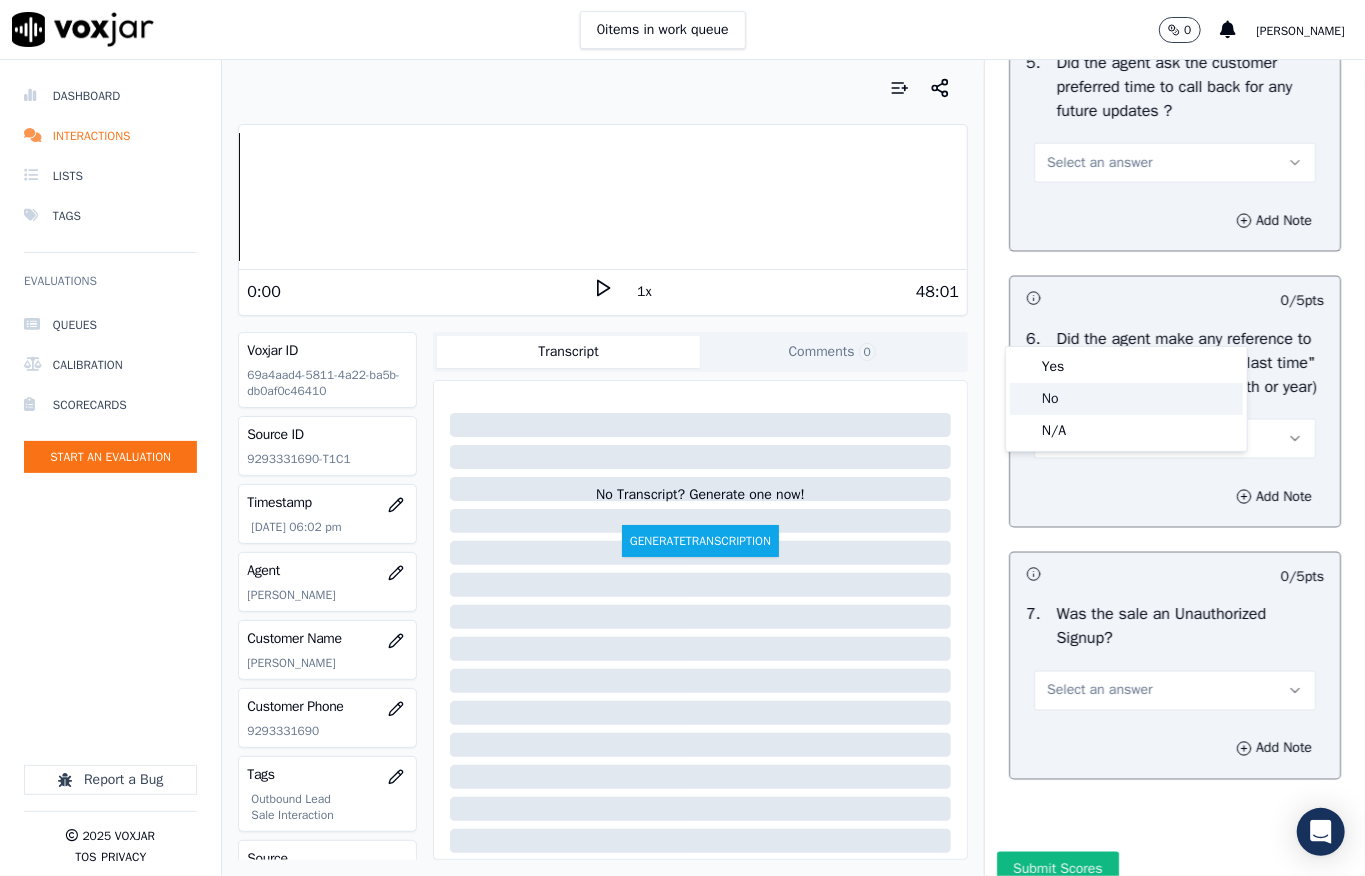 drag, startPoint x: 1037, startPoint y: 396, endPoint x: 1090, endPoint y: 334, distance: 81.565926 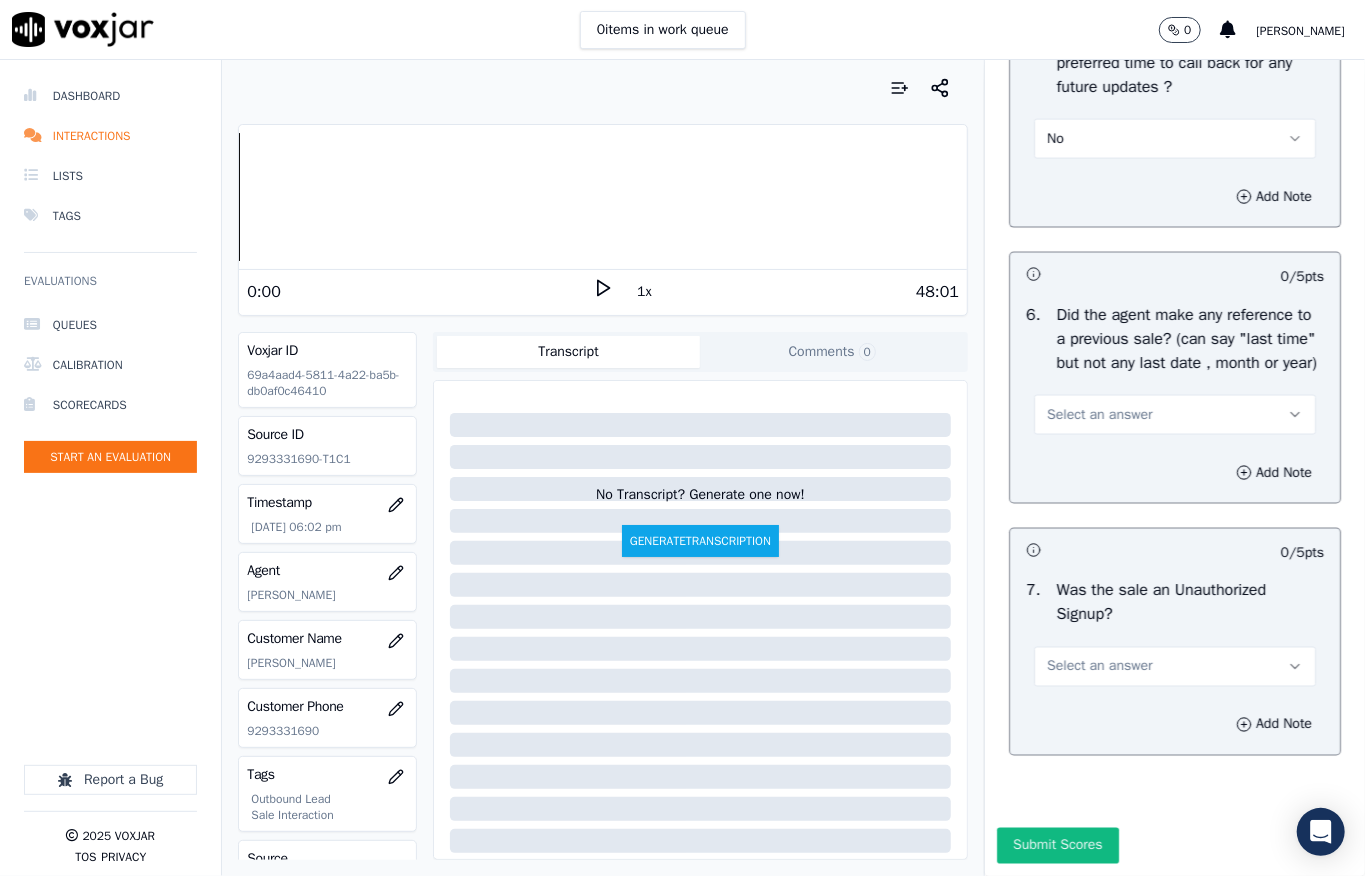 click on "Select an answer" at bounding box center (1099, 415) 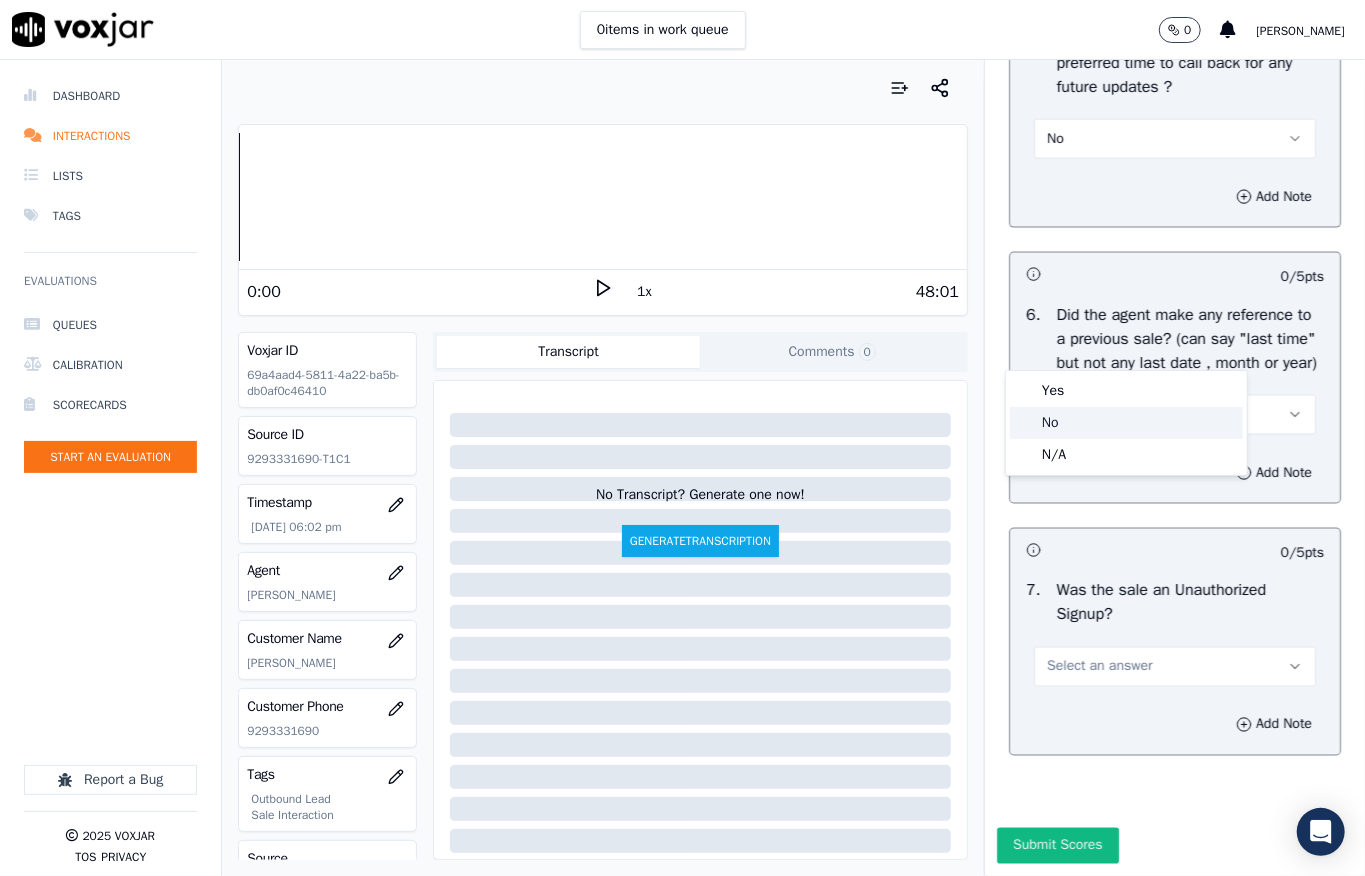 click on "No" 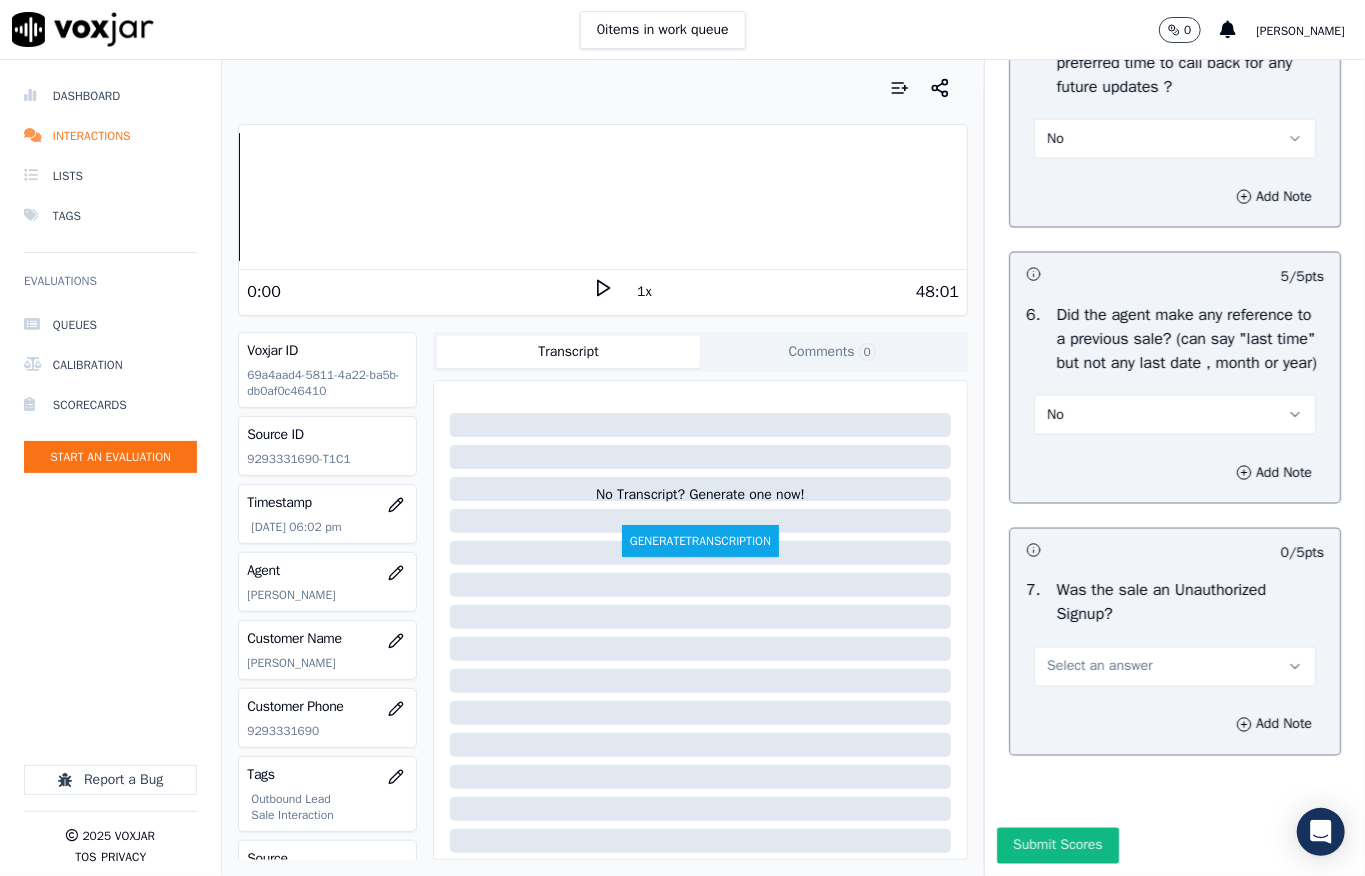 click on "Select an answer" at bounding box center [1099, 667] 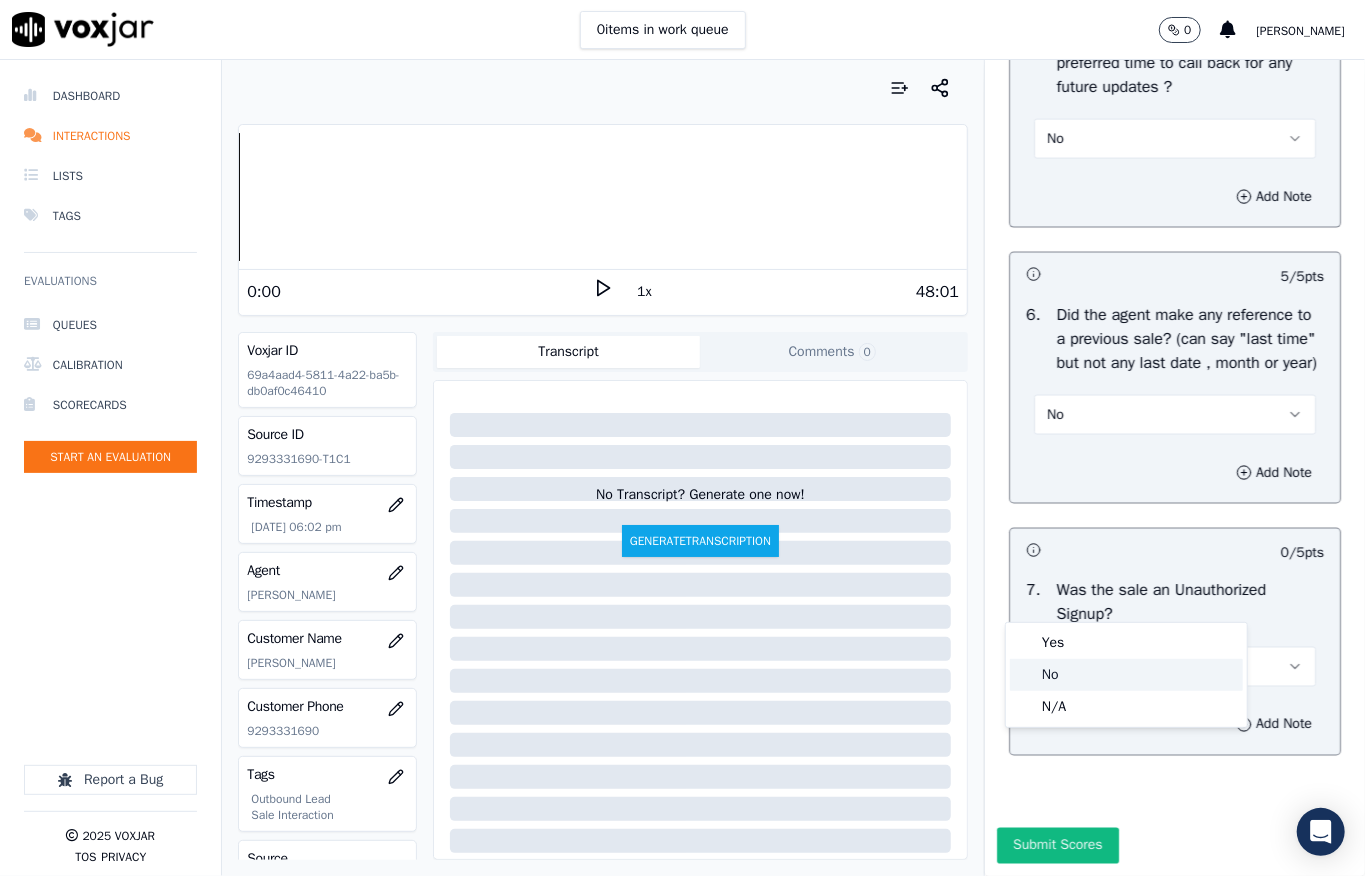 click on "No" 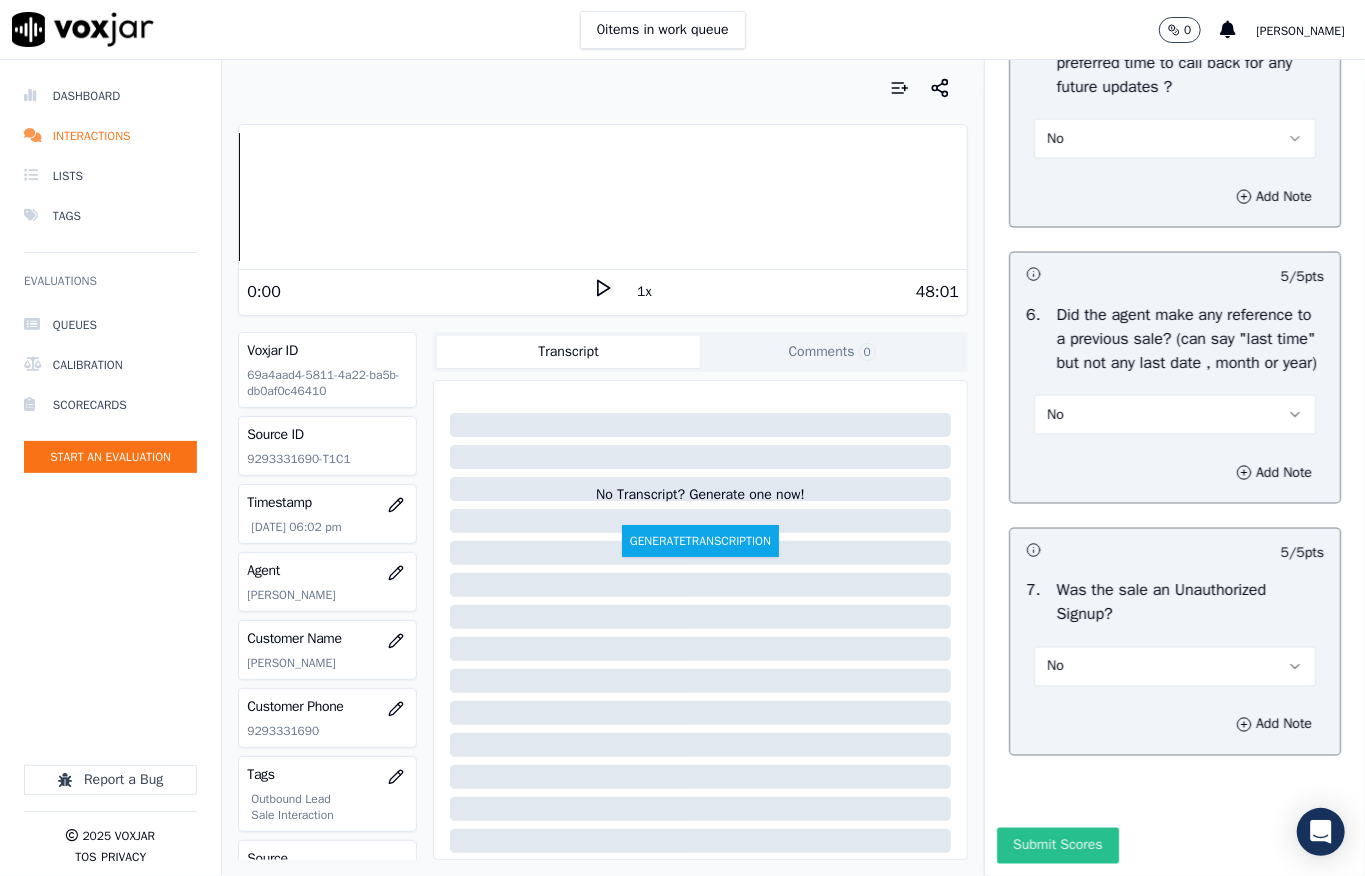 click on "Submit Scores" at bounding box center [1057, 846] 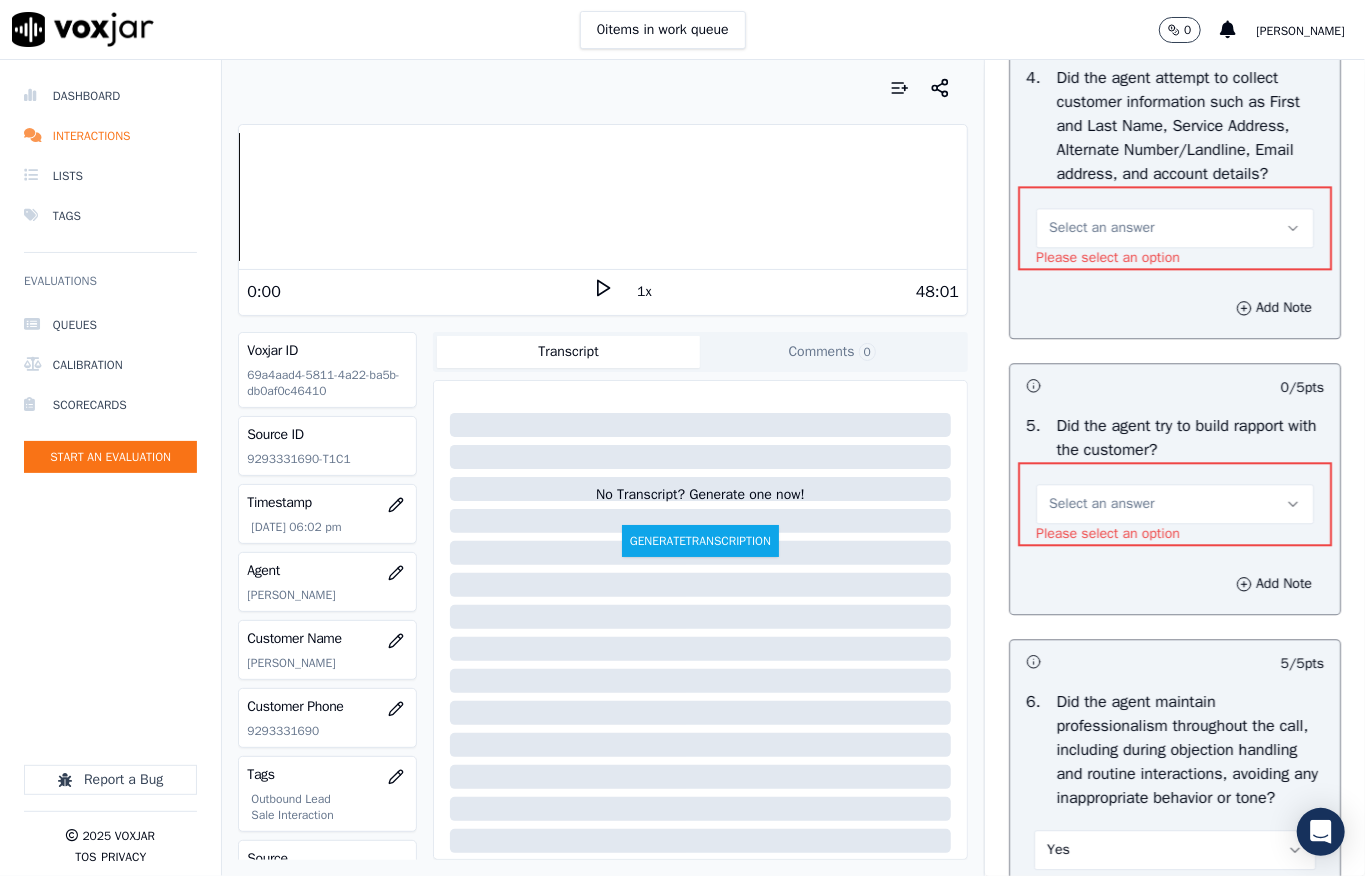 scroll, scrollTop: 2410, scrollLeft: 0, axis: vertical 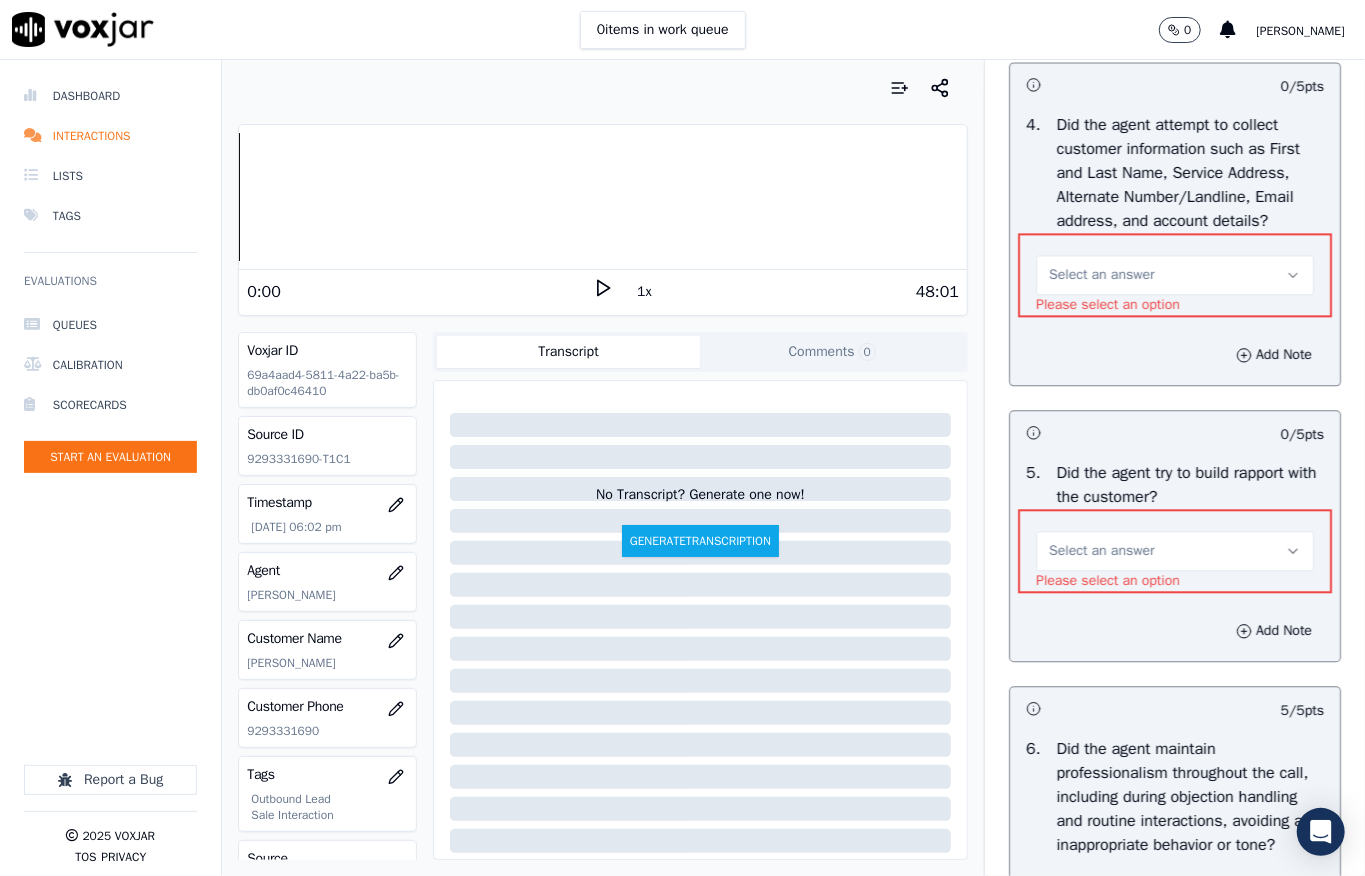 click on "Select an answer" at bounding box center [1101, 275] 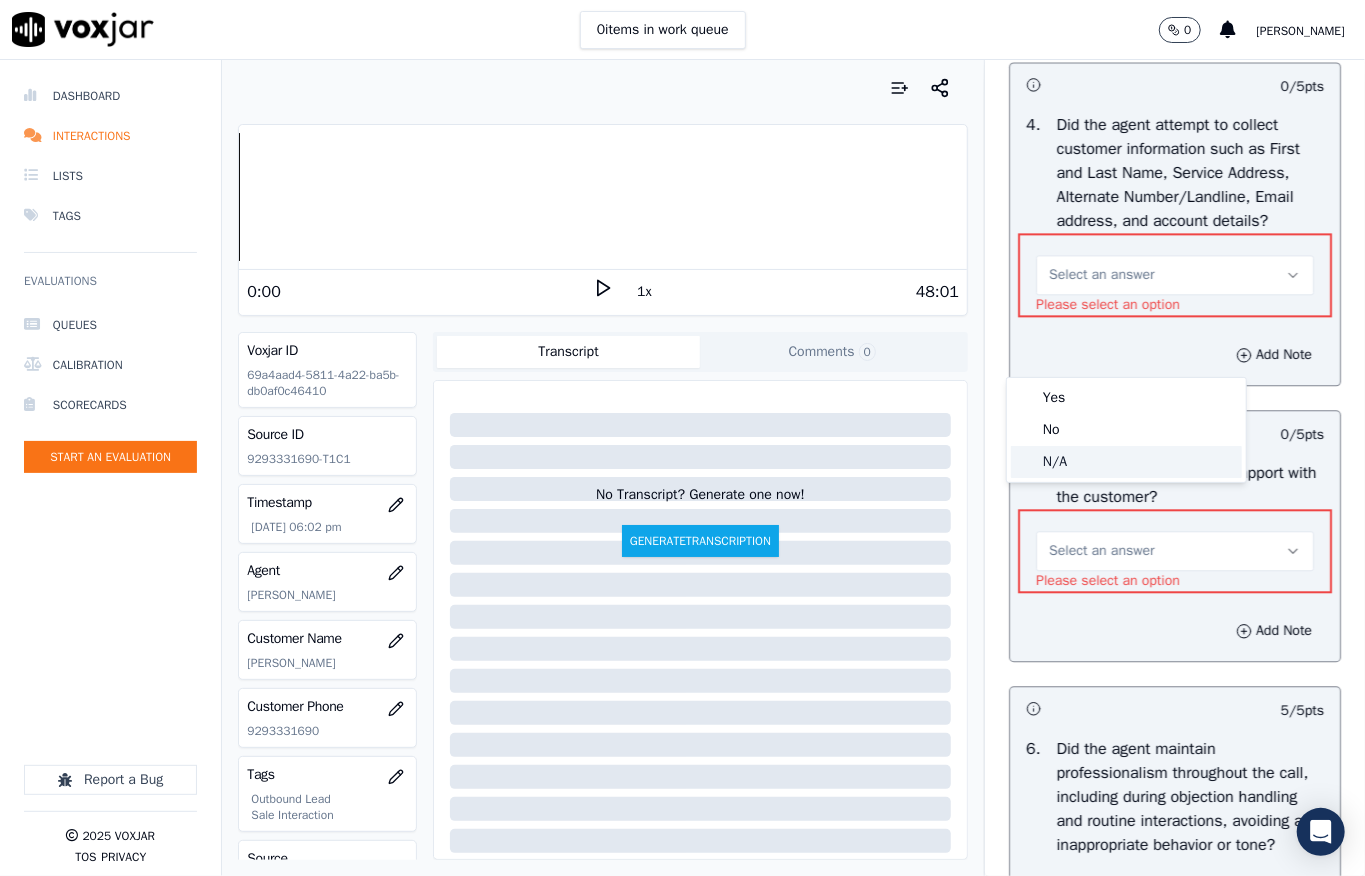 click on "N/A" 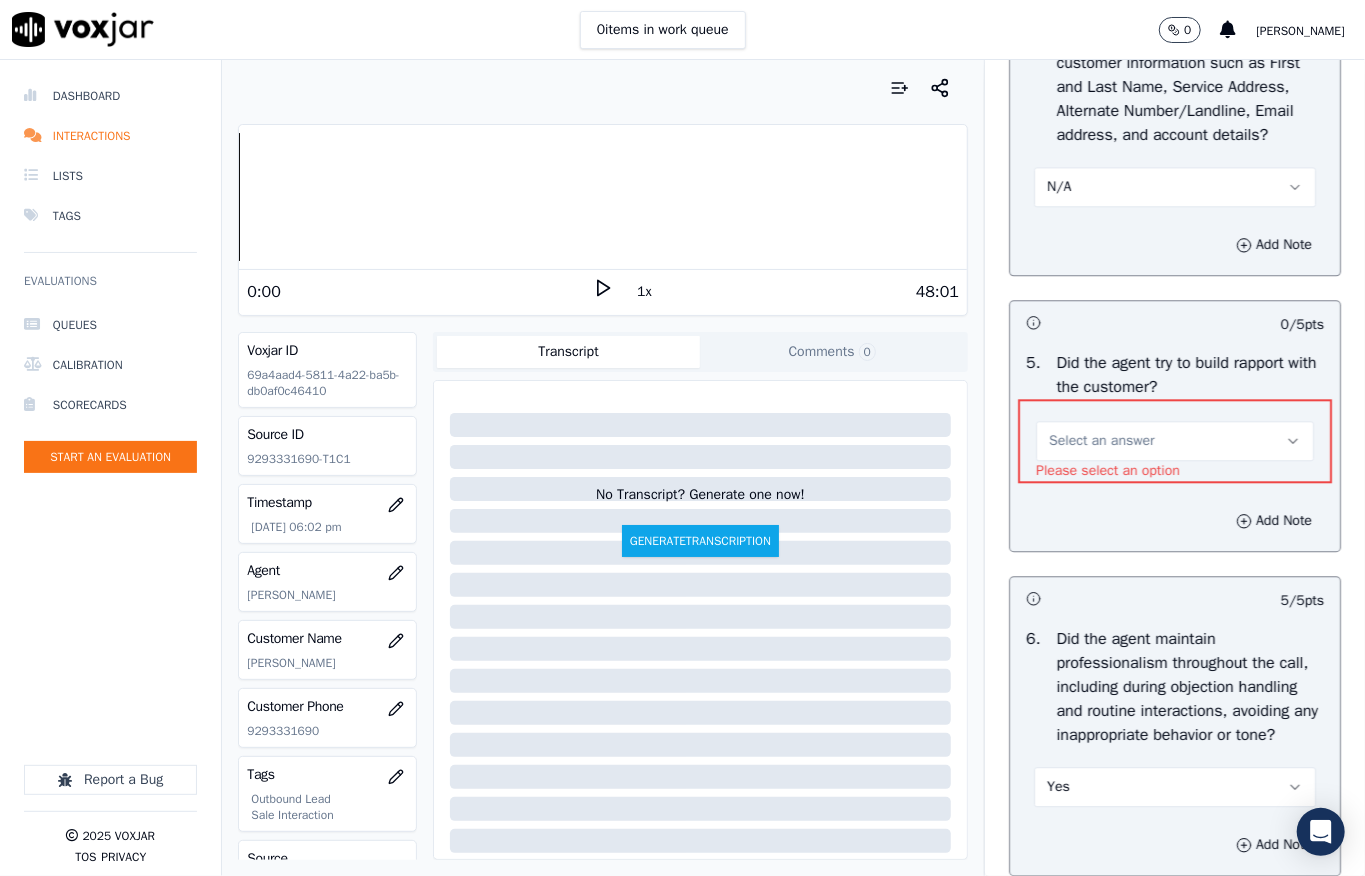 scroll, scrollTop: 2544, scrollLeft: 0, axis: vertical 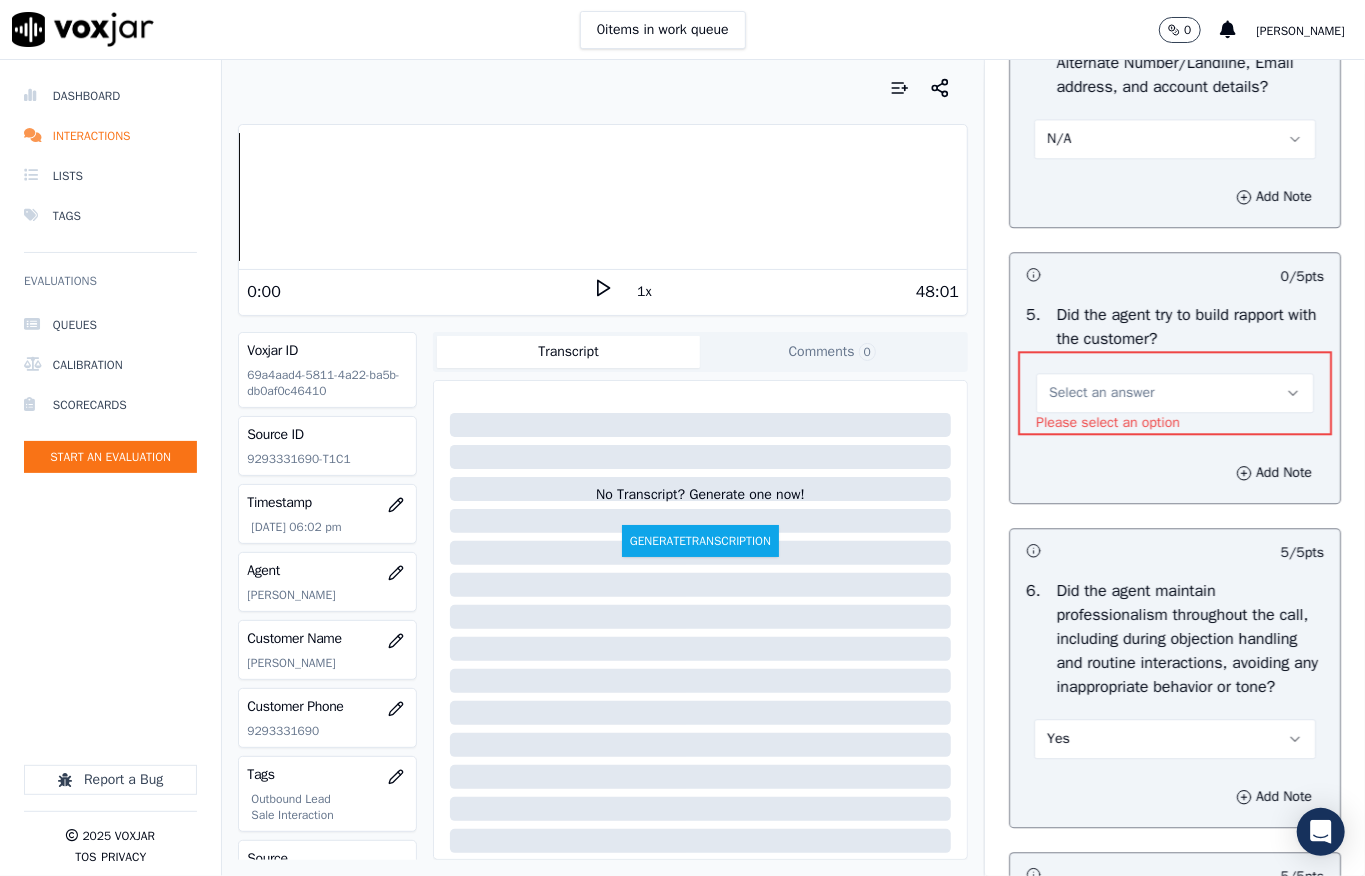 click on "Select an answer" at bounding box center (1101, 393) 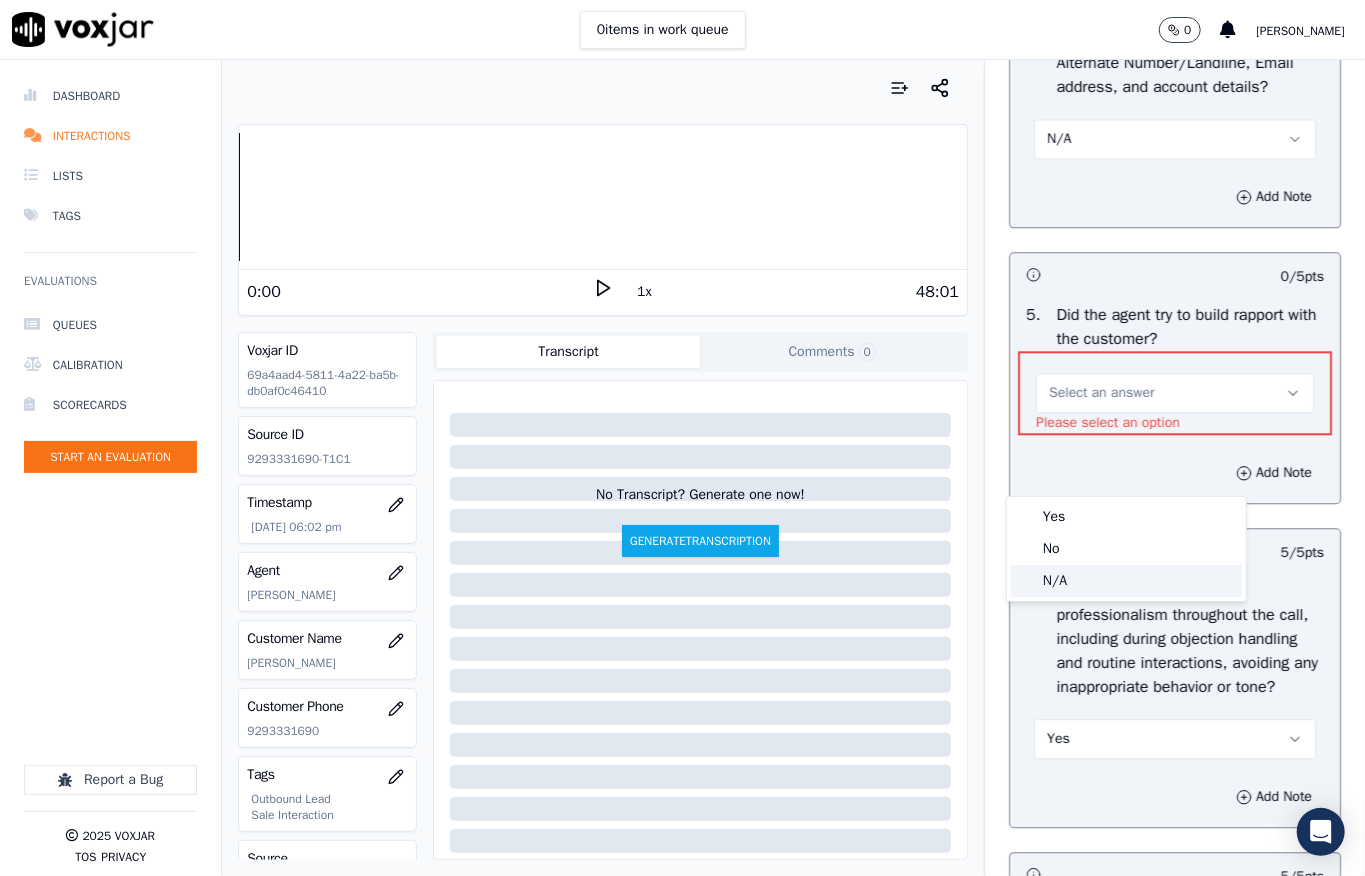 click on "N/A" 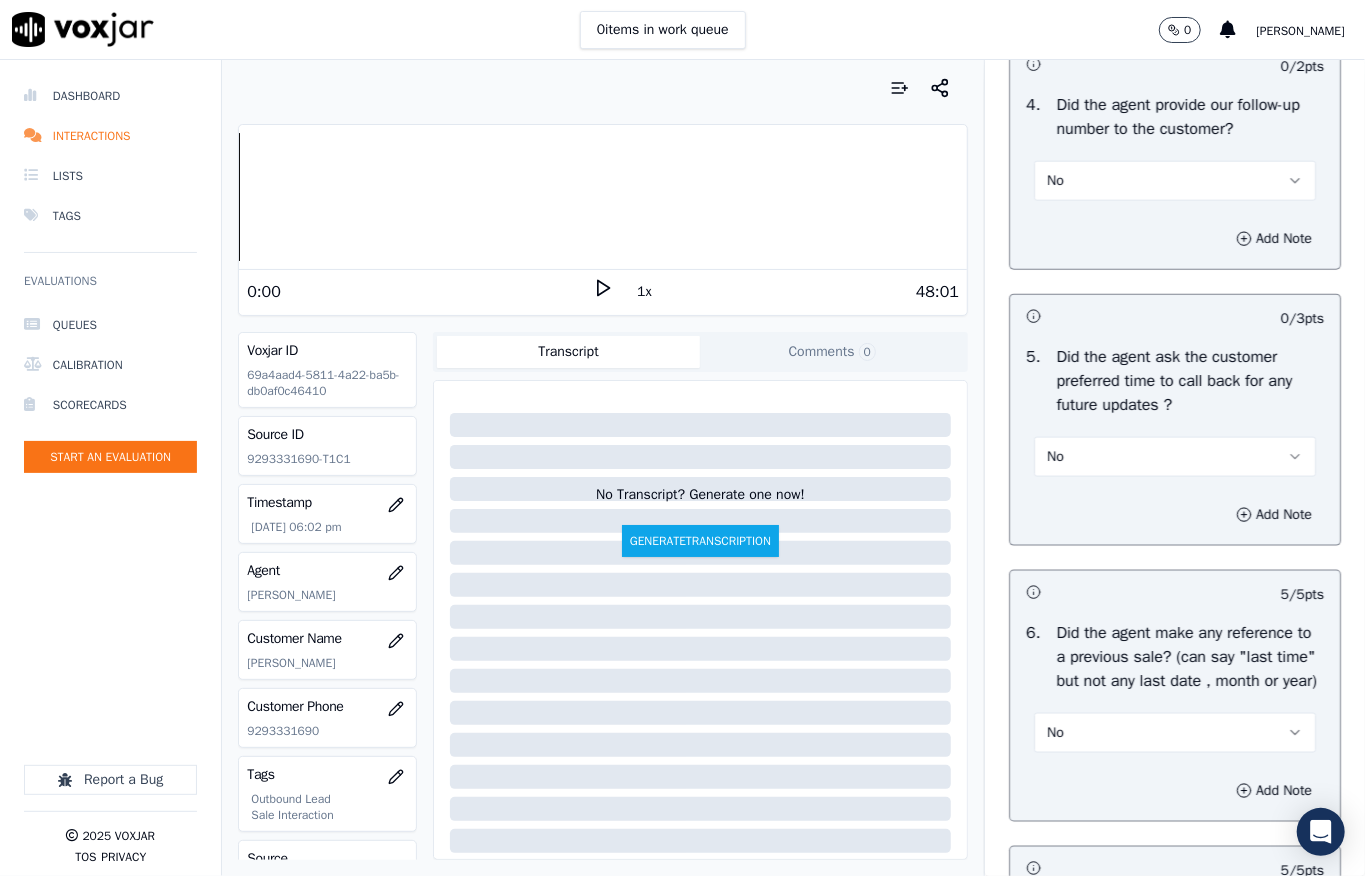 scroll, scrollTop: 5877, scrollLeft: 0, axis: vertical 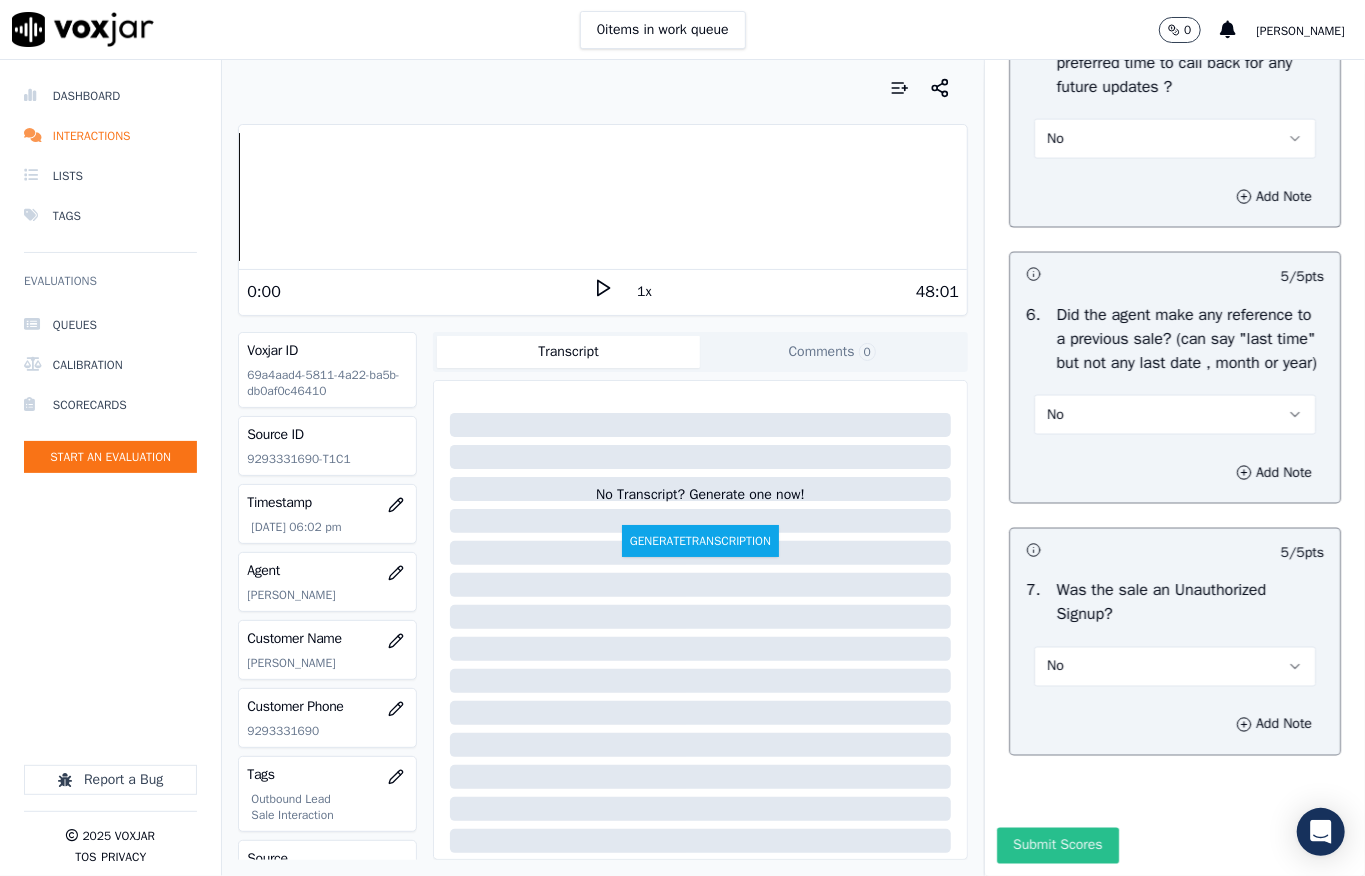 click on "Submit Scores" at bounding box center [1057, 846] 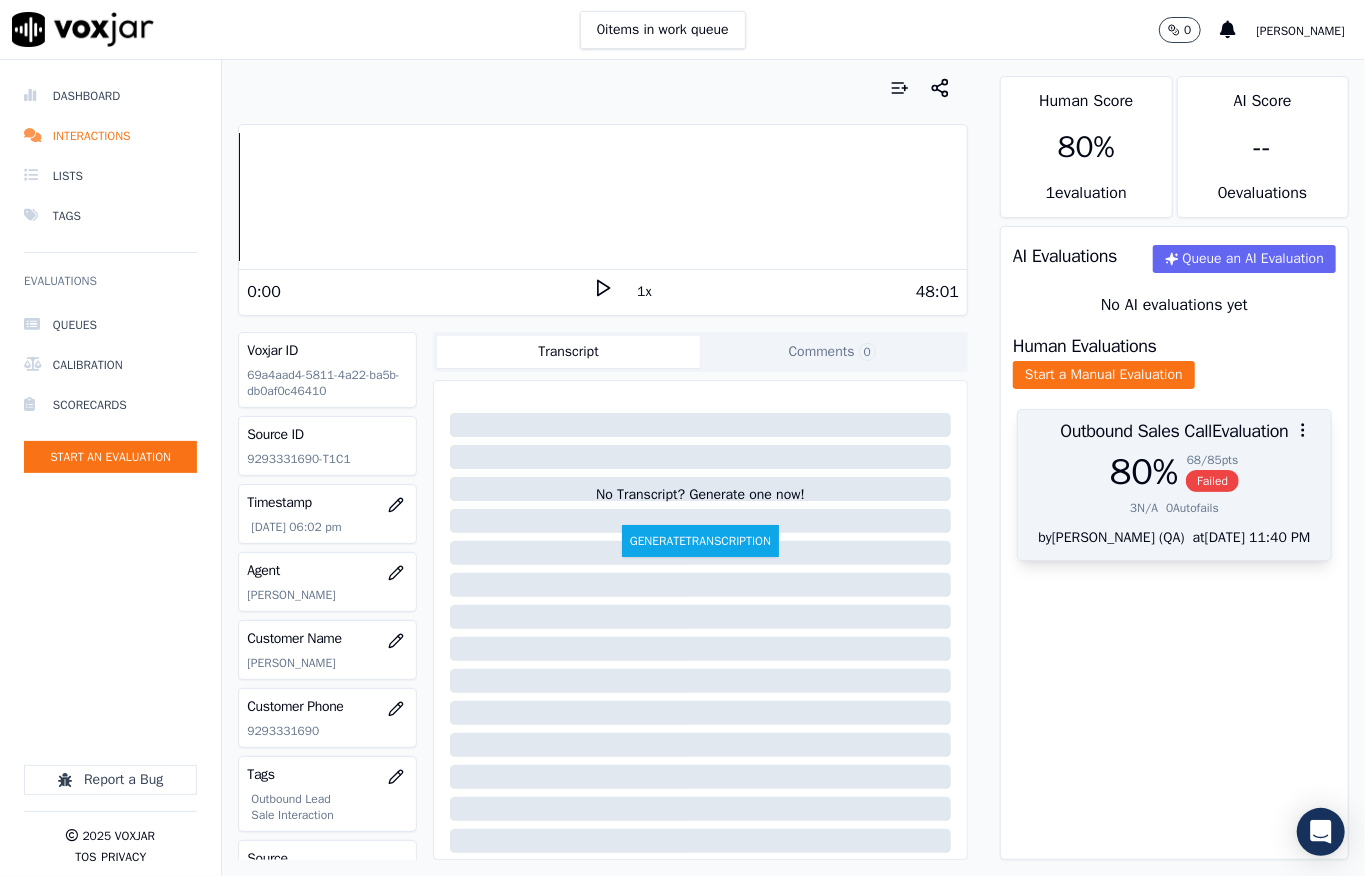 click on "68 / 85  pts" at bounding box center [1212, 460] 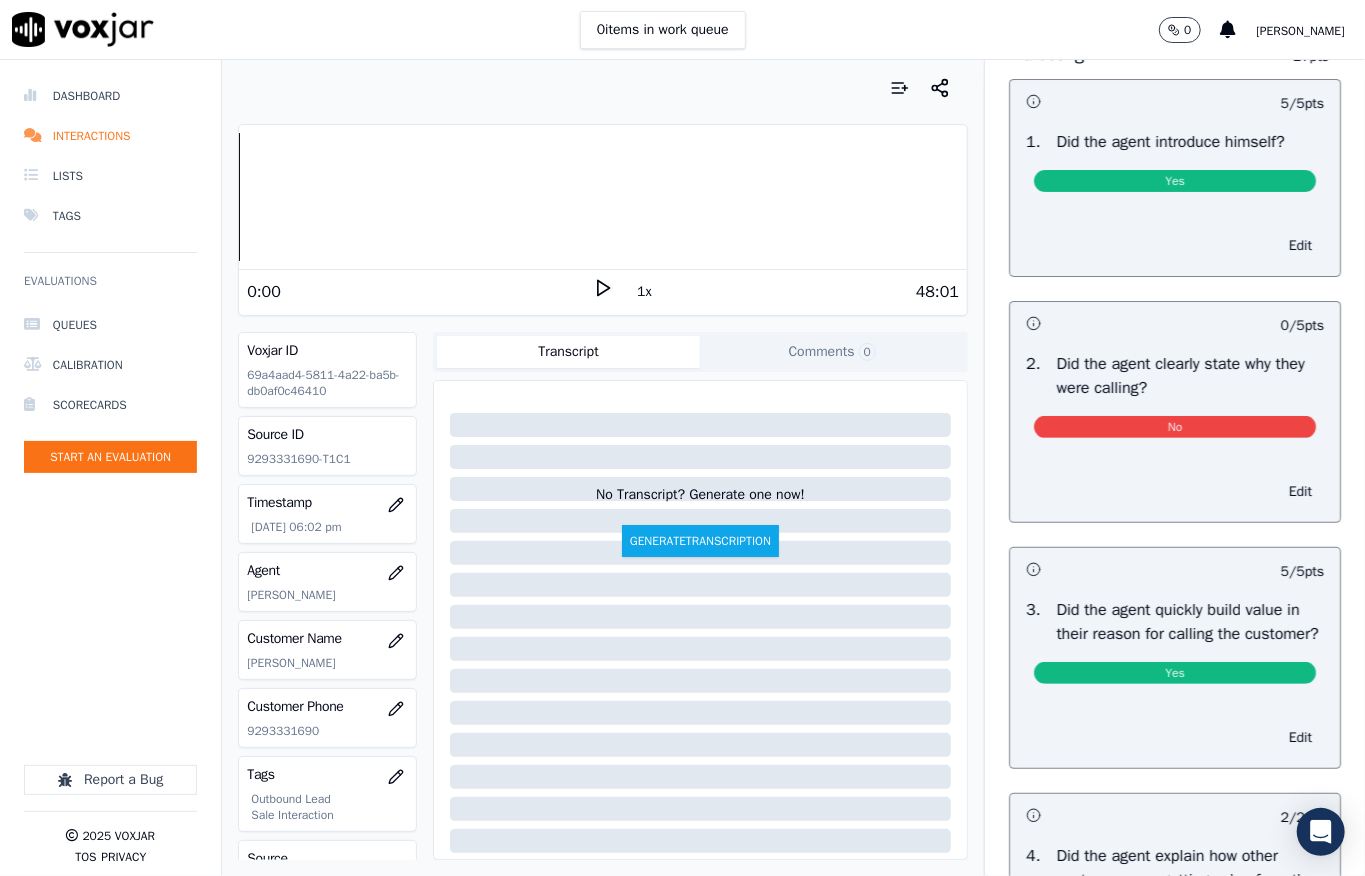 scroll, scrollTop: 120, scrollLeft: 0, axis: vertical 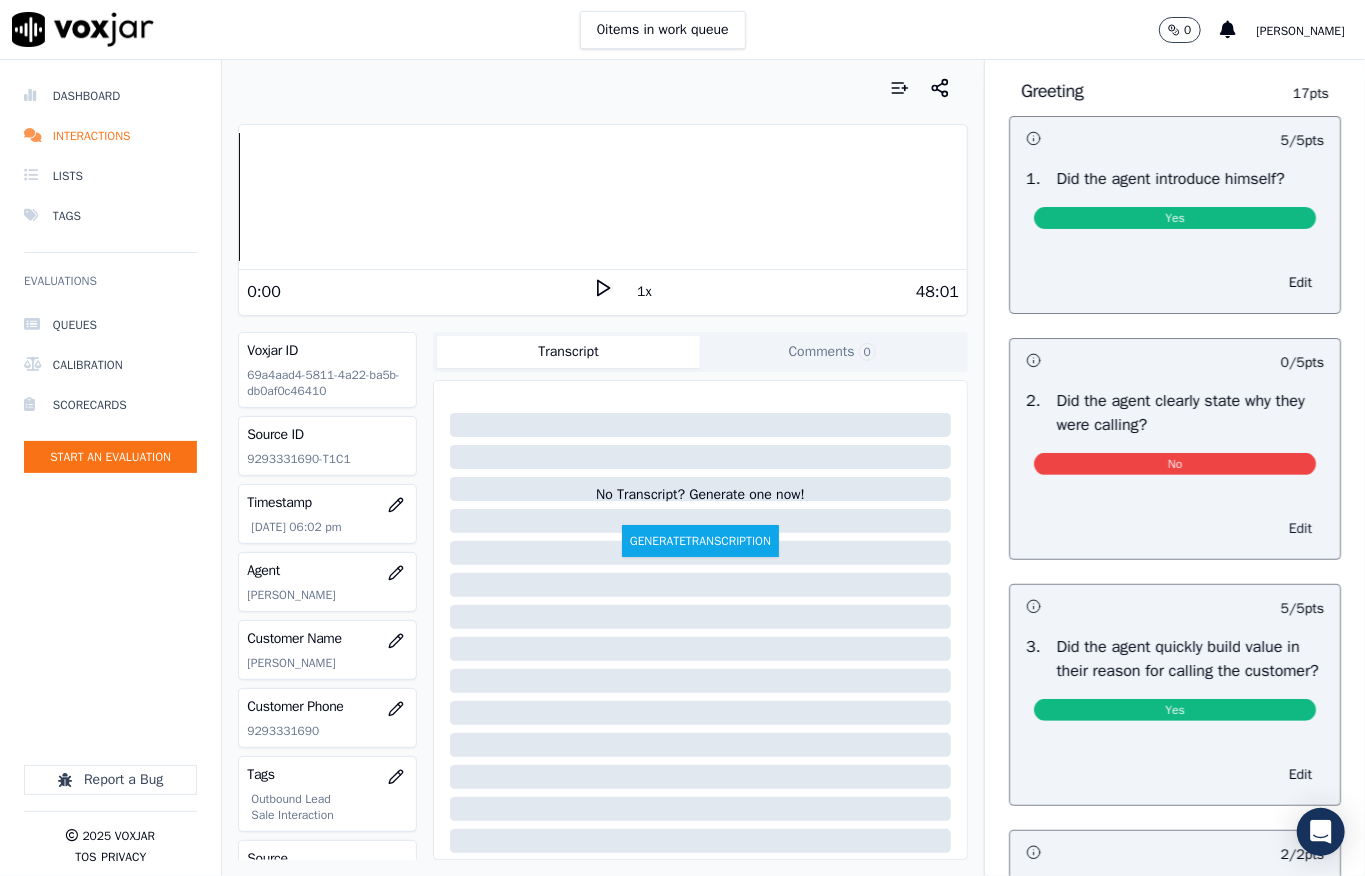 click on "Edit" at bounding box center [1300, 529] 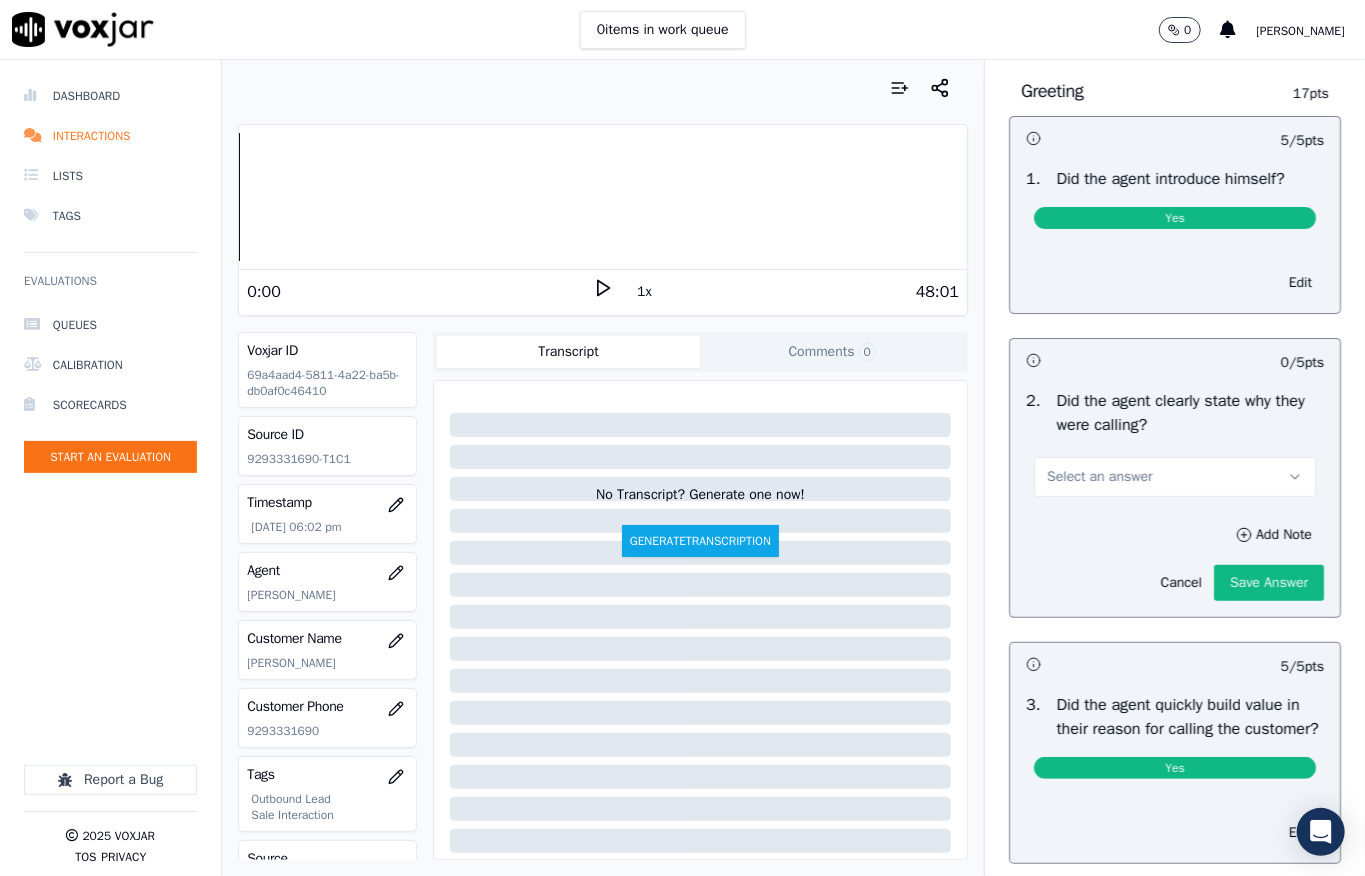 click on "Select an answer" at bounding box center [1175, 477] 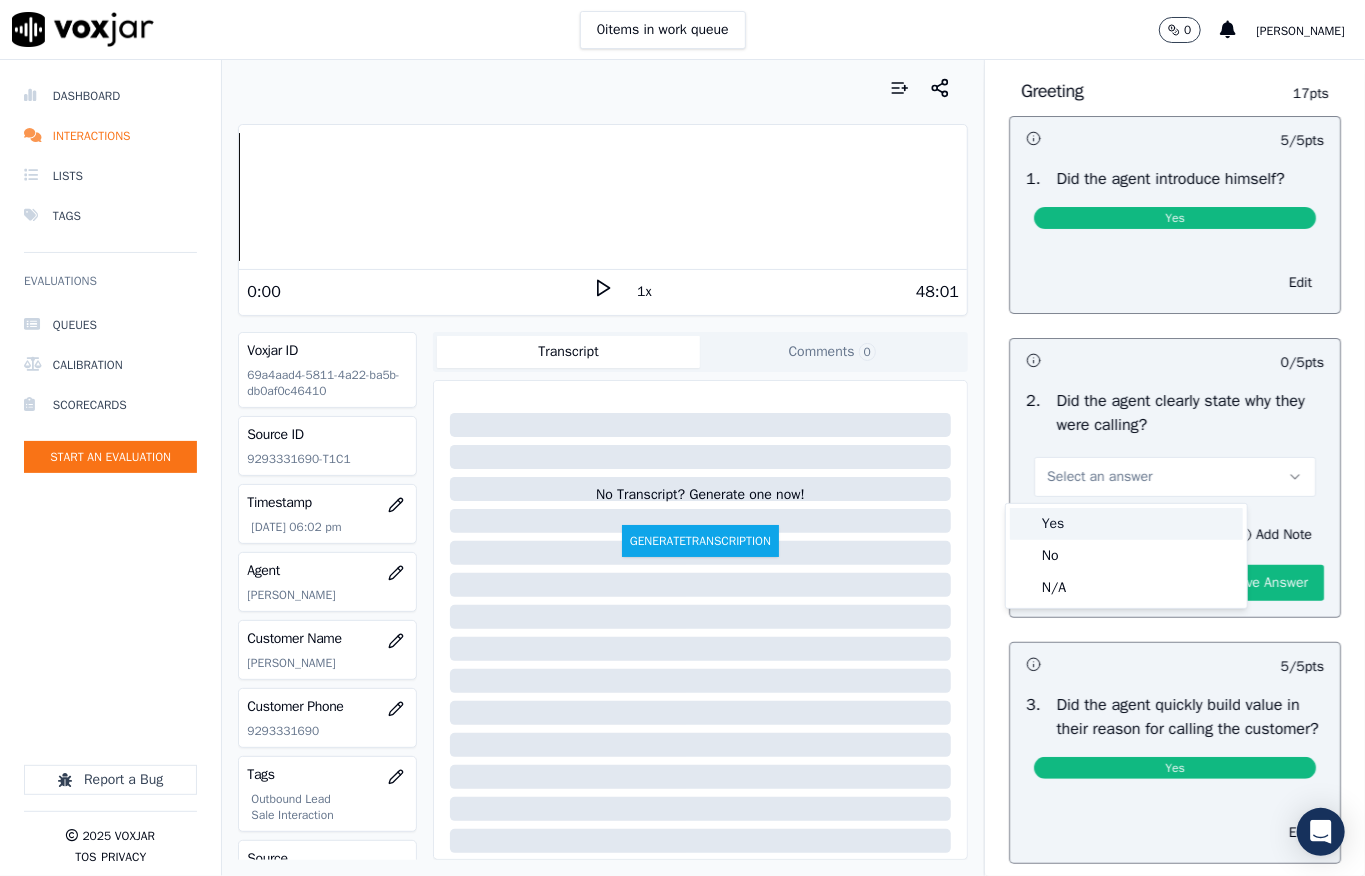 drag, startPoint x: 1141, startPoint y: 521, endPoint x: 1156, endPoint y: 546, distance: 29.15476 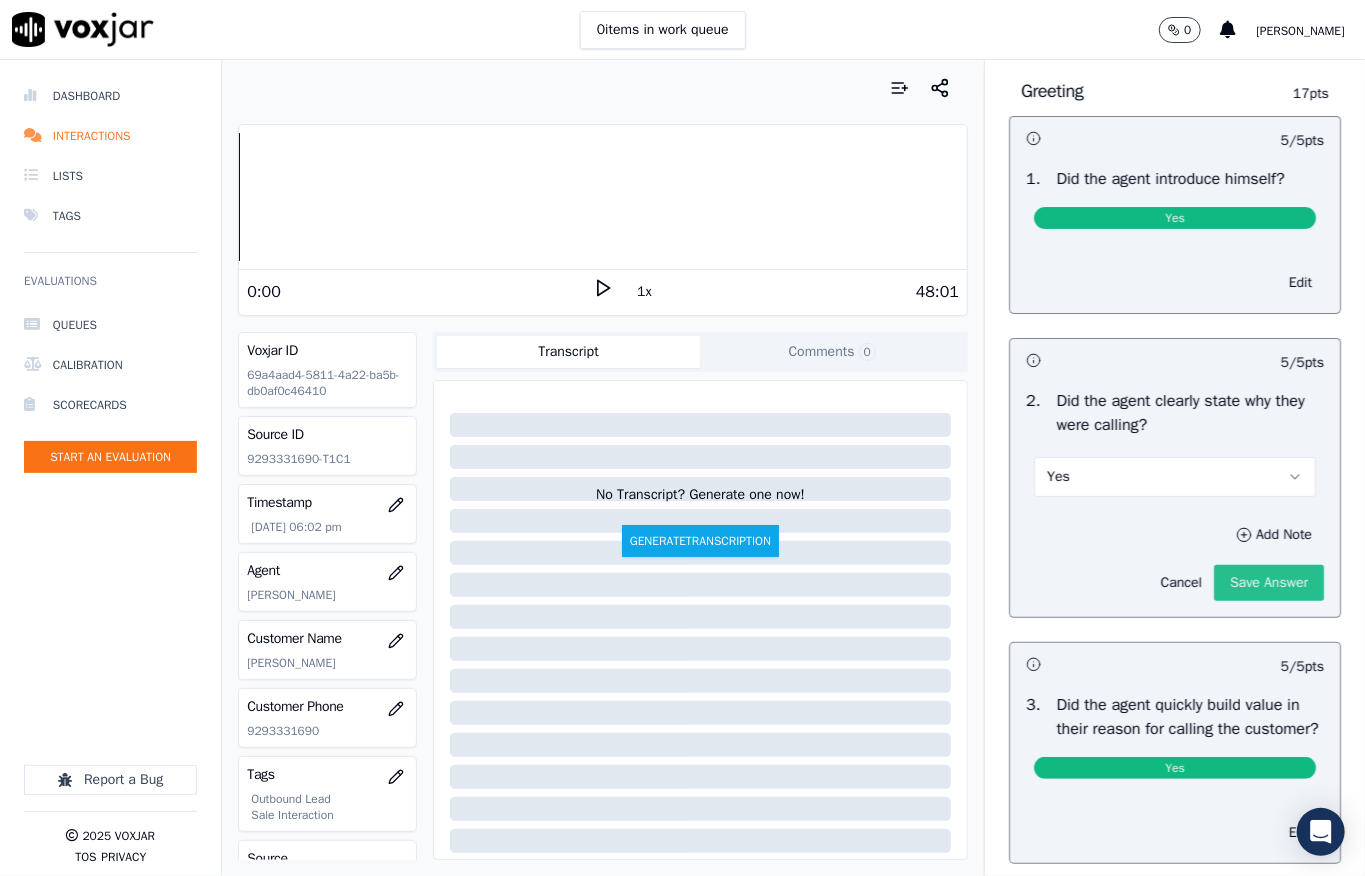 click on "Save Answer" 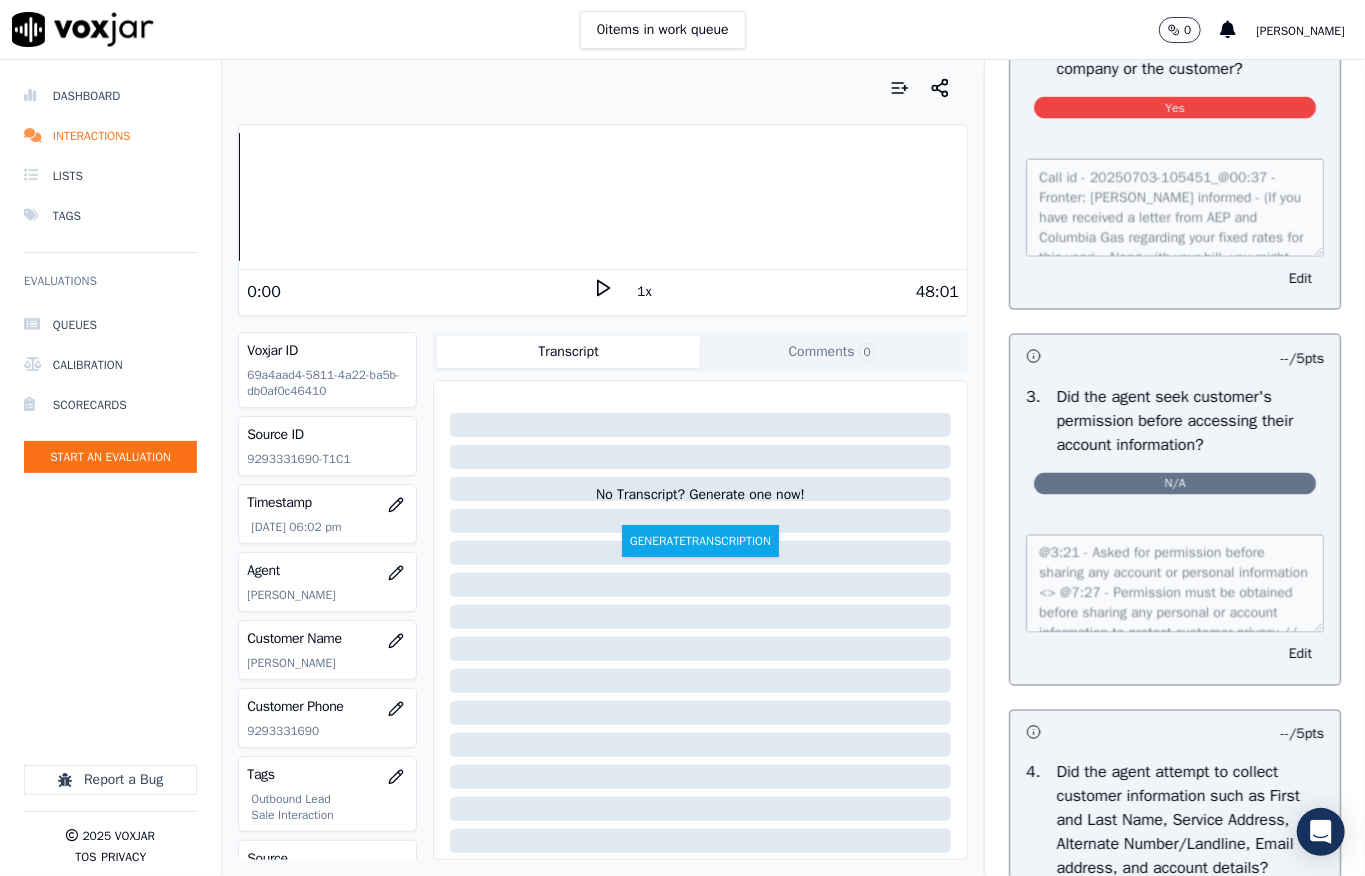 scroll, scrollTop: 1573, scrollLeft: 0, axis: vertical 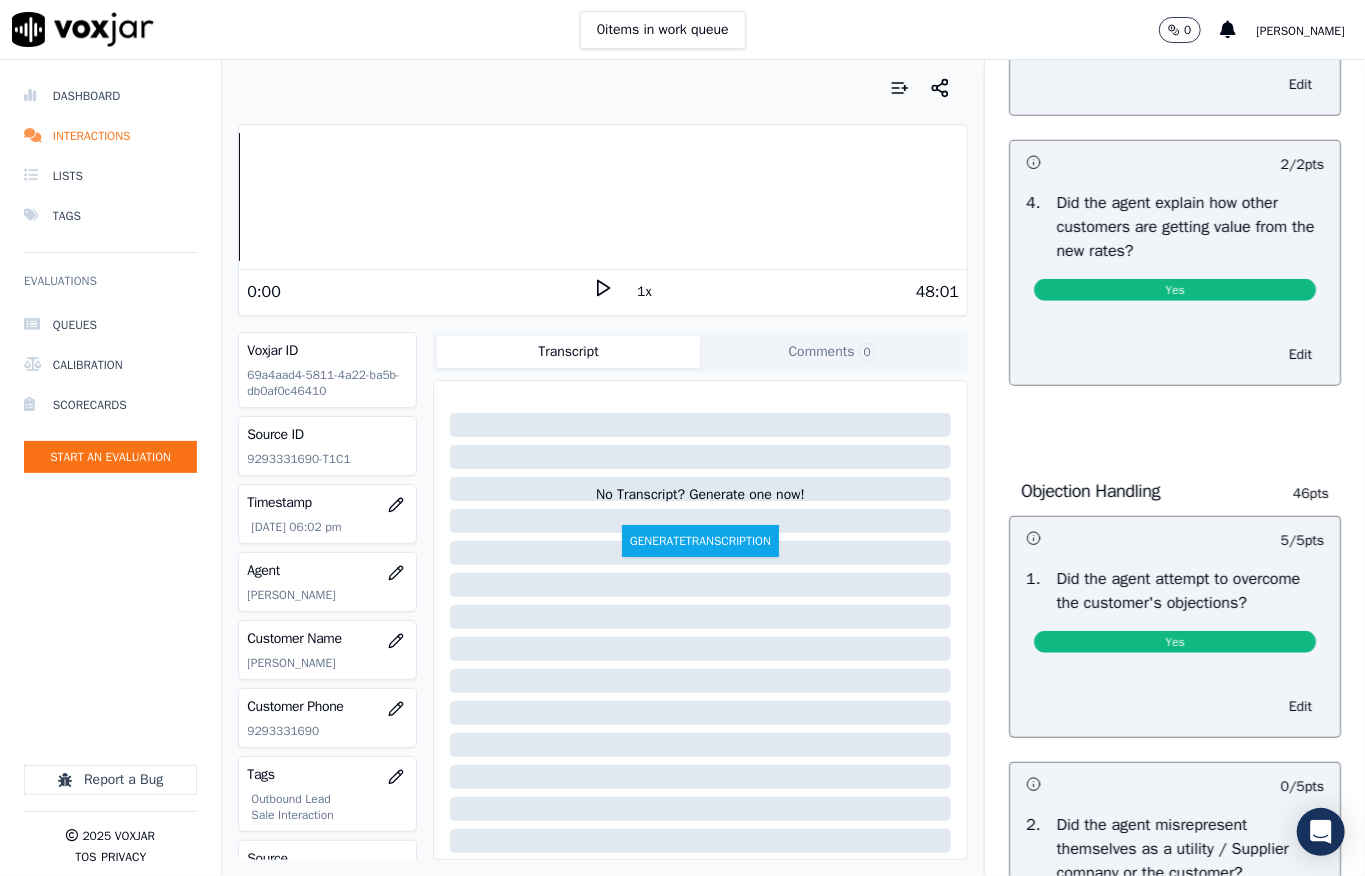 click at bounding box center (603, 88) 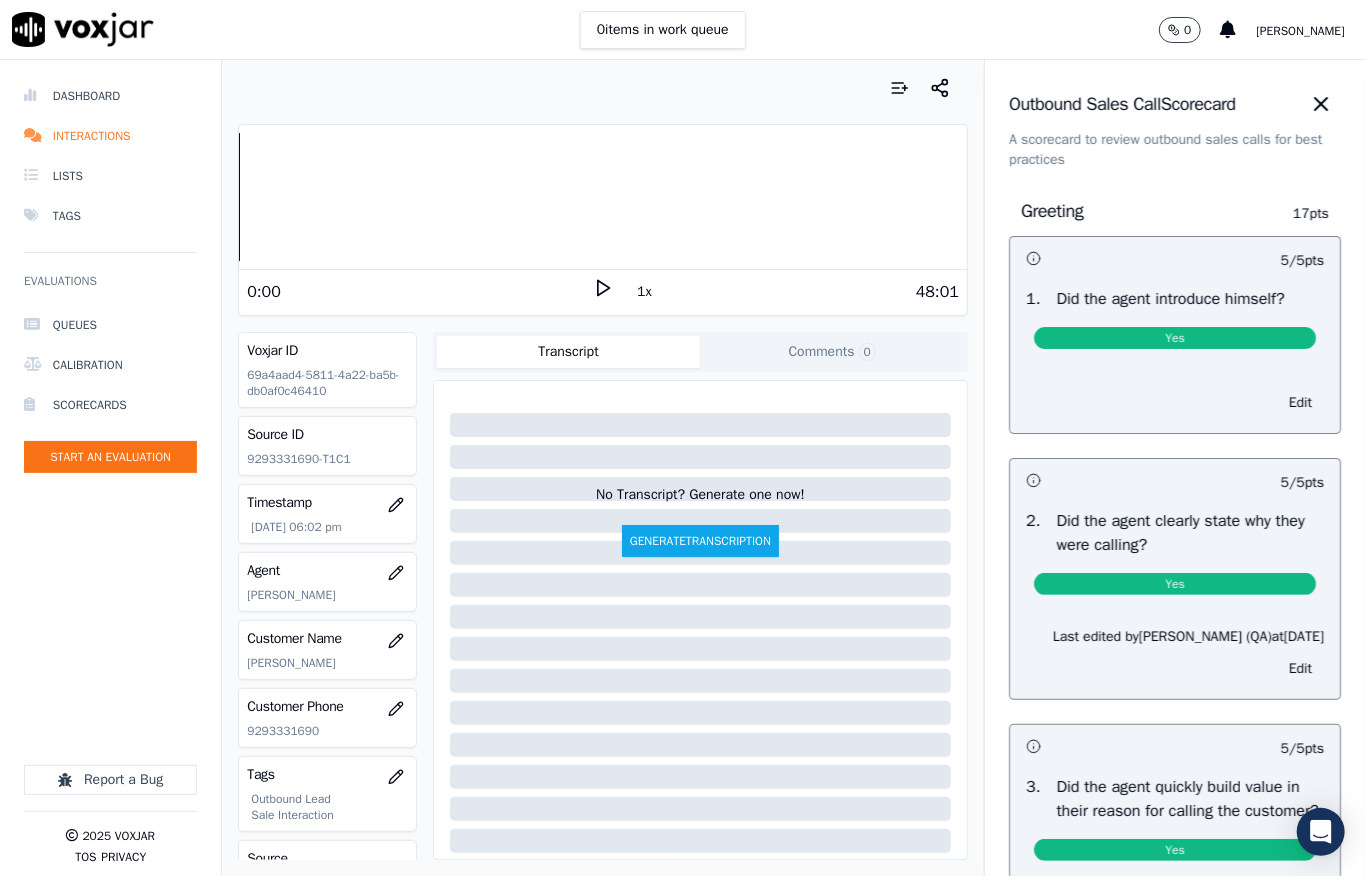 scroll, scrollTop: 5630, scrollLeft: 0, axis: vertical 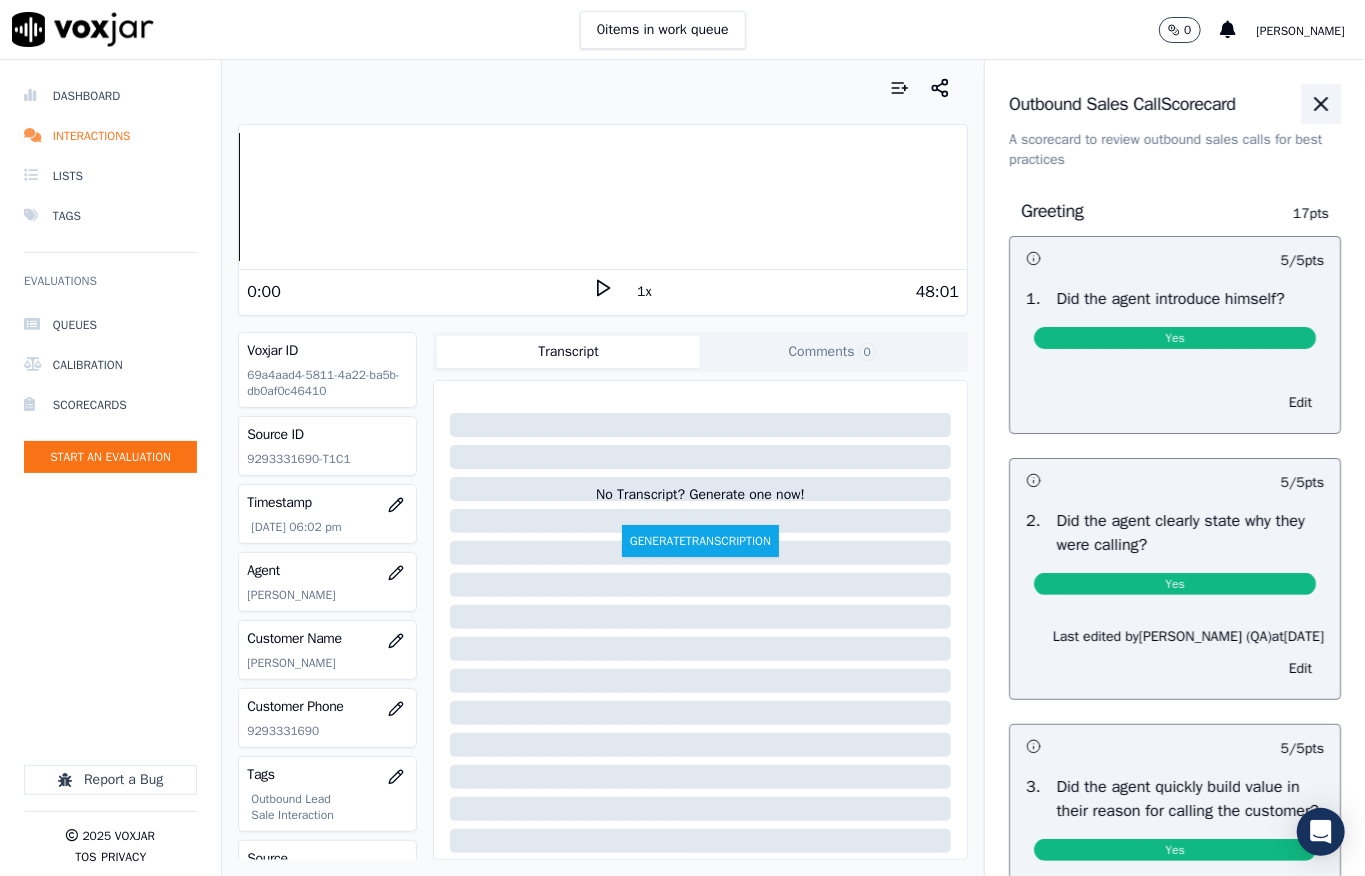 click 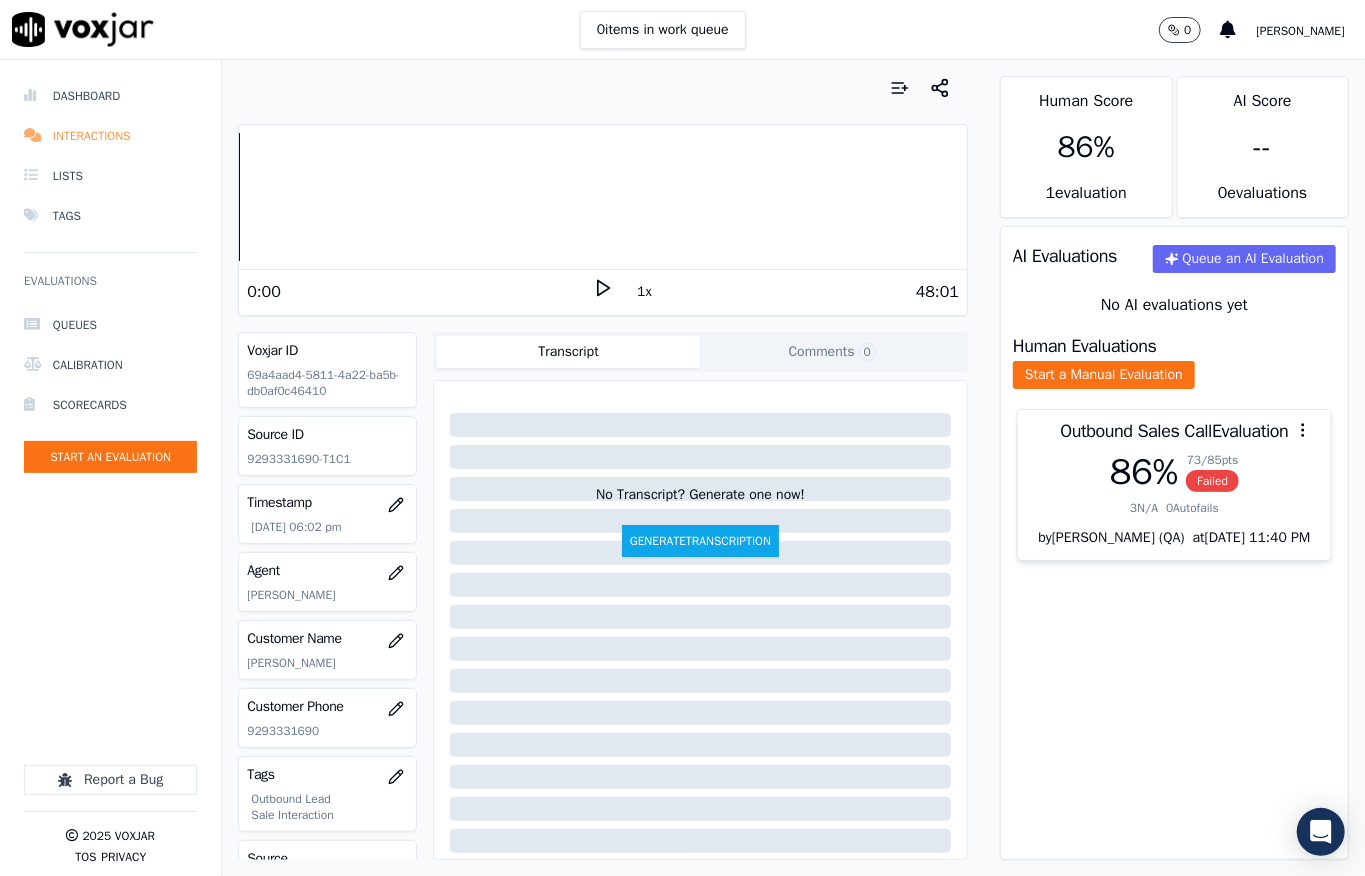 click on "Interactions" at bounding box center [110, 136] 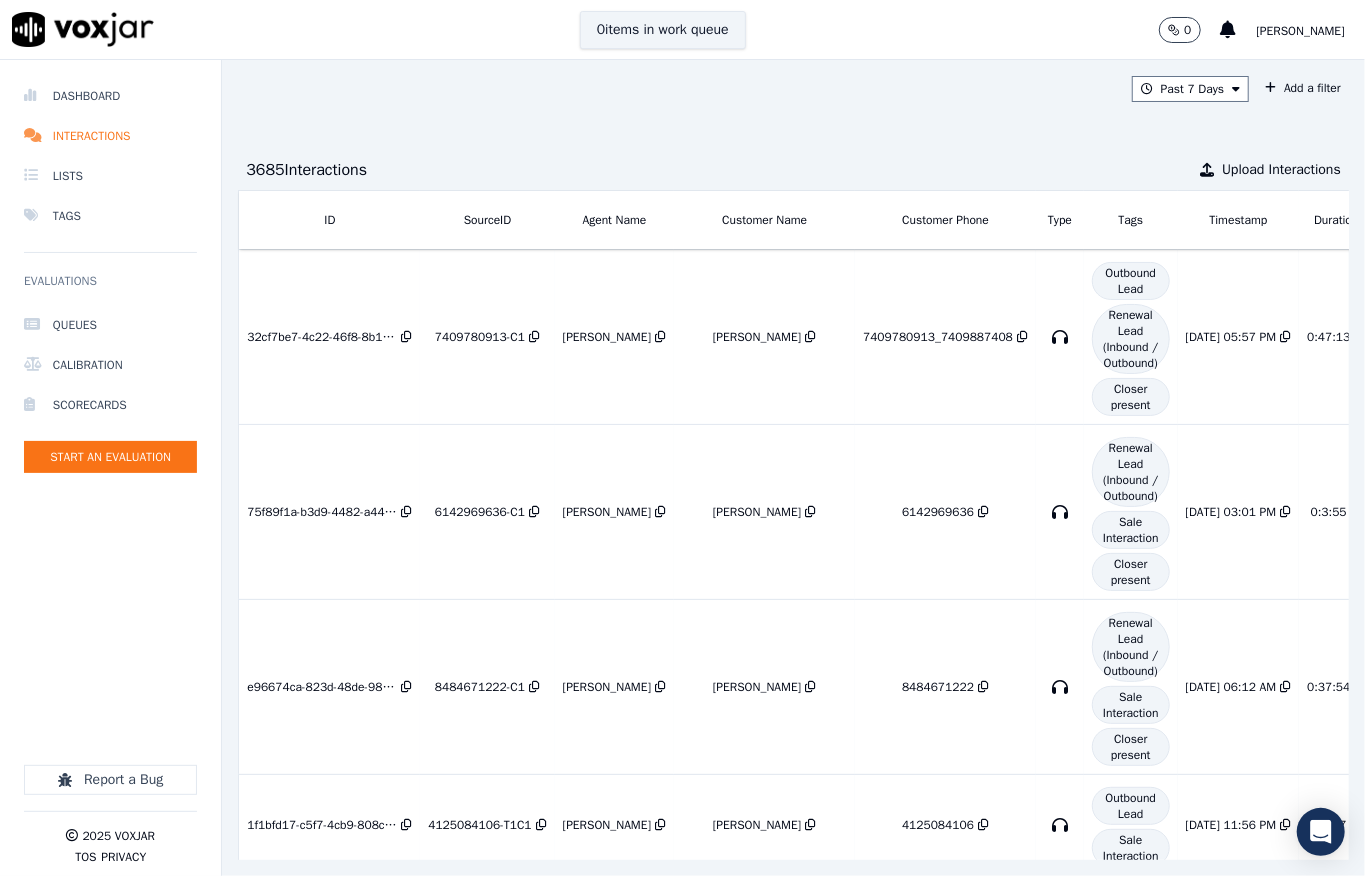 scroll, scrollTop: 445, scrollLeft: 0, axis: vertical 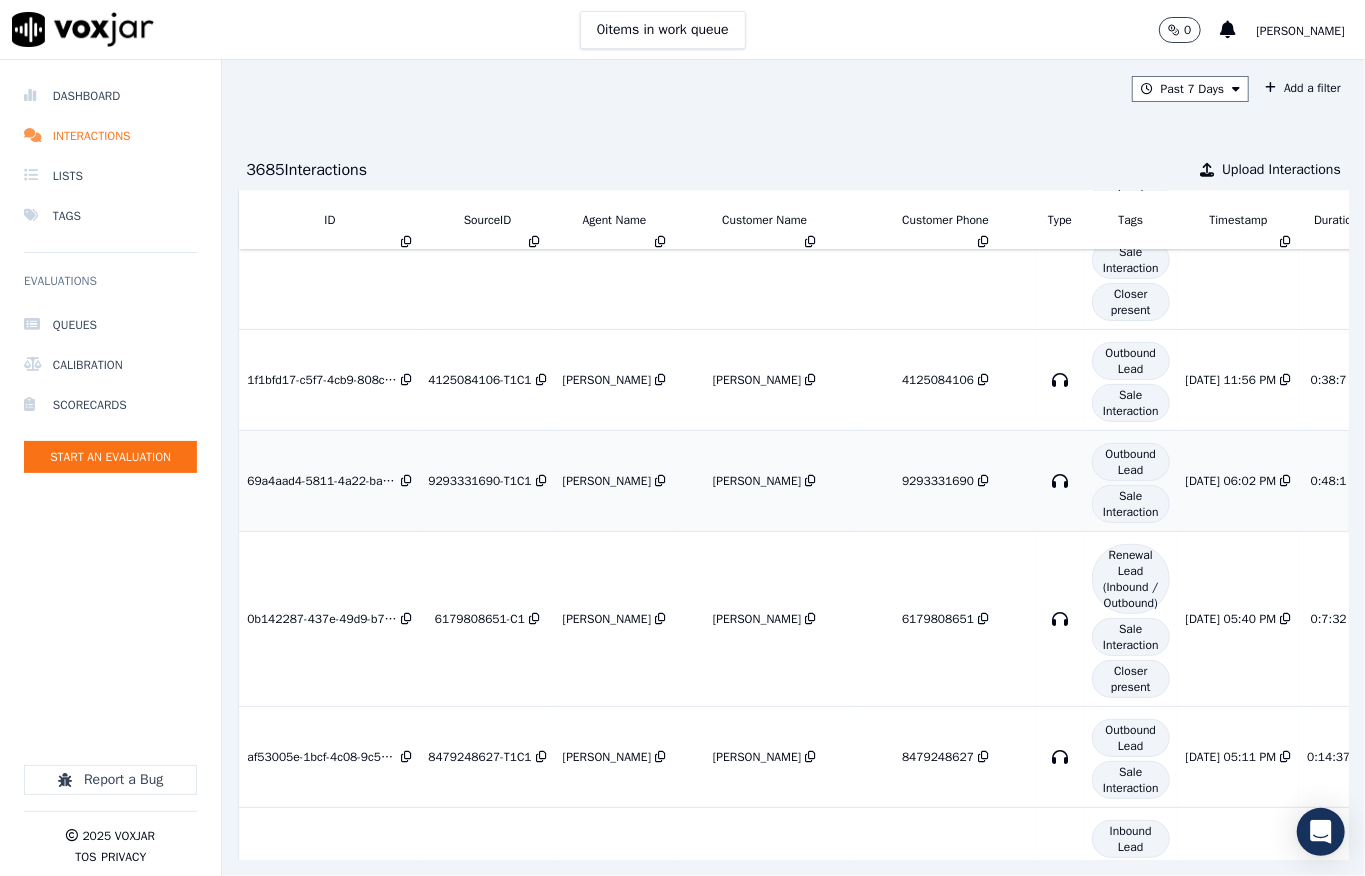 click on "[PERSON_NAME]" at bounding box center [607, 481] 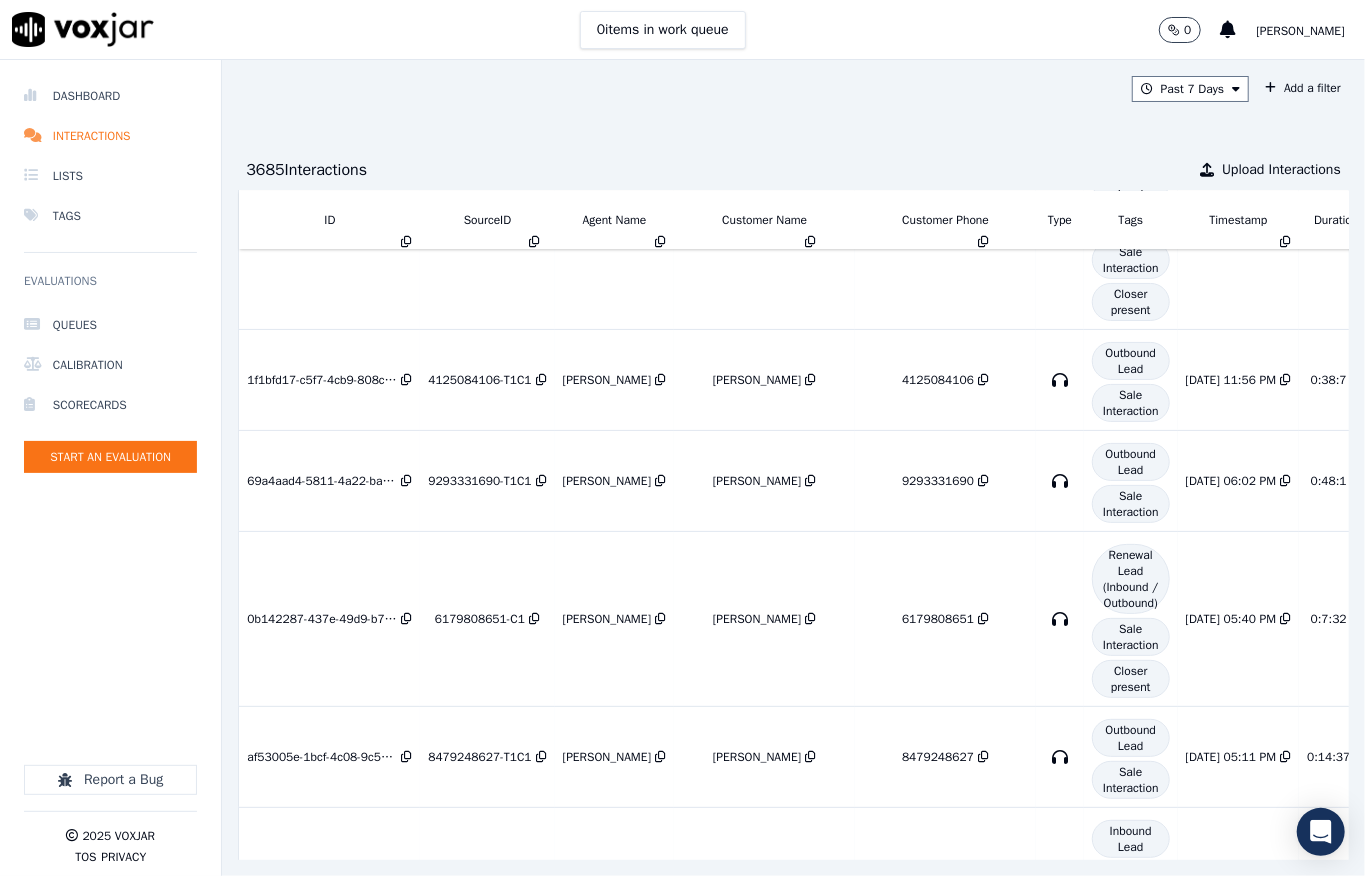 scroll, scrollTop: 1501, scrollLeft: 0, axis: vertical 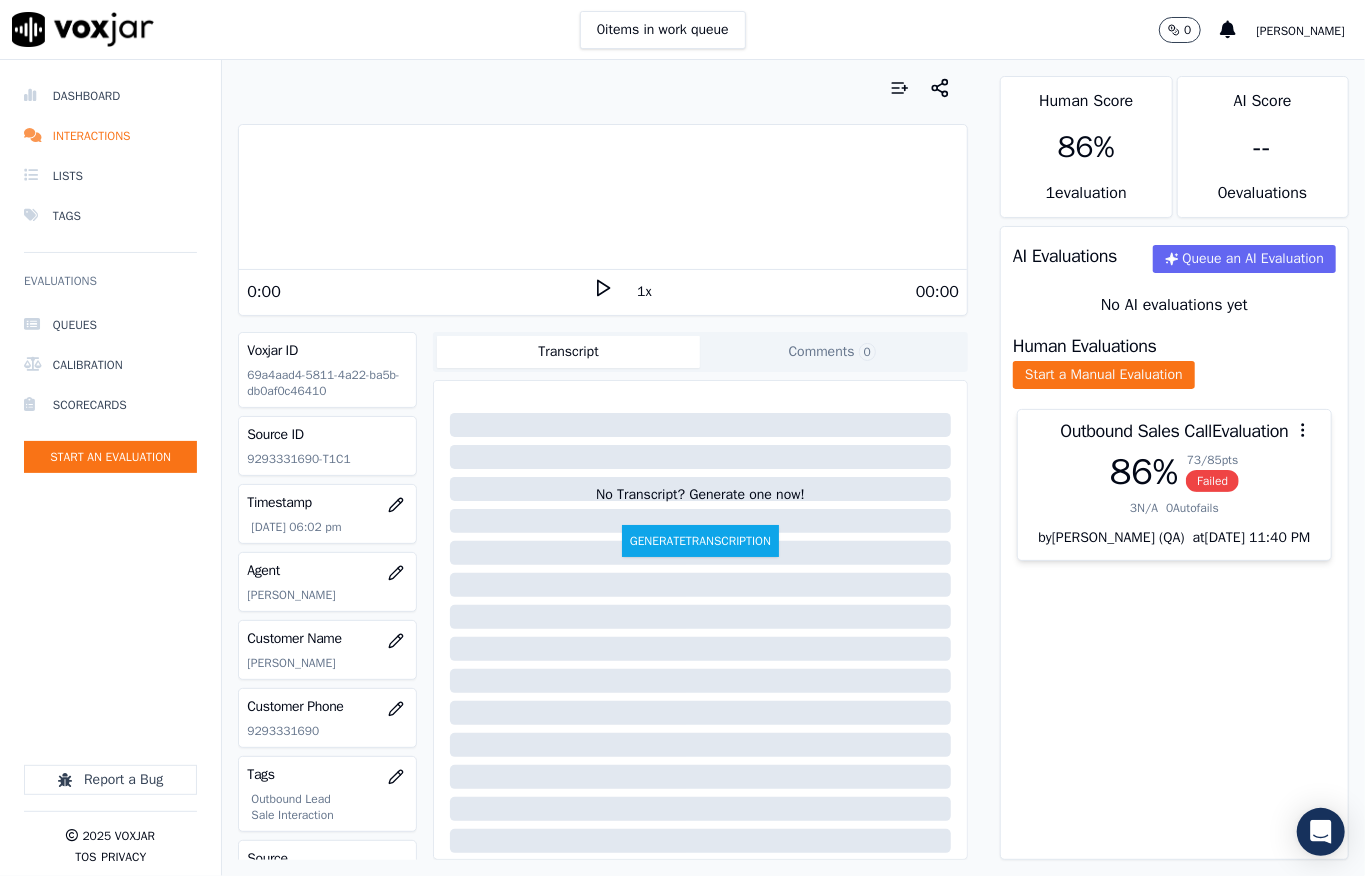 drag, startPoint x: 238, startPoint y: 657, endPoint x: 350, endPoint y: 684, distance: 115.2085 